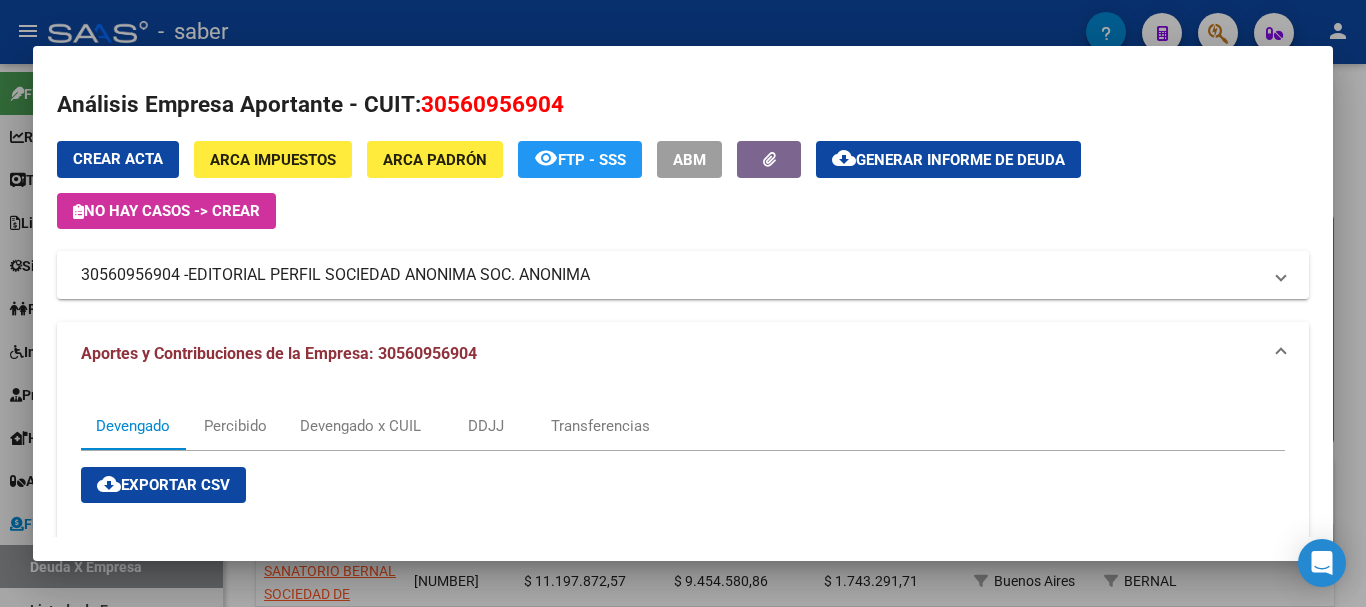 scroll, scrollTop: 0, scrollLeft: 0, axis: both 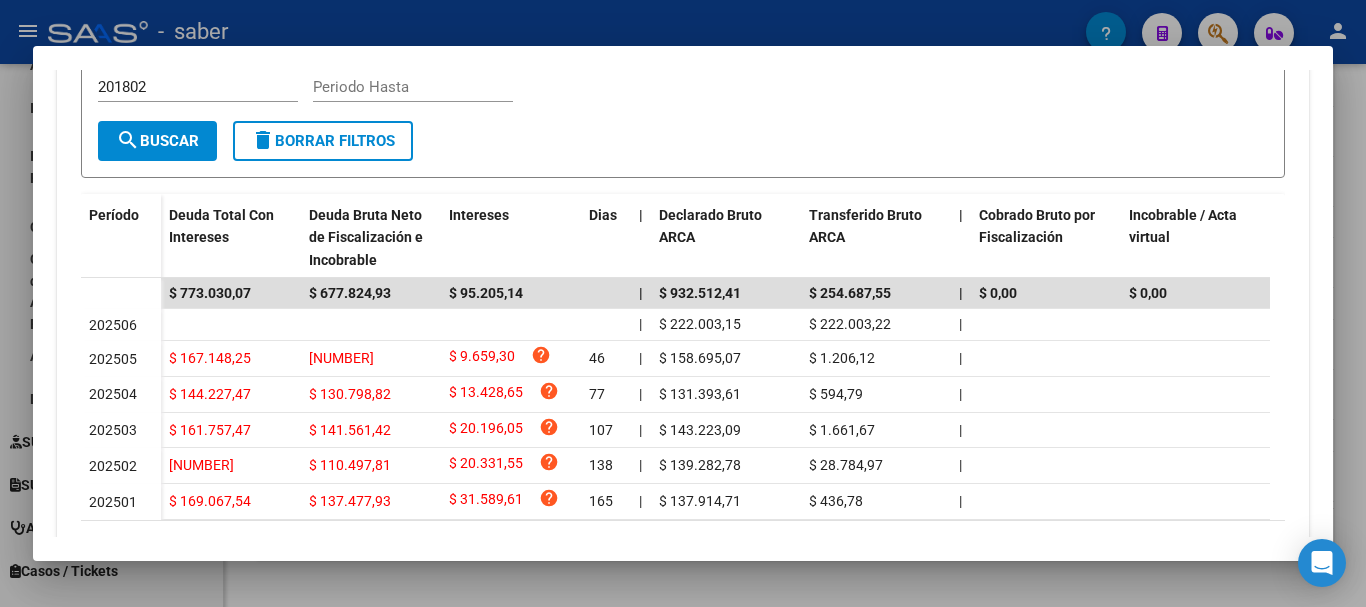 click at bounding box center (683, 303) 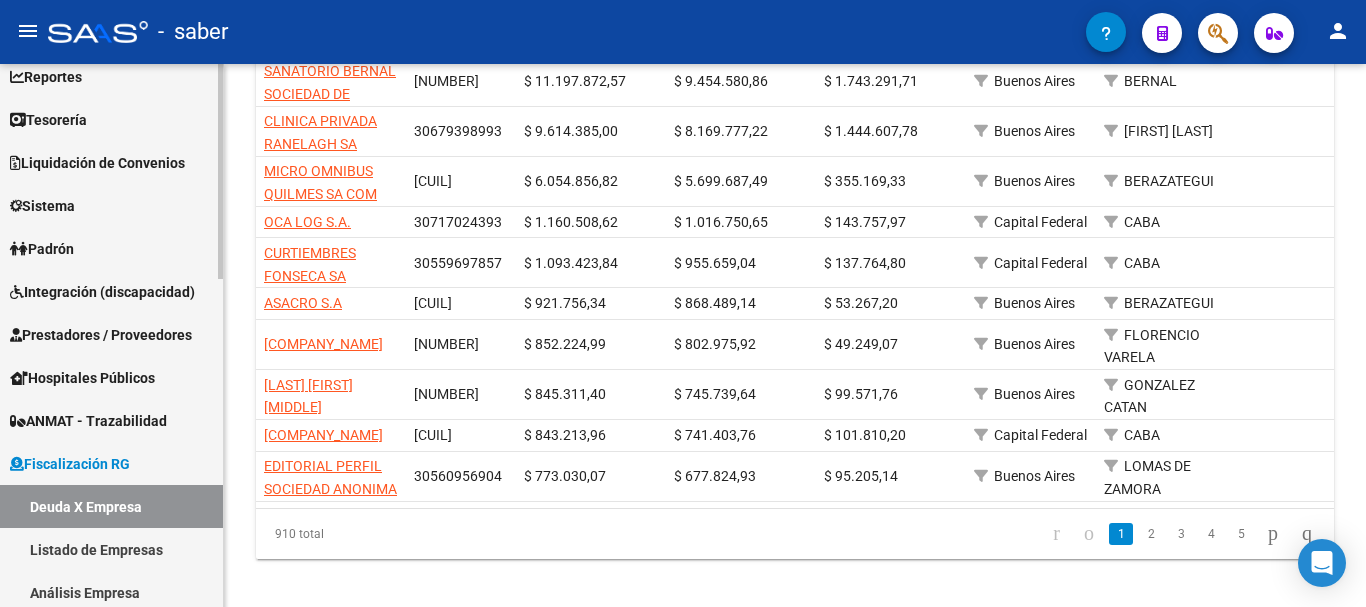 scroll, scrollTop: 31, scrollLeft: 0, axis: vertical 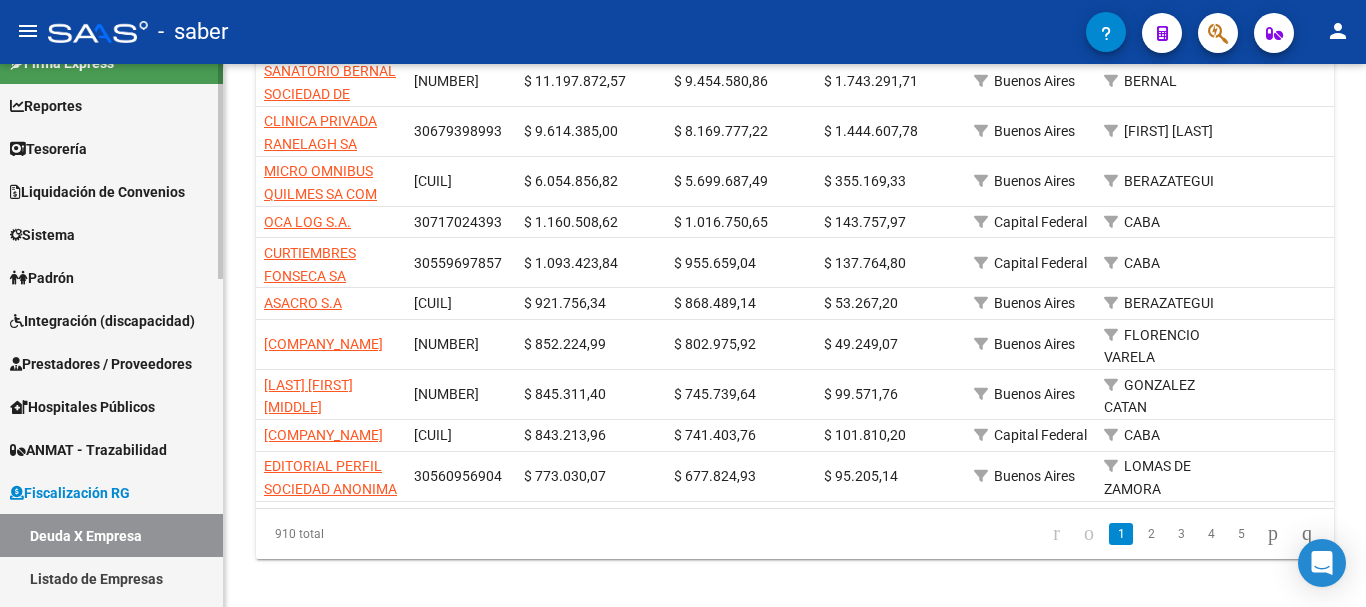 click on "Liquidación de Convenios" at bounding box center (97, 192) 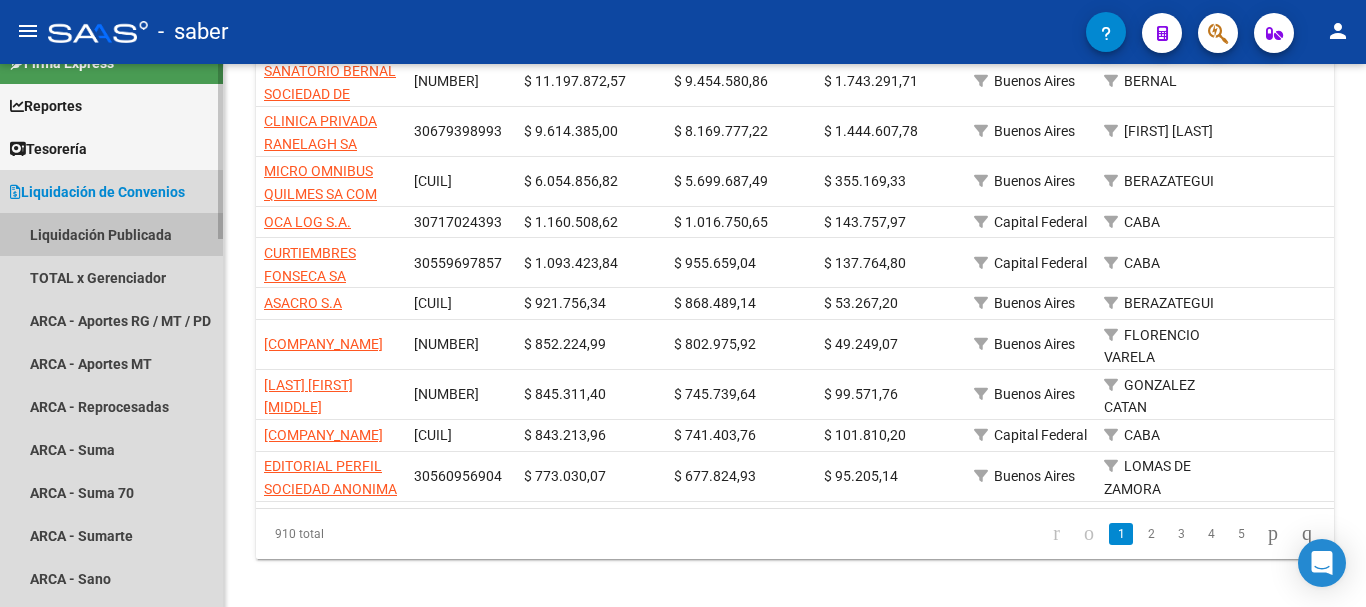 click on "Liquidación Publicada" at bounding box center [111, 234] 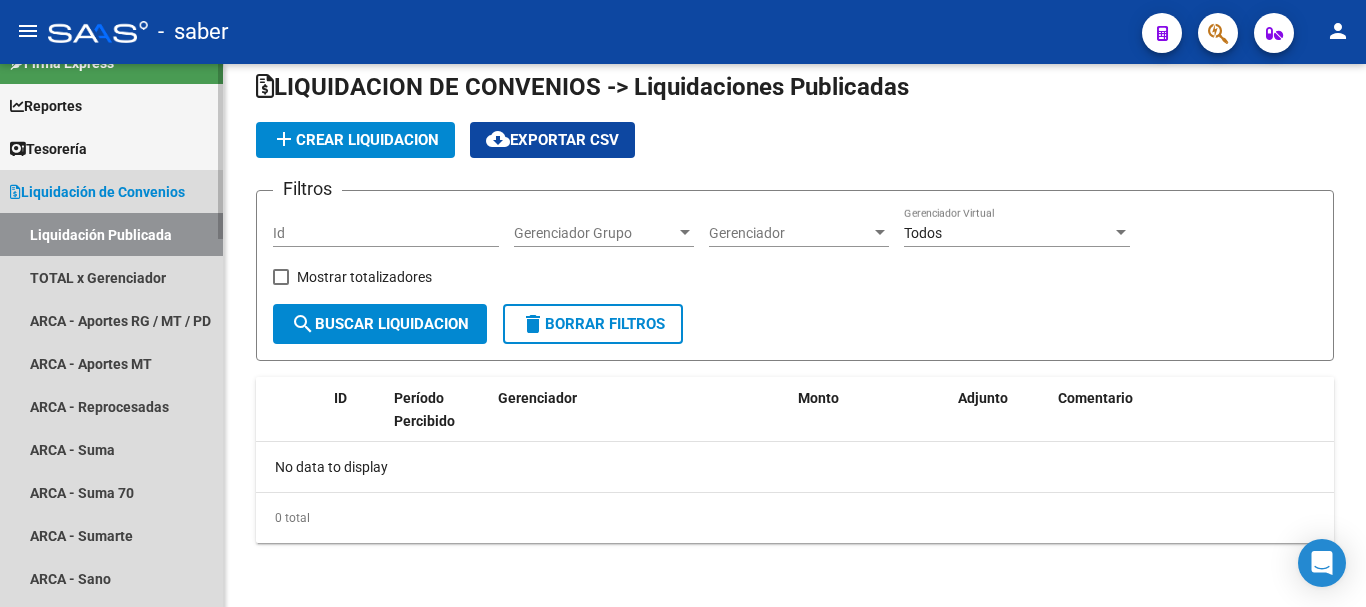 scroll, scrollTop: 25, scrollLeft: 0, axis: vertical 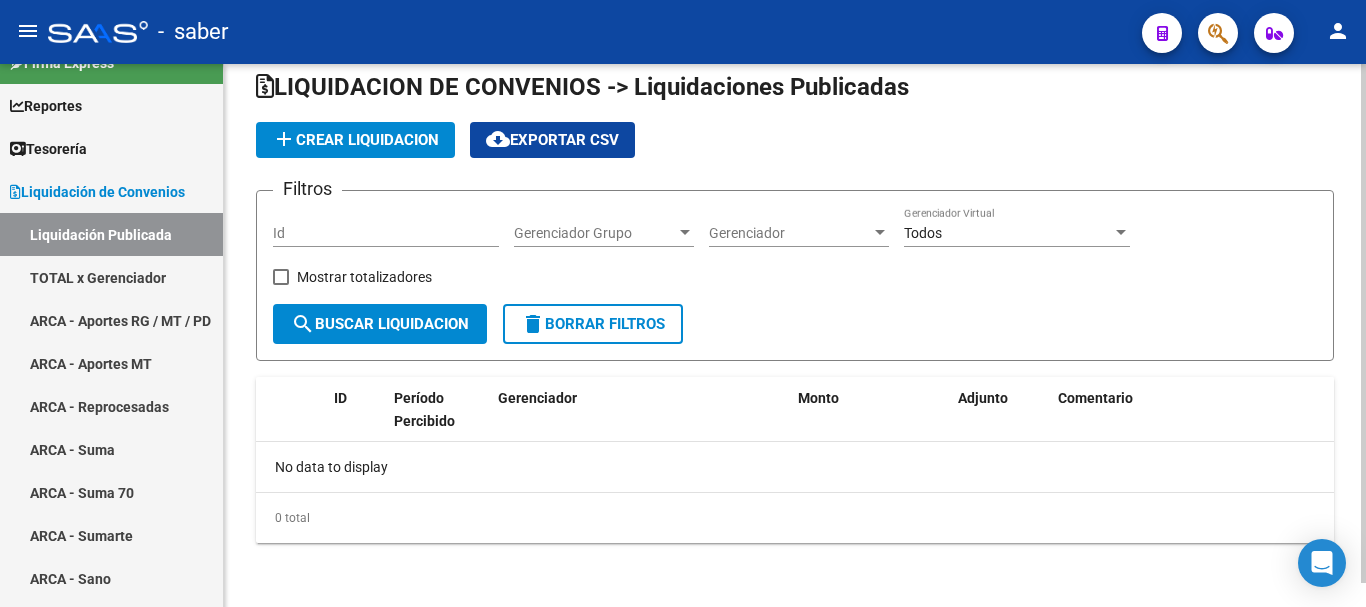 checkbox on "true" 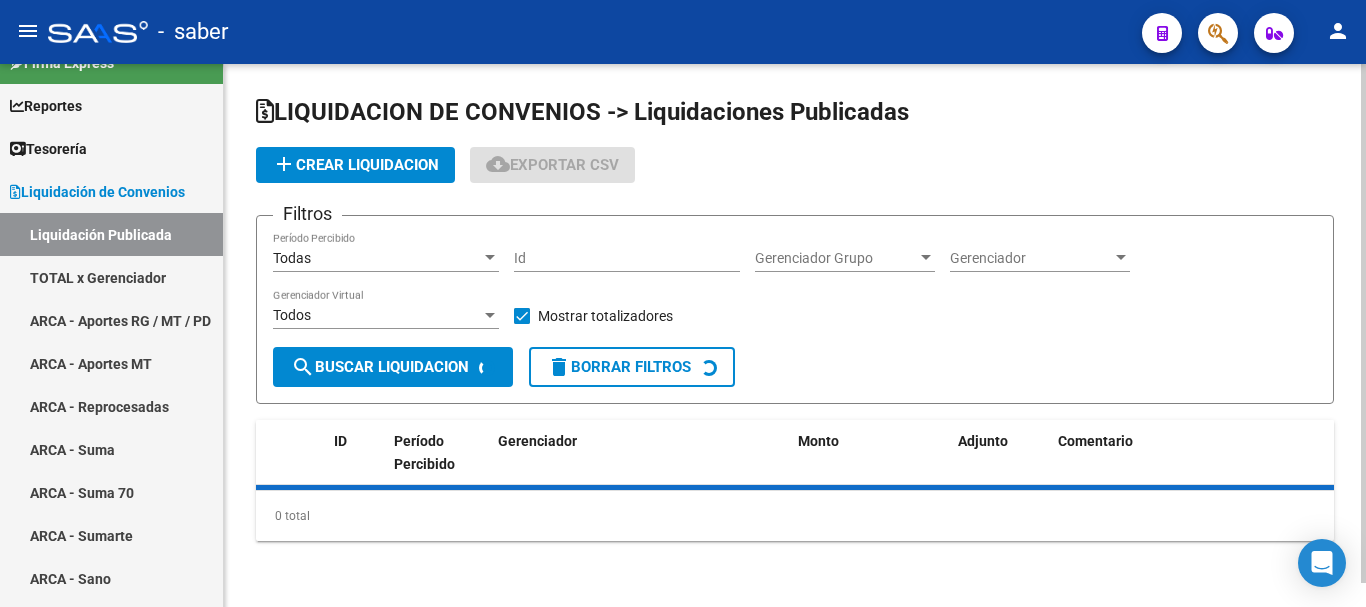 scroll, scrollTop: 0, scrollLeft: 0, axis: both 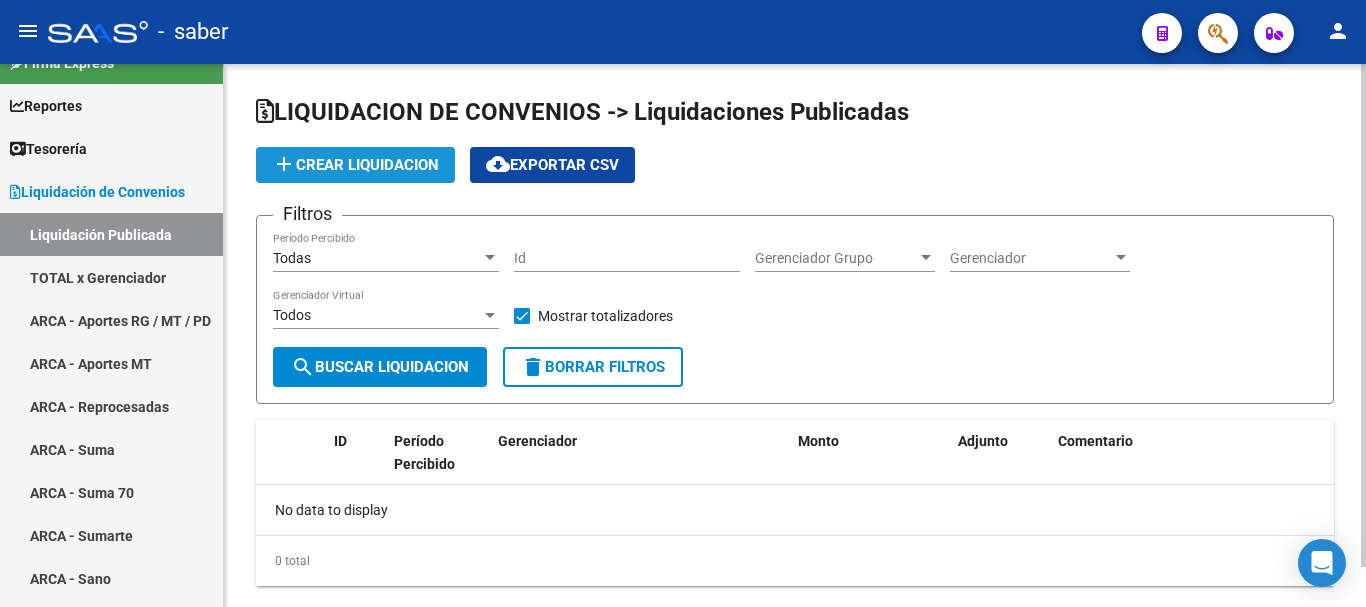 click on "add  Crear Liquidacion" 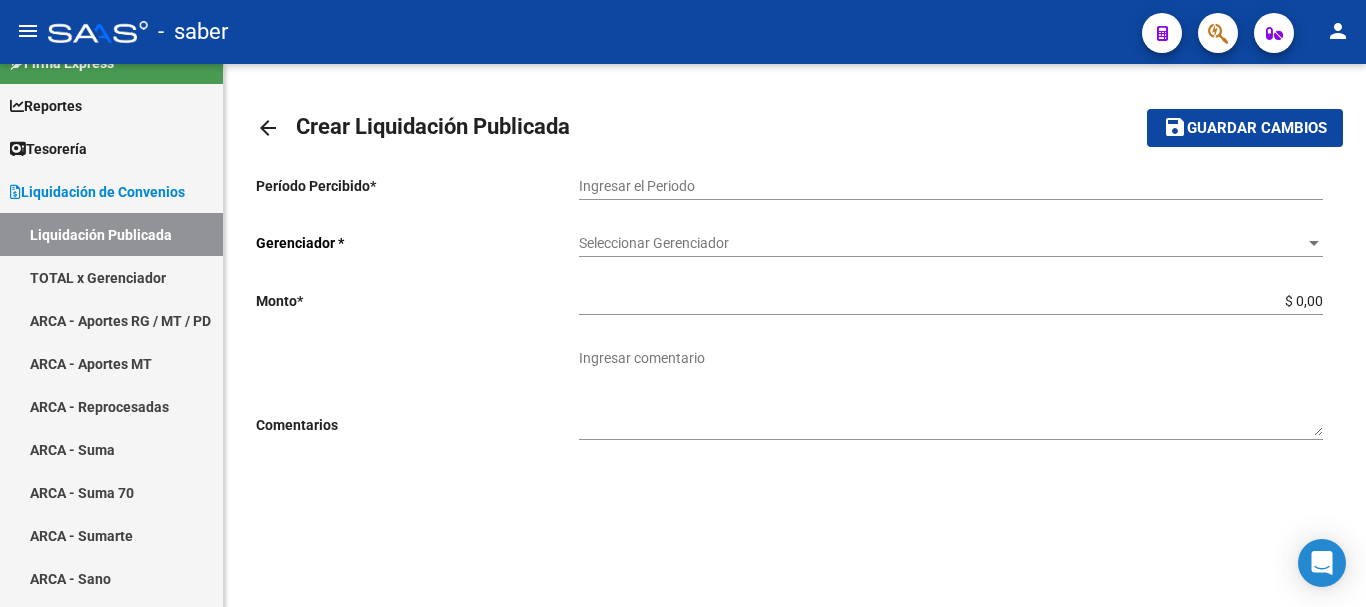 click on "Ingresar el Periodo" 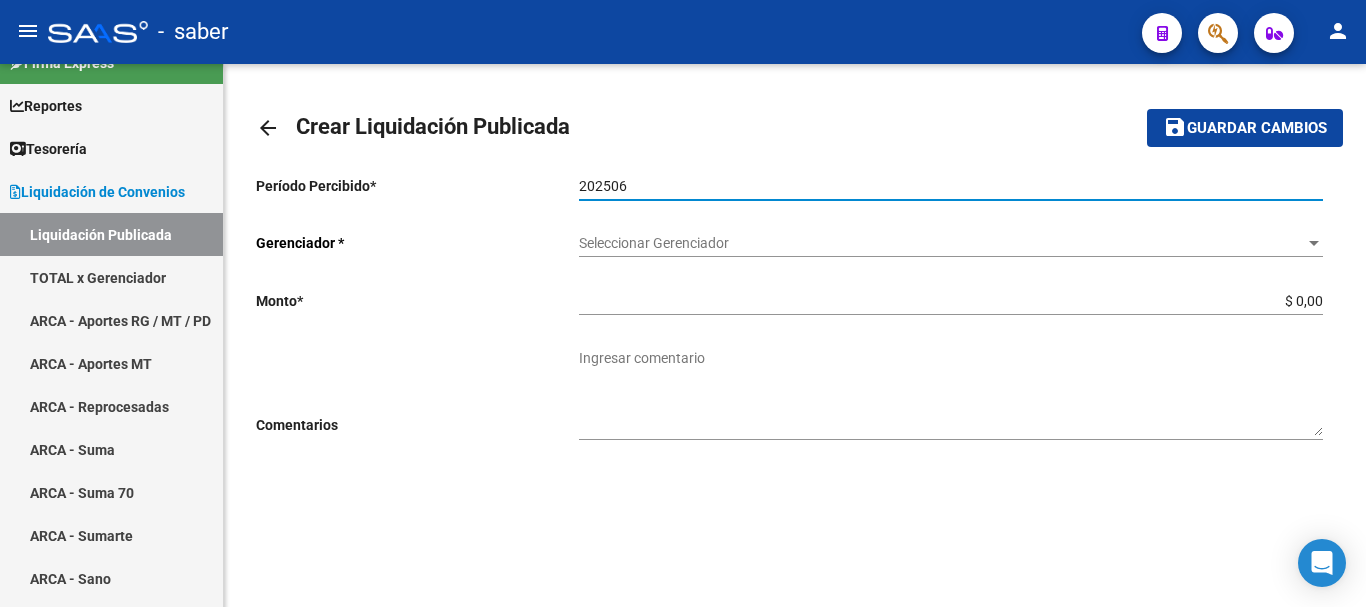 type on "202506" 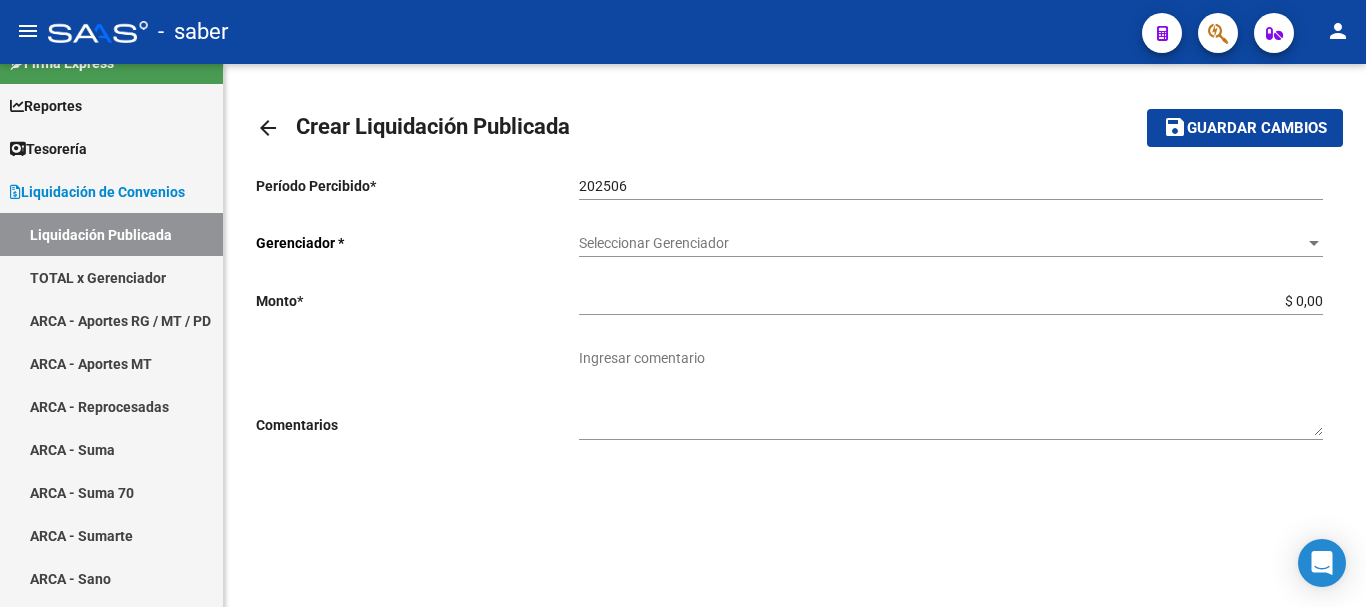 click on "arrow_back" 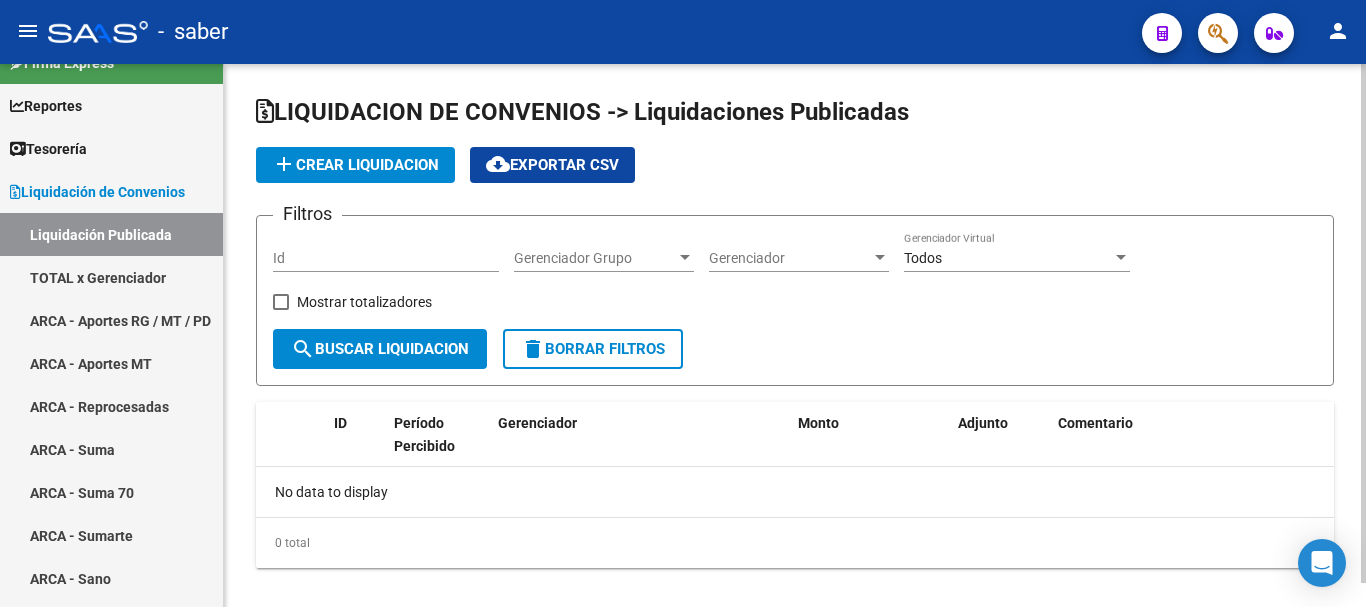 checkbox on "true" 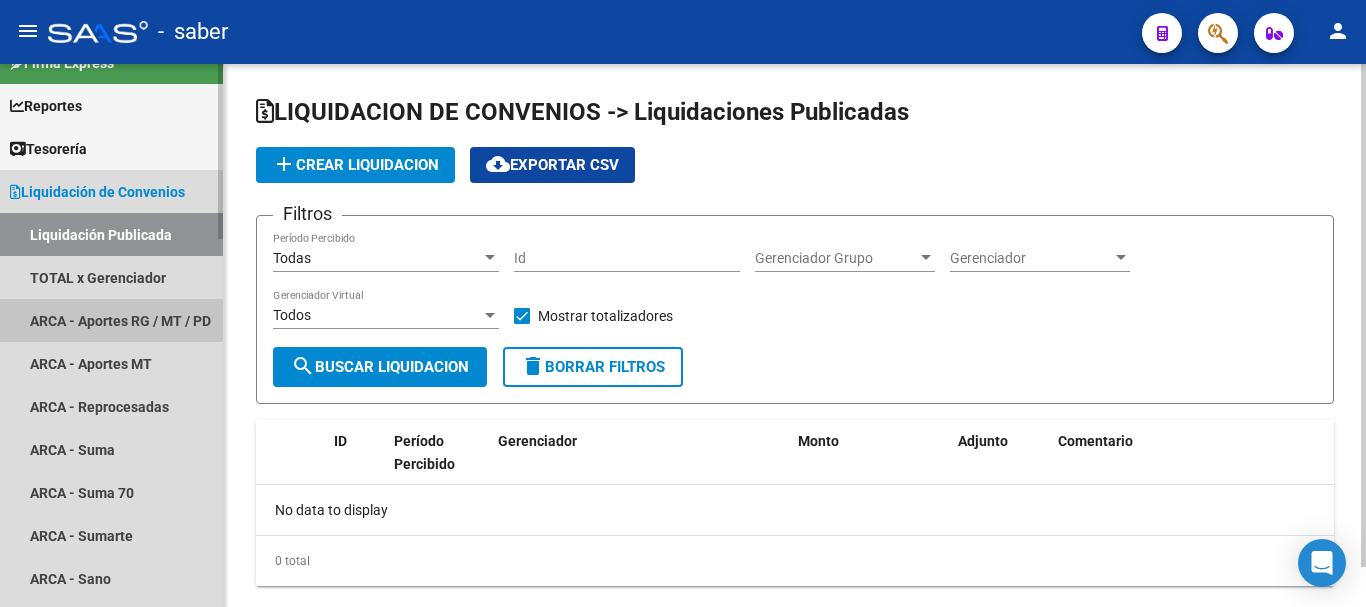 click on "ARCA - Aportes RG / MT / PD" at bounding box center (111, 320) 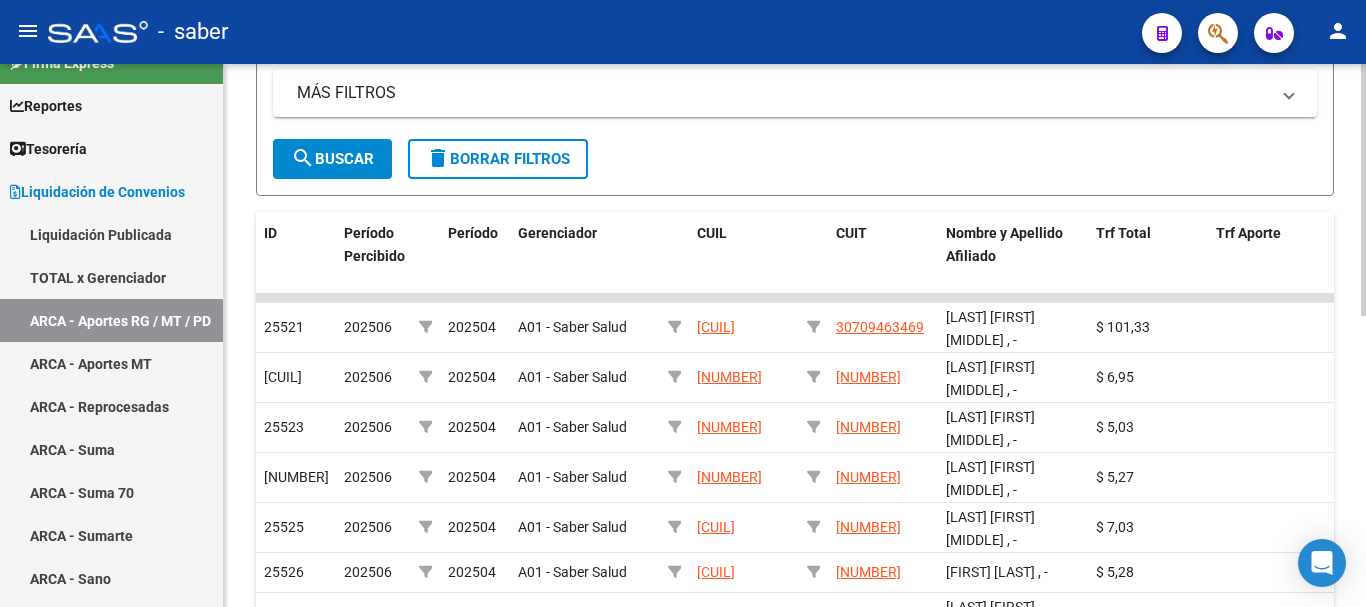 scroll, scrollTop: 400, scrollLeft: 0, axis: vertical 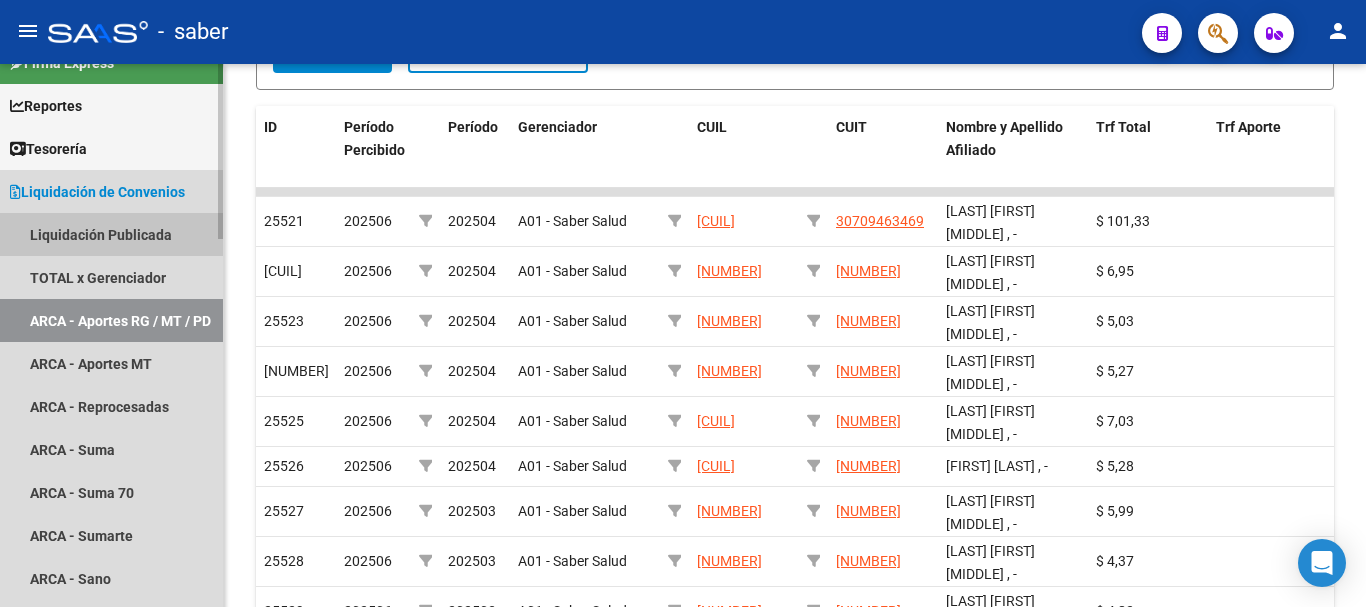 click on "Liquidación Publicada" at bounding box center (111, 234) 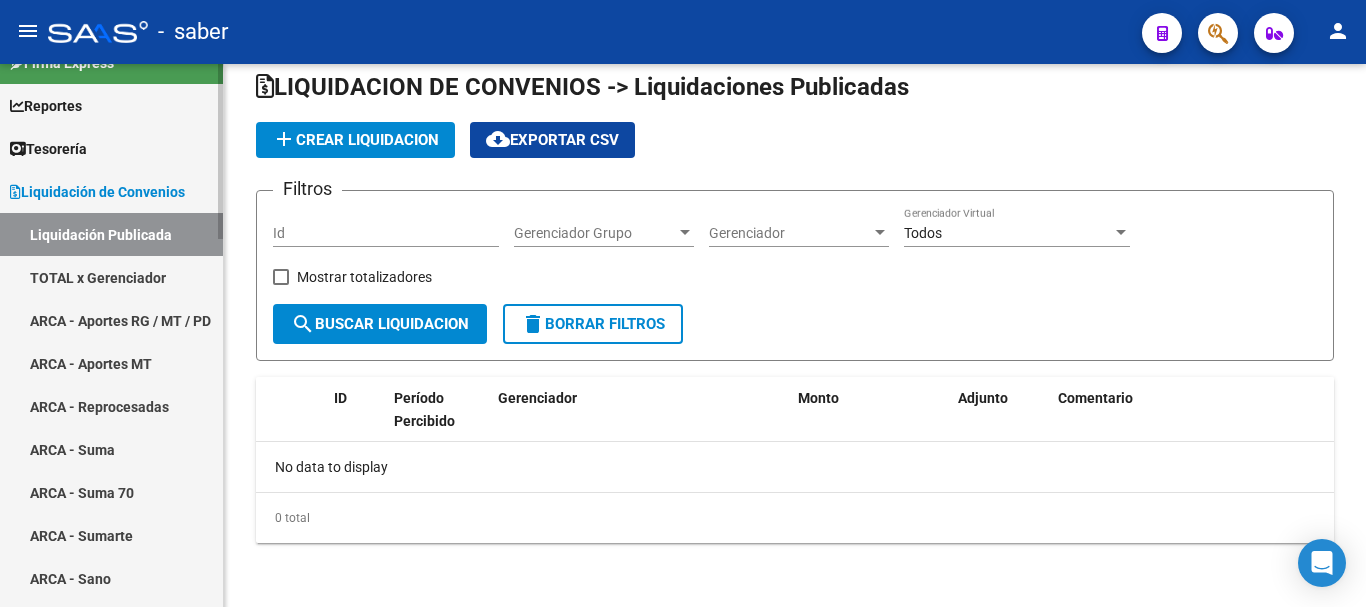 scroll, scrollTop: 25, scrollLeft: 0, axis: vertical 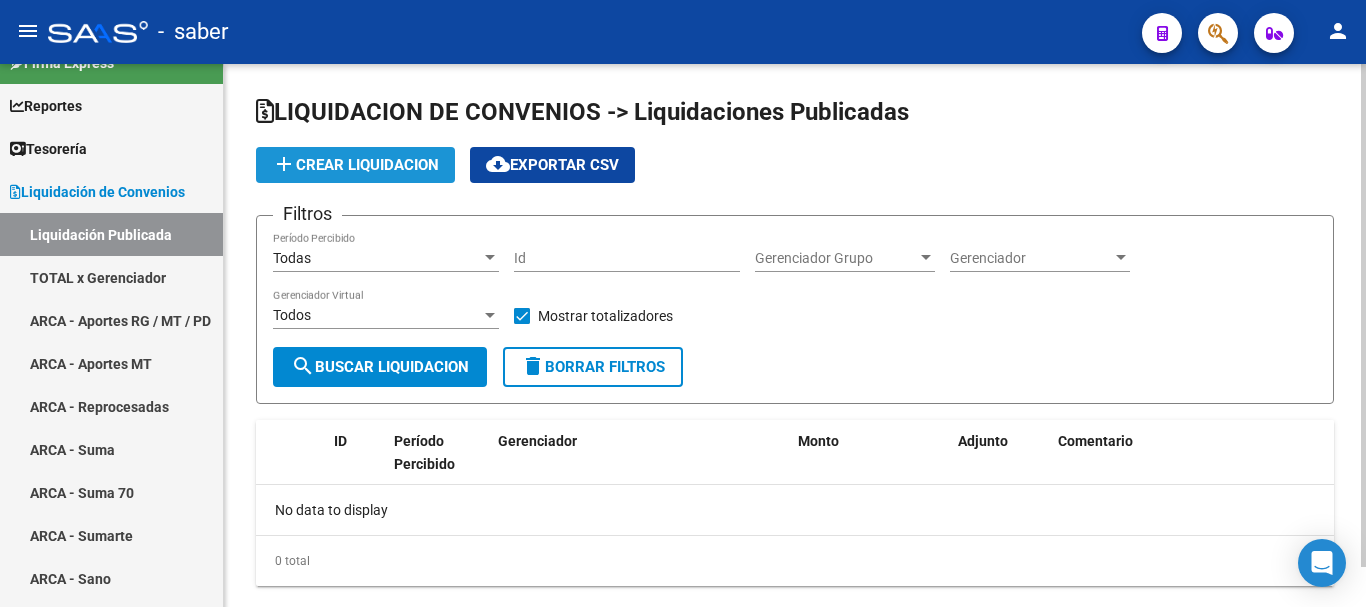 click on "add  Crear Liquidacion" 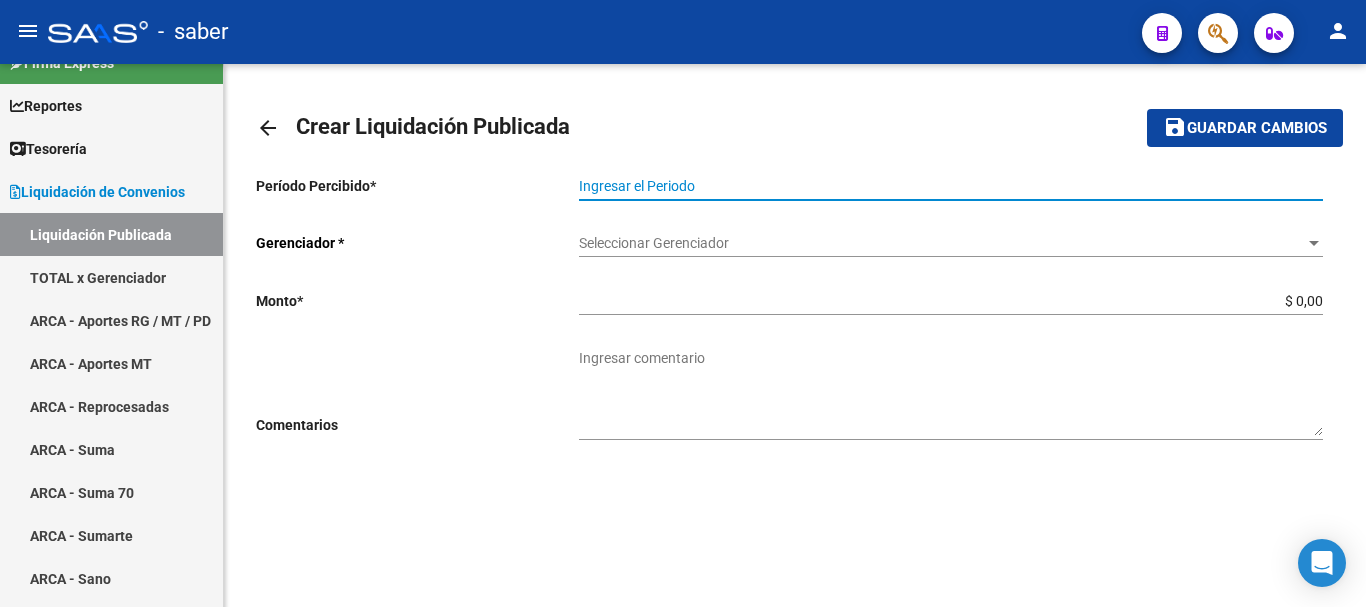 click on "Ingresar el Periodo" at bounding box center [951, 186] 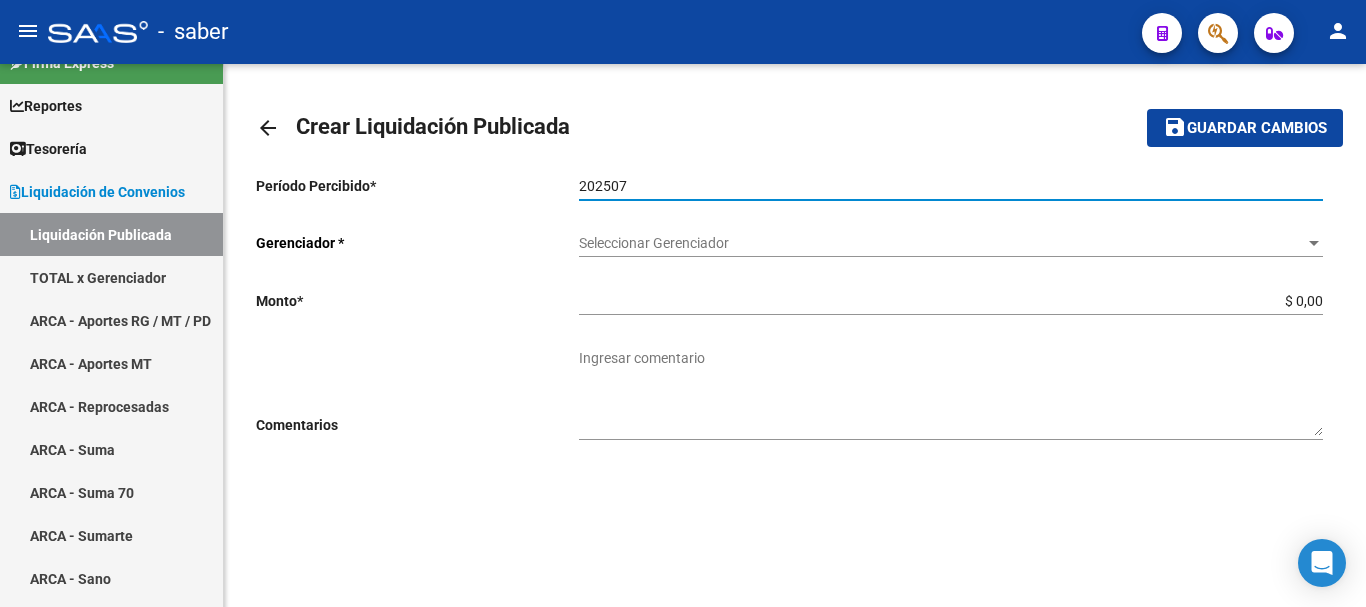 type on "202507" 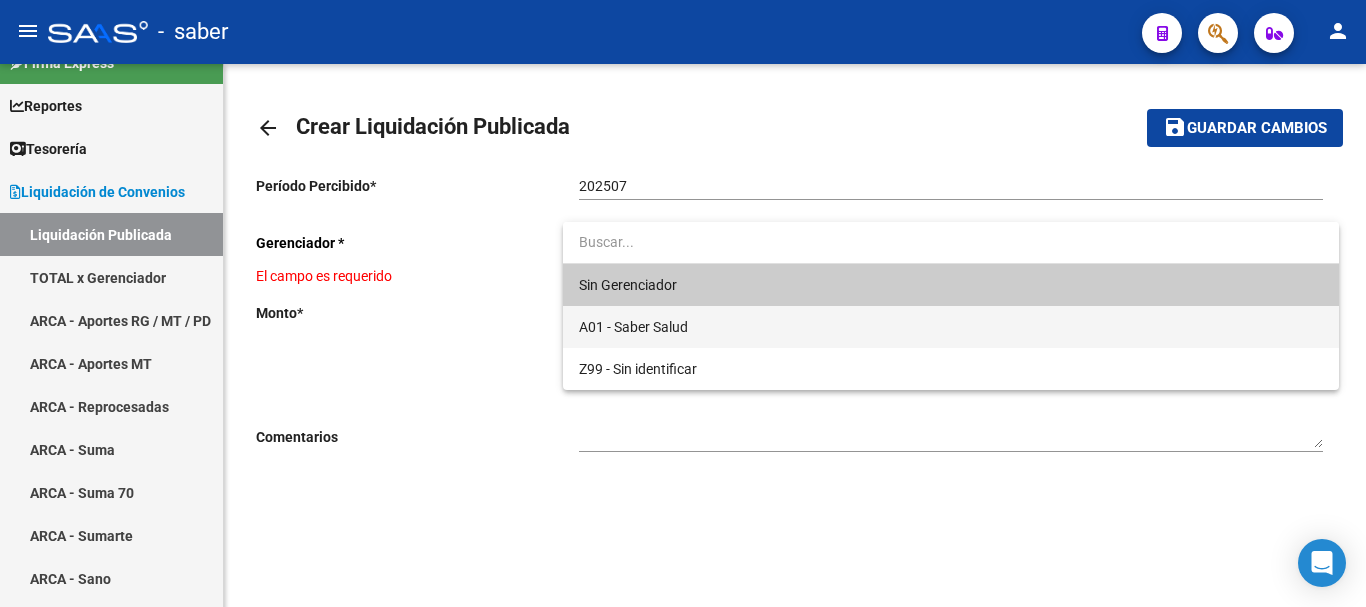 click on "A01 - Saber Salud" at bounding box center (951, 327) 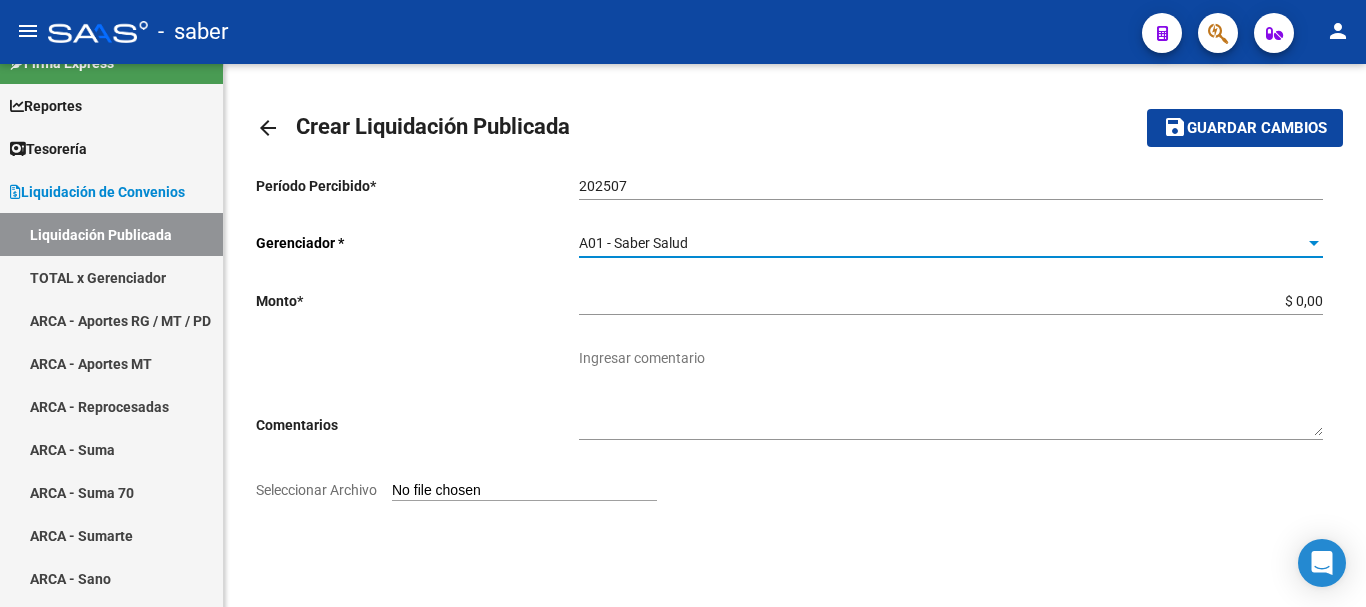 click on "Guardar cambios" 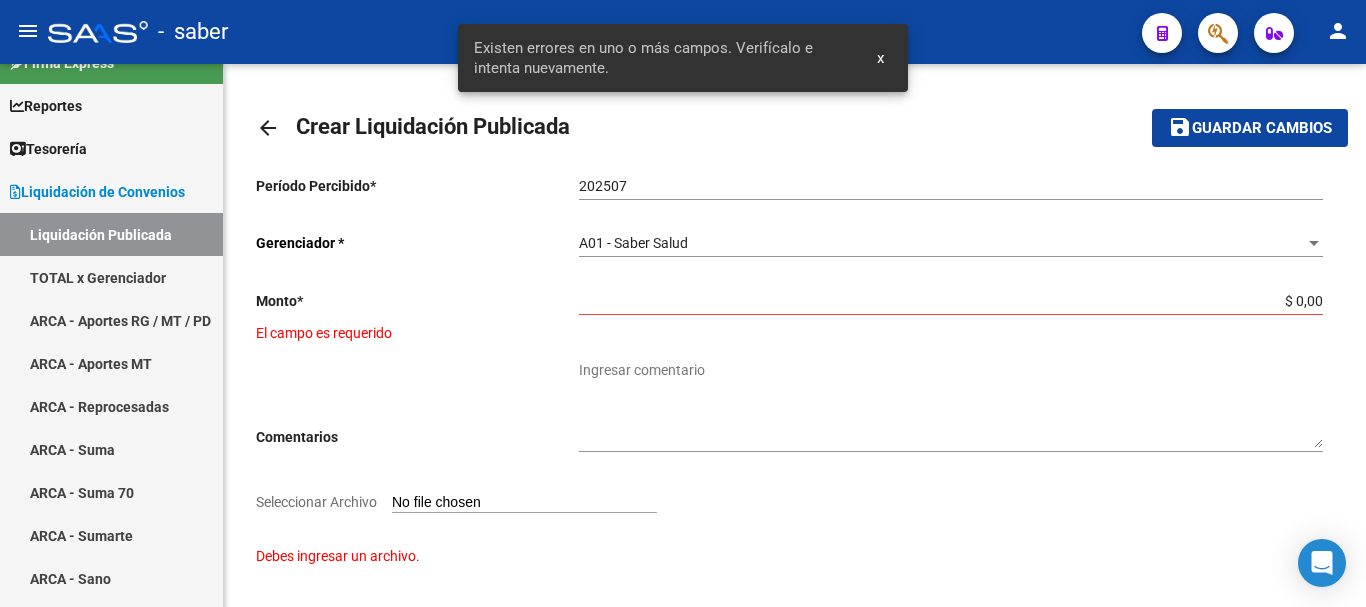 click 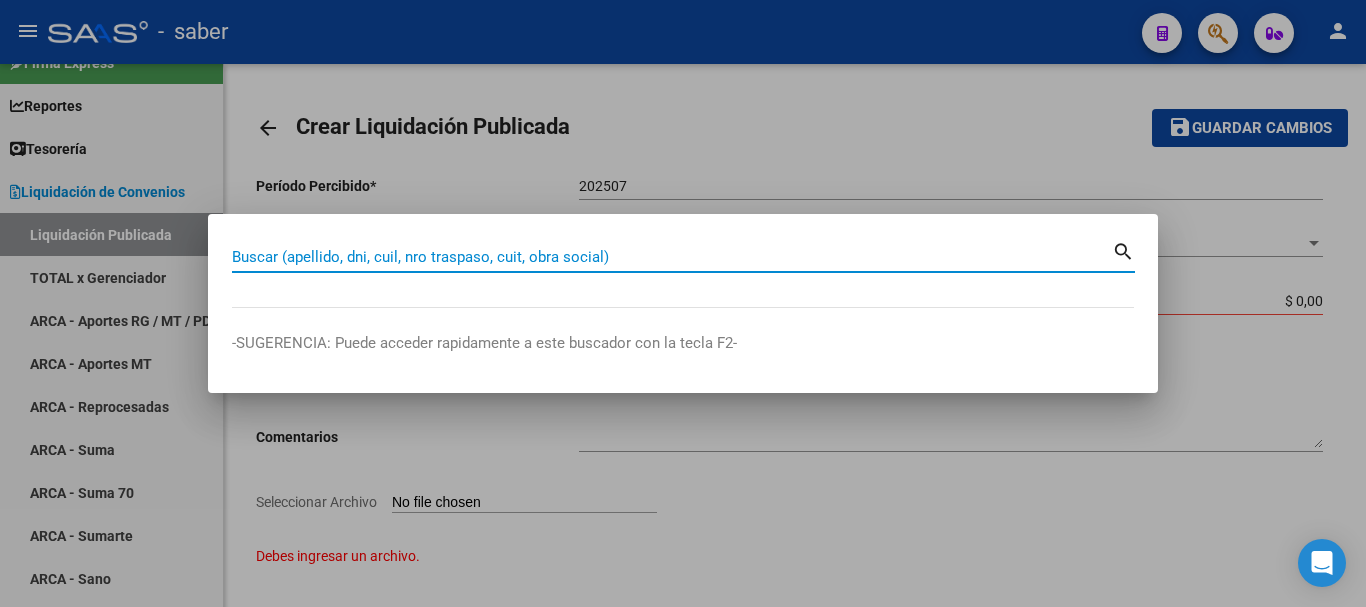 click on "Buscar (apellido, dni, cuil, nro traspaso, cuit, obra social)" at bounding box center (672, 257) 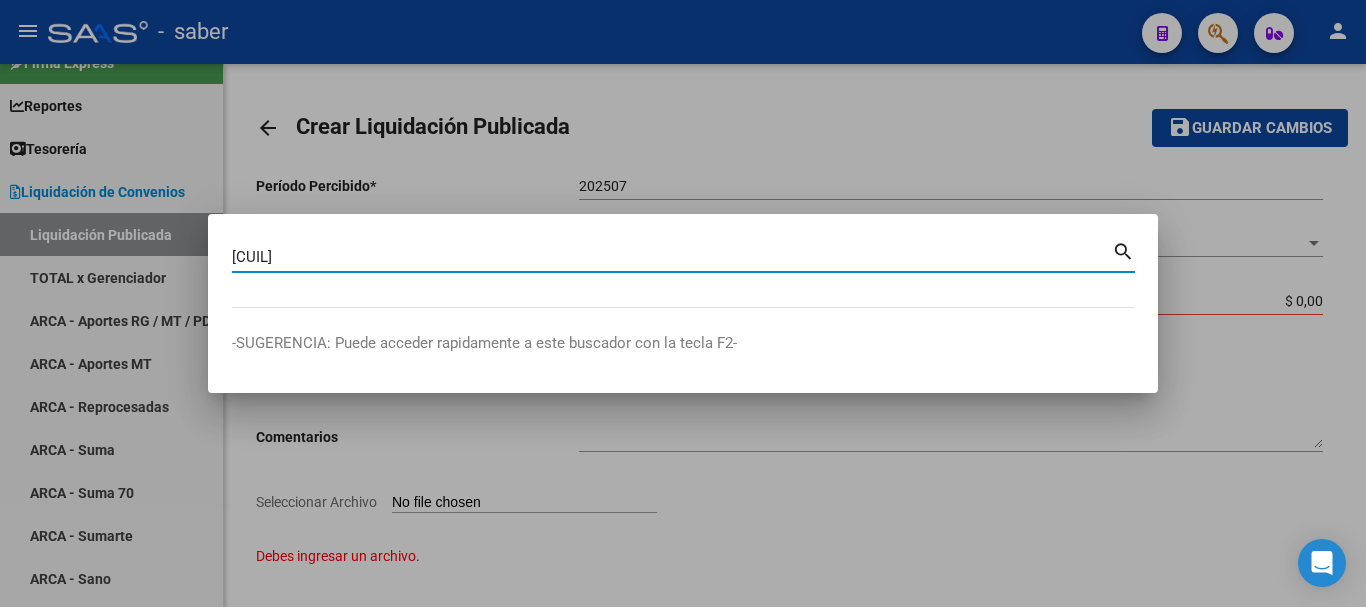type on "[CUIL]" 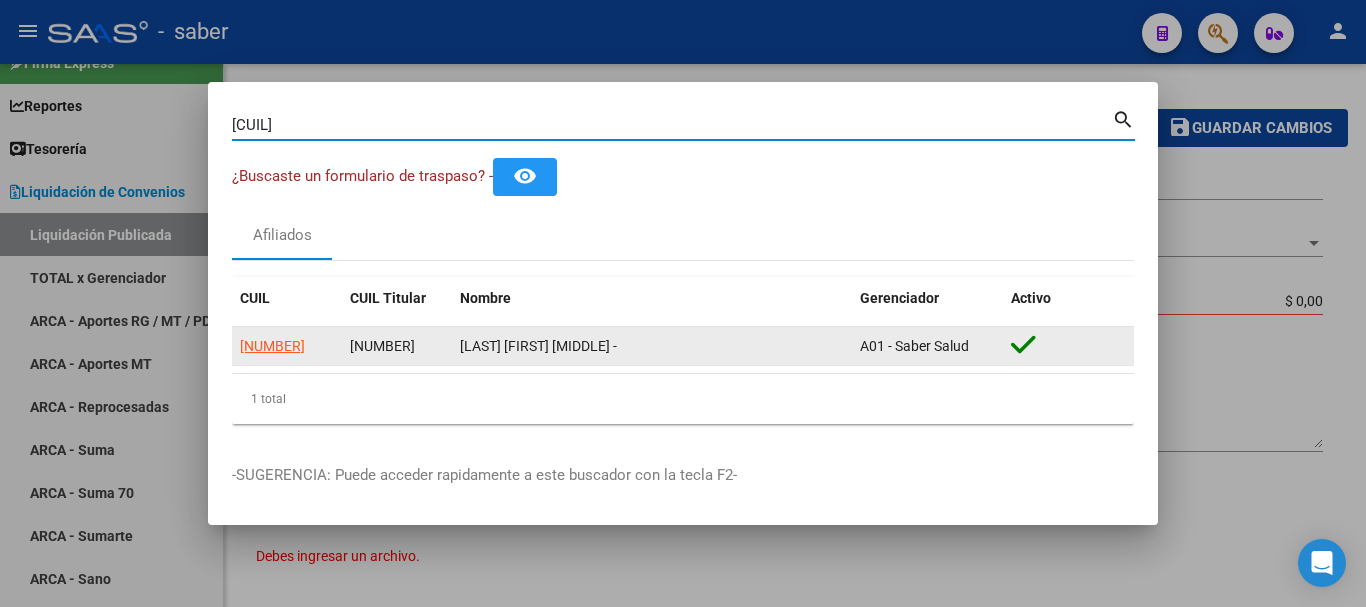 click on "[NUMBER]" 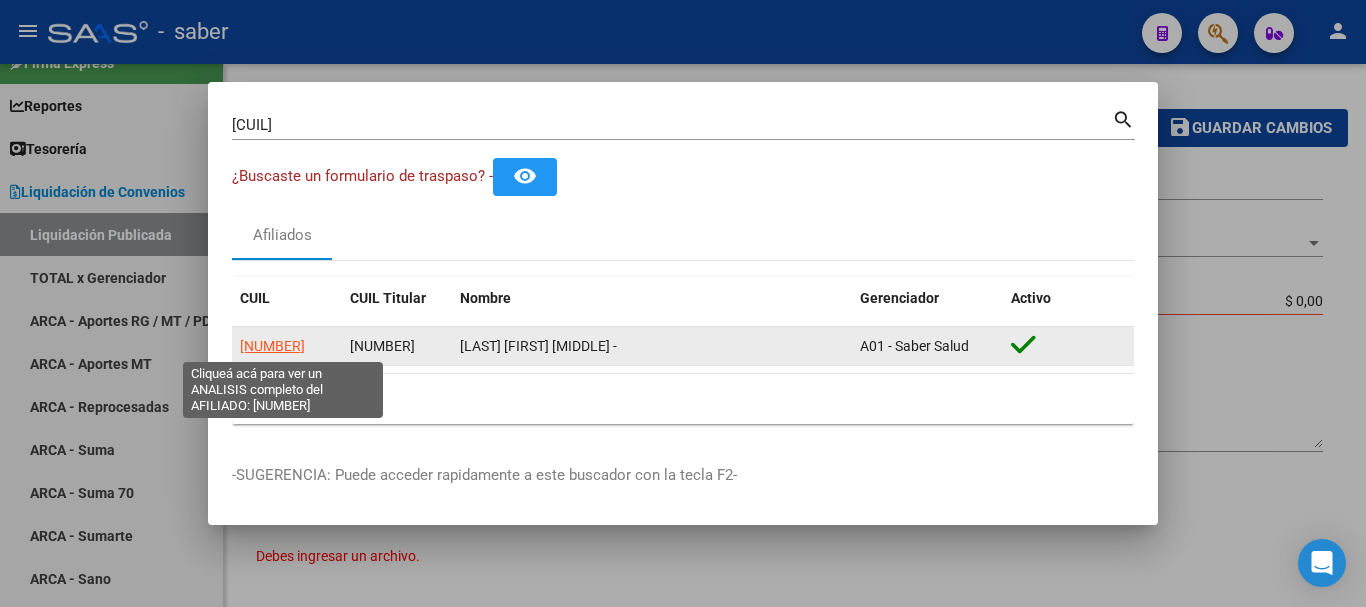 click on "[NUMBER]" 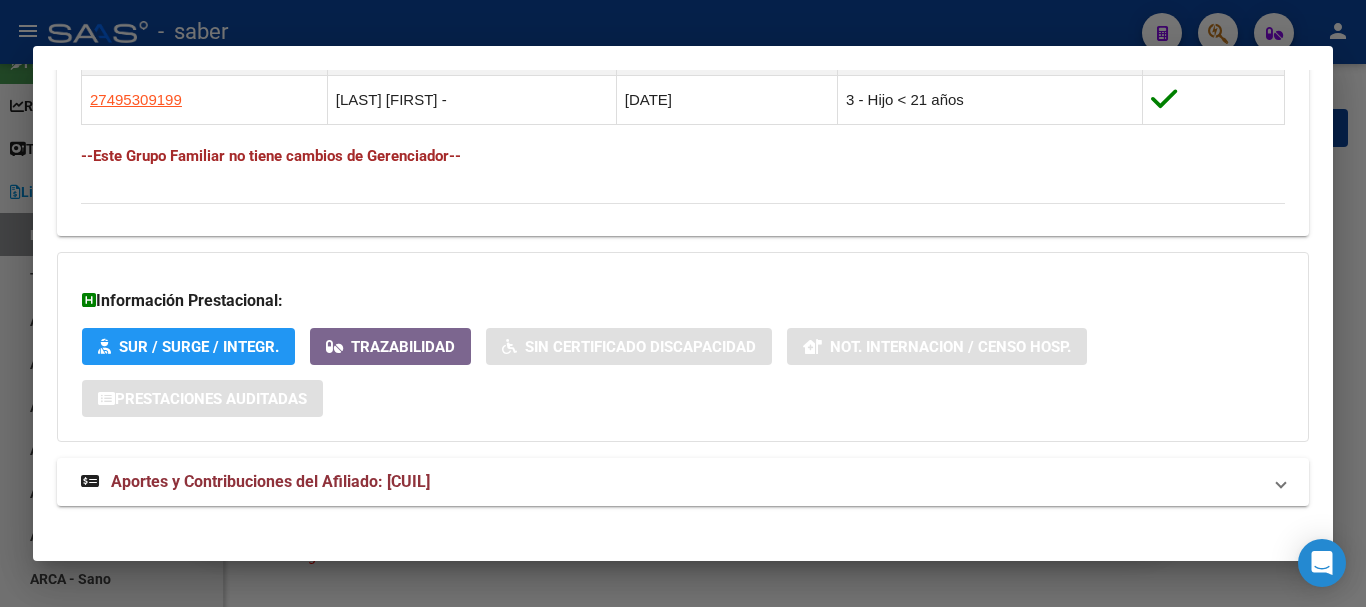 scroll, scrollTop: 1223, scrollLeft: 0, axis: vertical 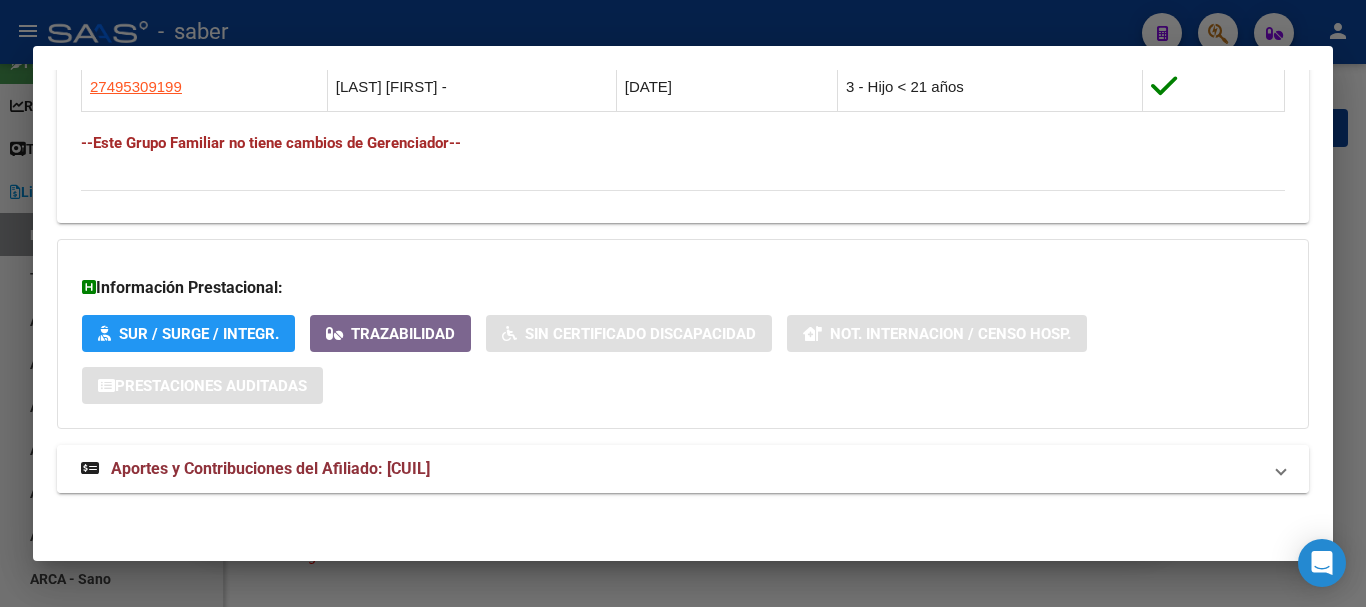 click on "Aportes y Contribuciones del Afiliado: [CUIL]" at bounding box center (270, 468) 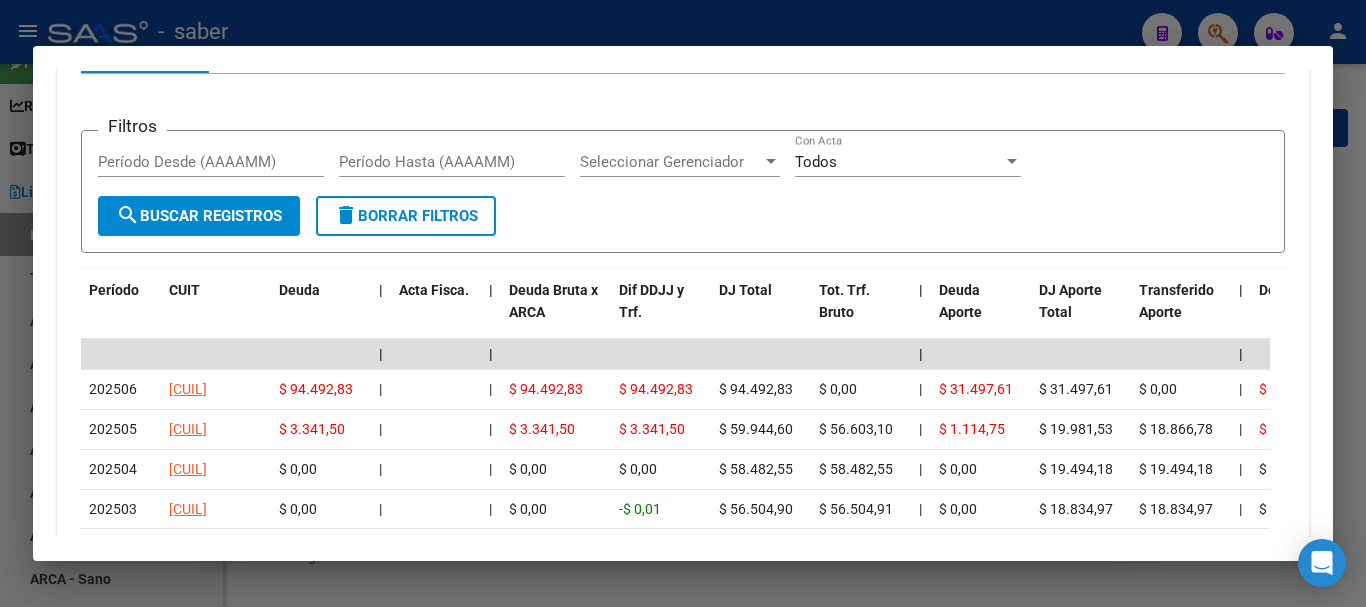 scroll, scrollTop: 1855, scrollLeft: 0, axis: vertical 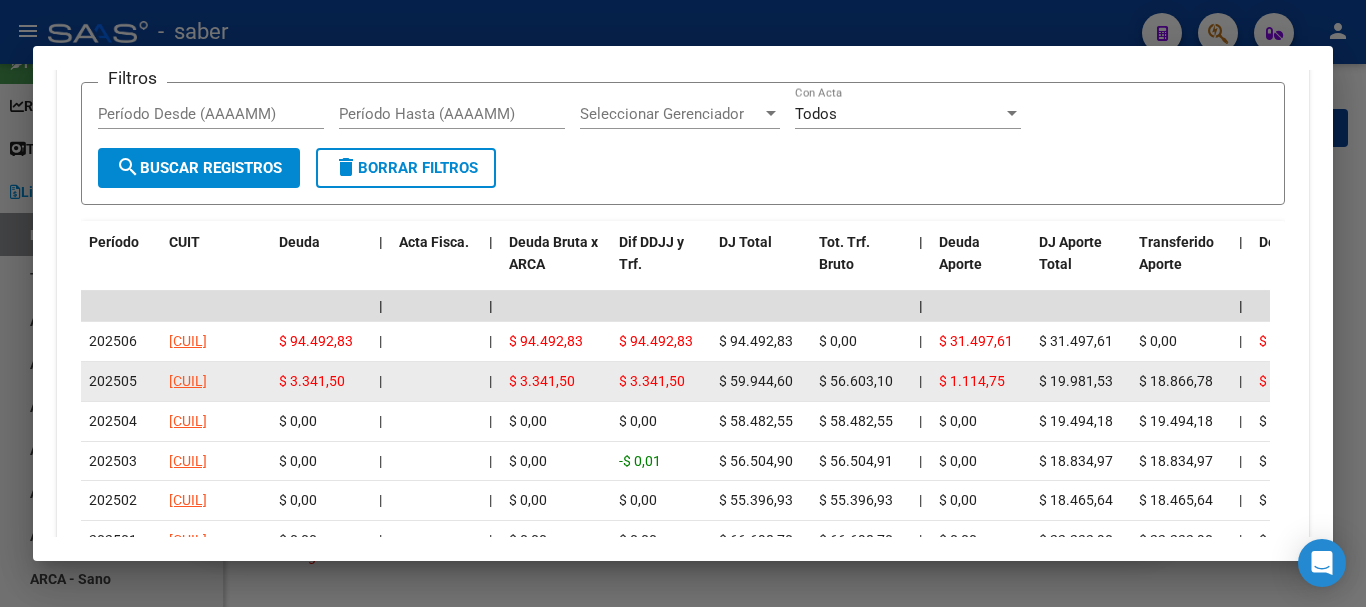 drag, startPoint x: 872, startPoint y: 375, endPoint x: 906, endPoint y: 378, distance: 34.132095 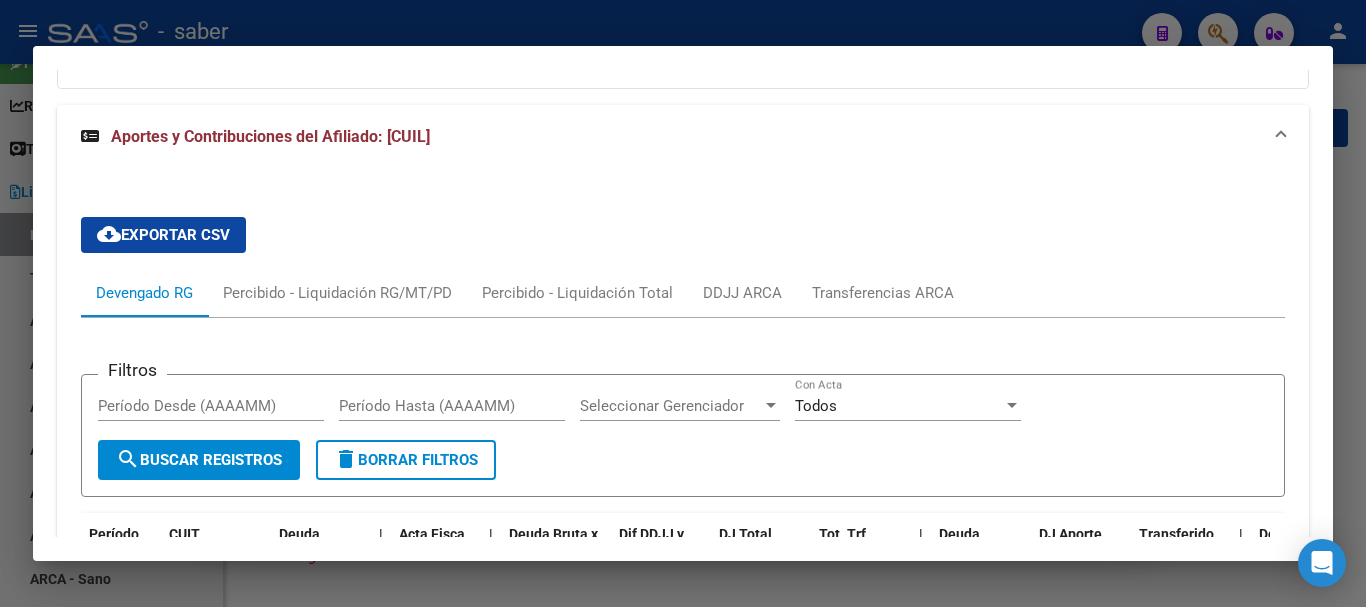 scroll, scrollTop: 1455, scrollLeft: 0, axis: vertical 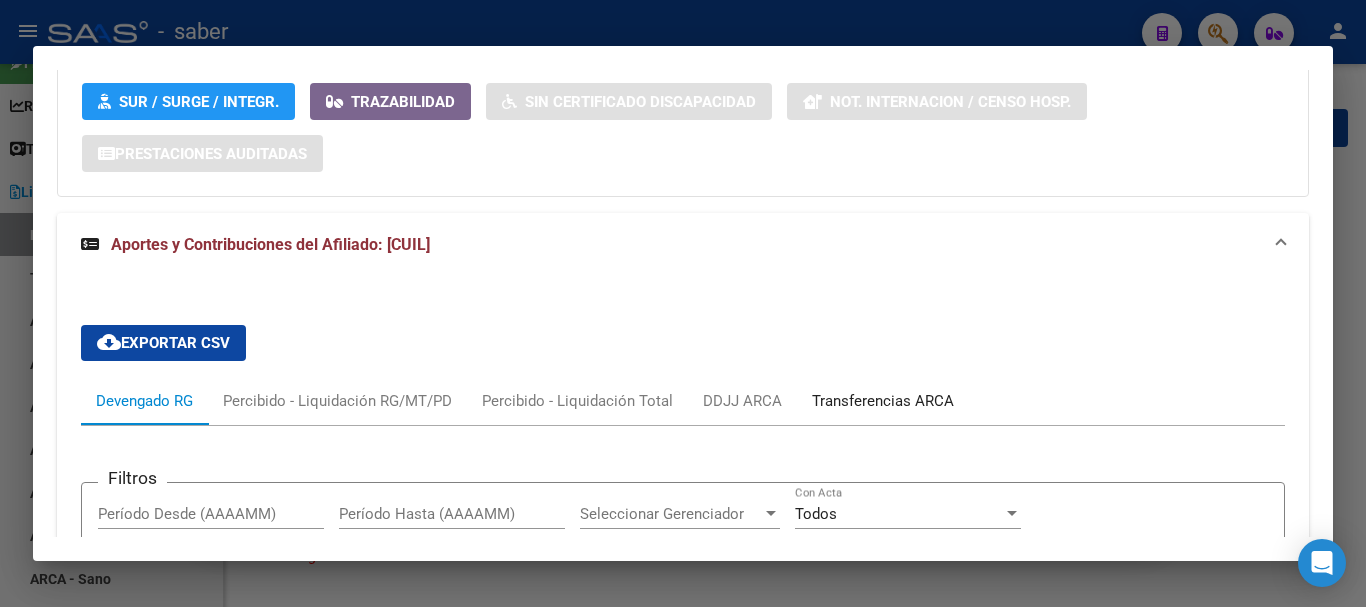 click on "Transferencias ARCA" at bounding box center (883, 401) 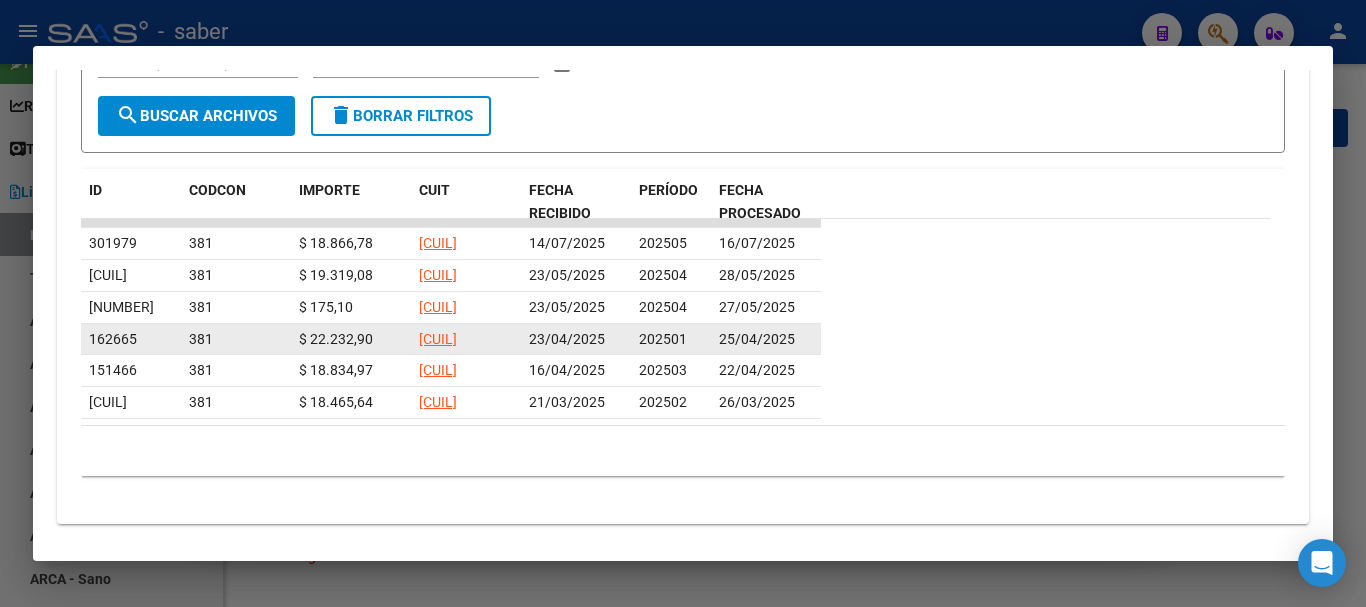 scroll, scrollTop: 1986, scrollLeft: 0, axis: vertical 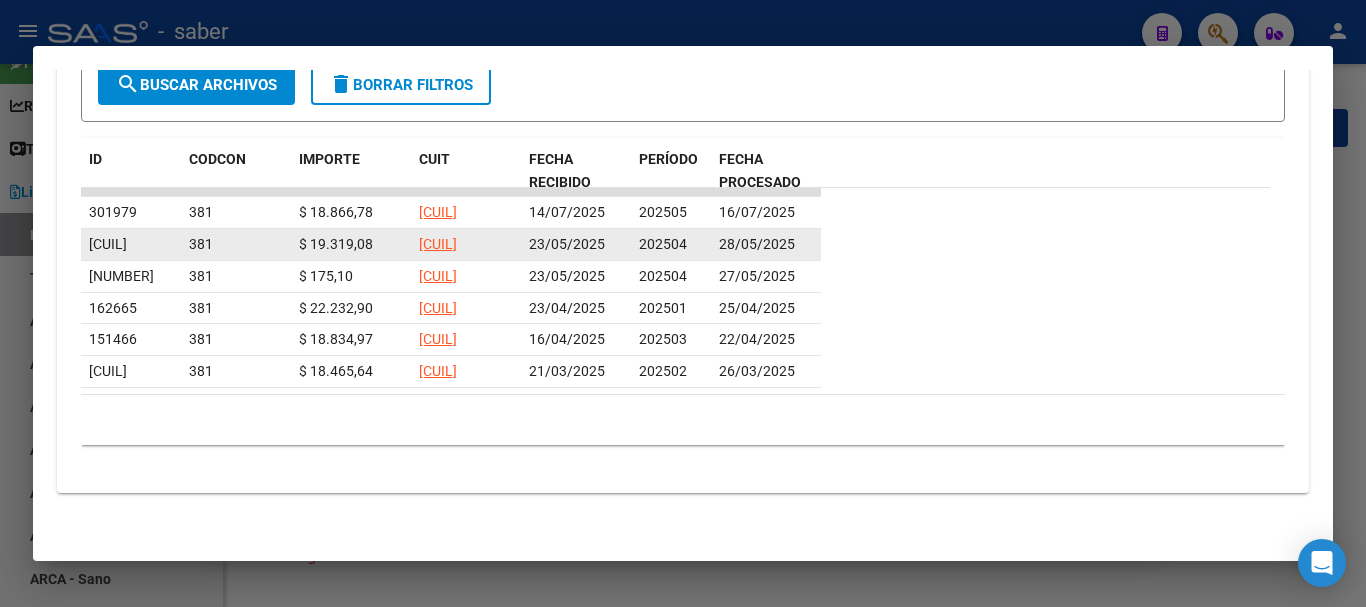 drag, startPoint x: 728, startPoint y: 209, endPoint x: 816, endPoint y: 235, distance: 91.76056 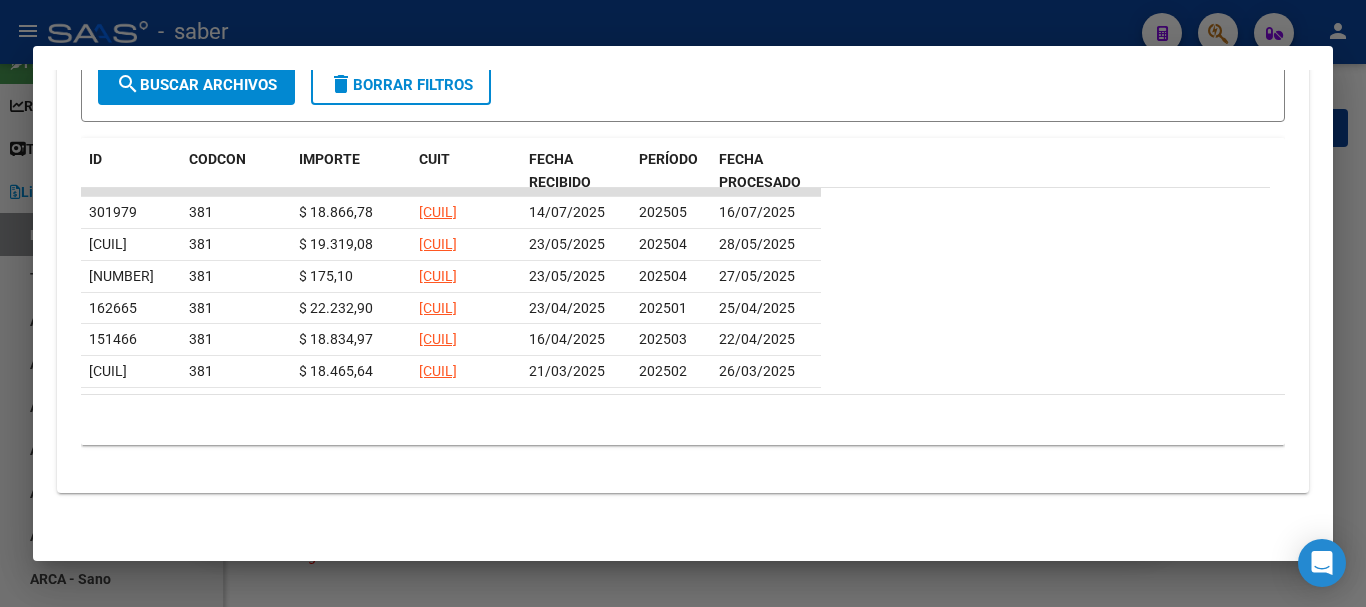 drag, startPoint x: 935, startPoint y: 305, endPoint x: 898, endPoint y: 370, distance: 74.793045 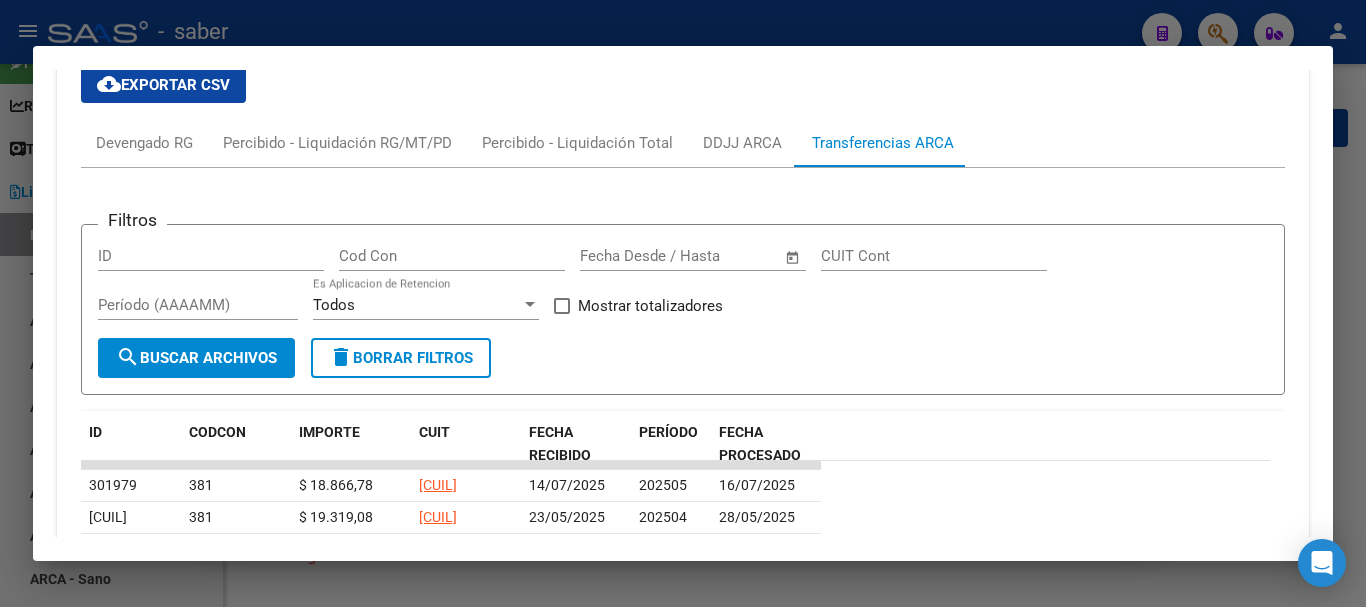 scroll, scrollTop: 1686, scrollLeft: 0, axis: vertical 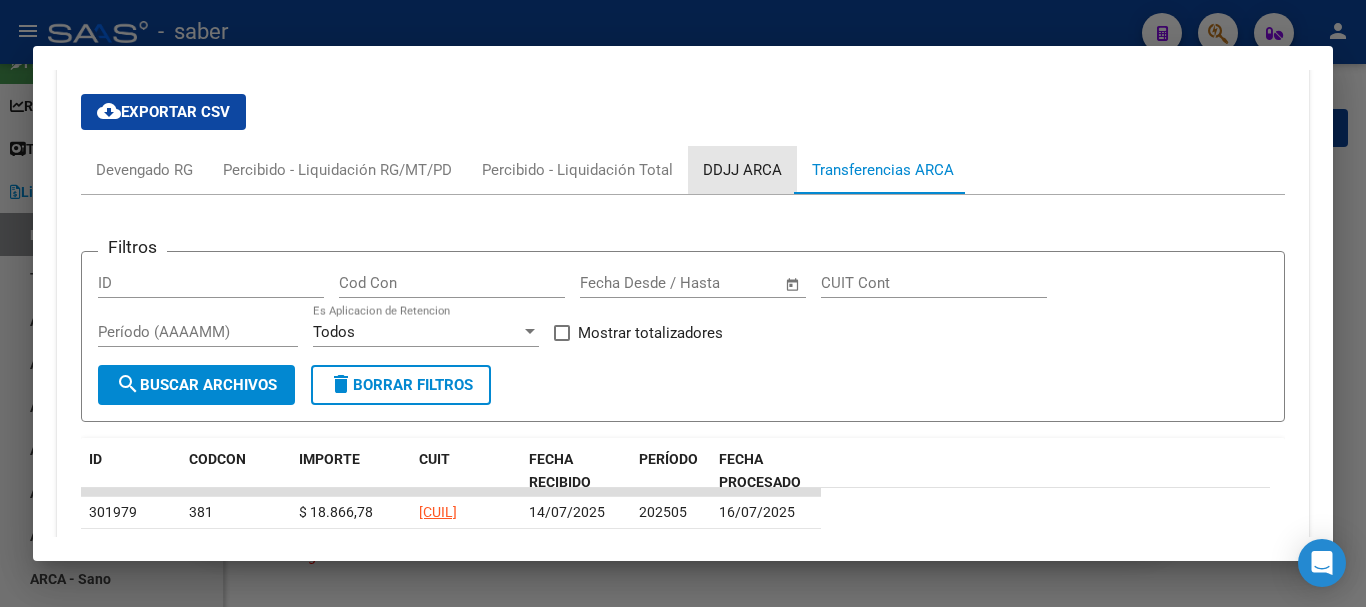 drag, startPoint x: 749, startPoint y: 165, endPoint x: 753, endPoint y: 182, distance: 17.464249 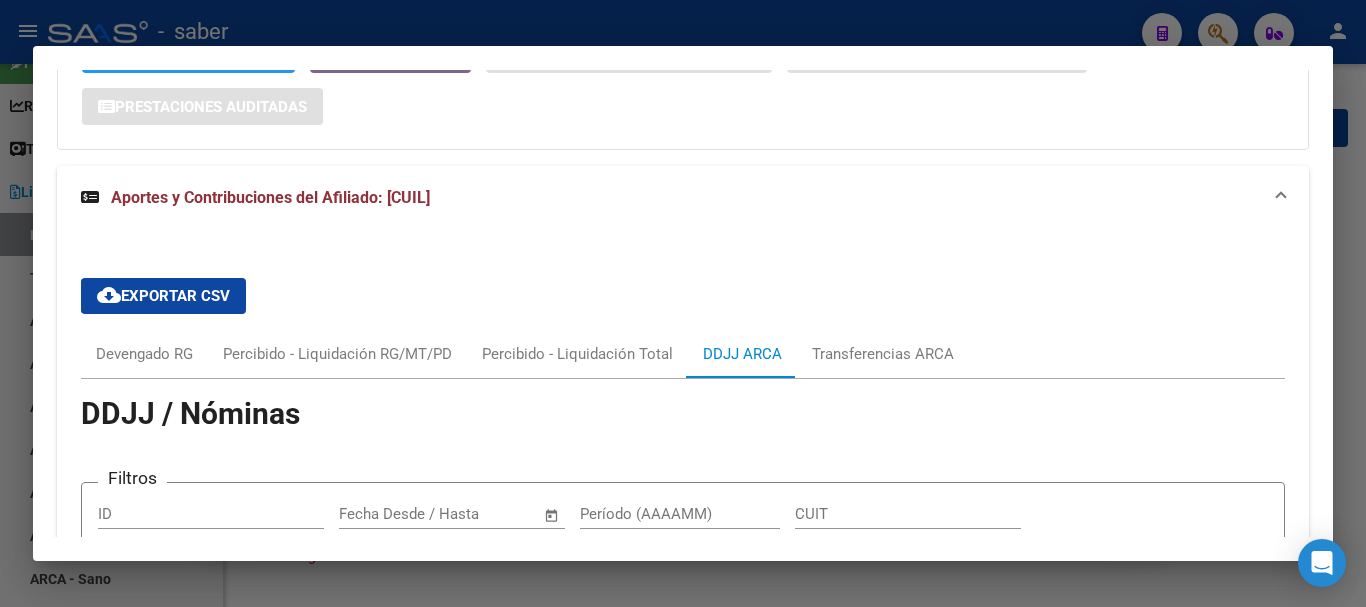 scroll, scrollTop: 1386, scrollLeft: 0, axis: vertical 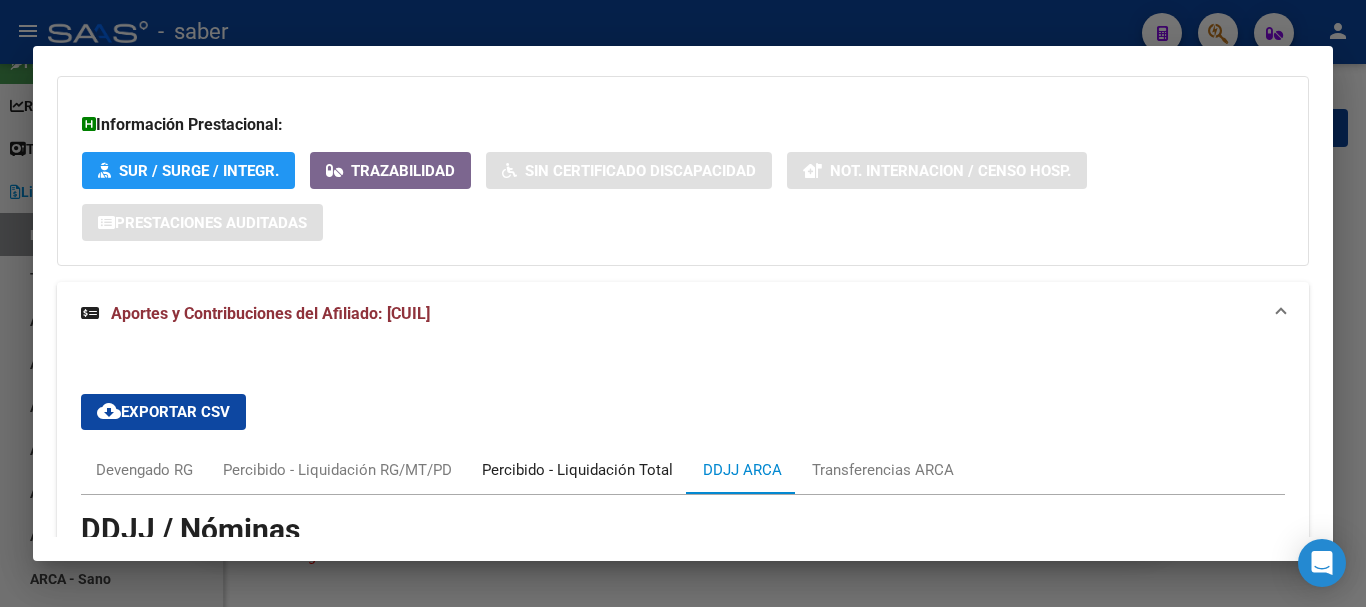 click on "Percibido - Liquidación Total" at bounding box center [577, 470] 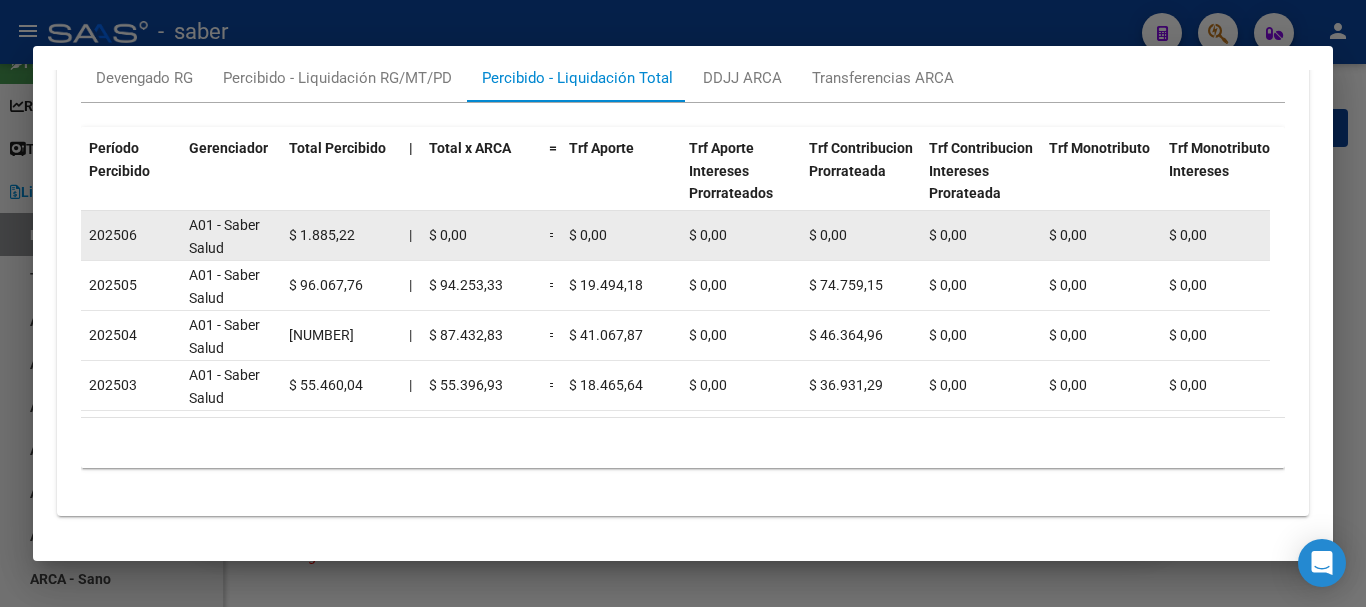 scroll, scrollTop: 1786, scrollLeft: 0, axis: vertical 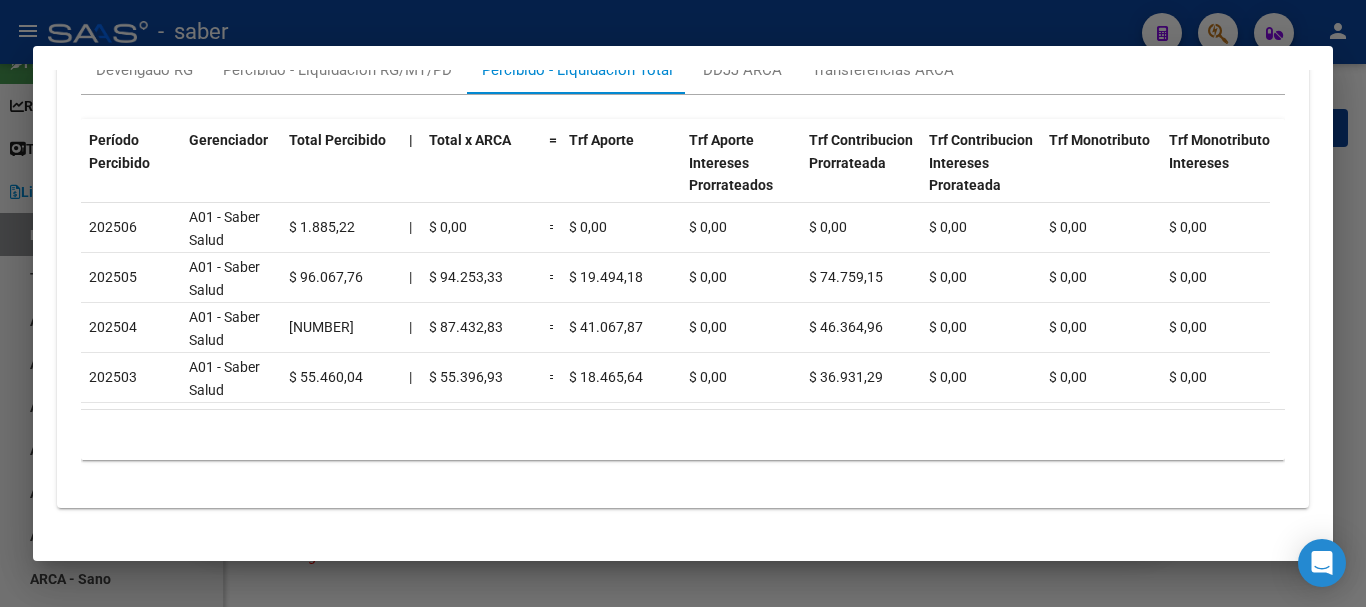 drag, startPoint x: 439, startPoint y: 405, endPoint x: 910, endPoint y: 461, distance: 474.3174 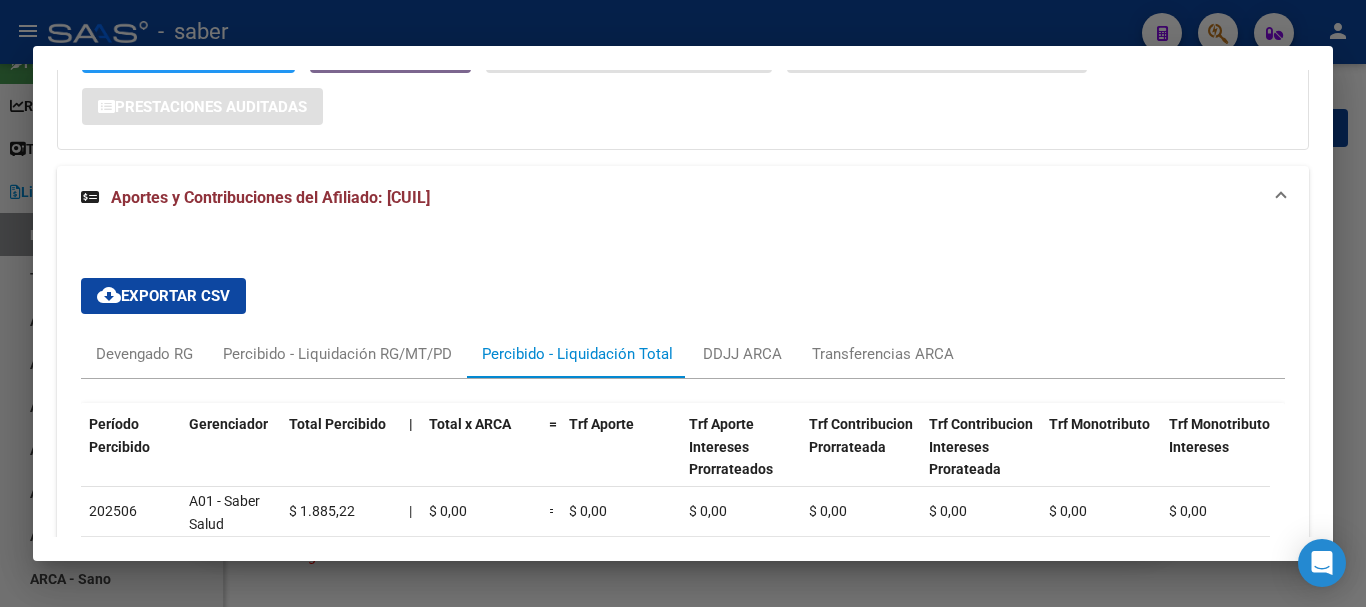 scroll, scrollTop: 1486, scrollLeft: 0, axis: vertical 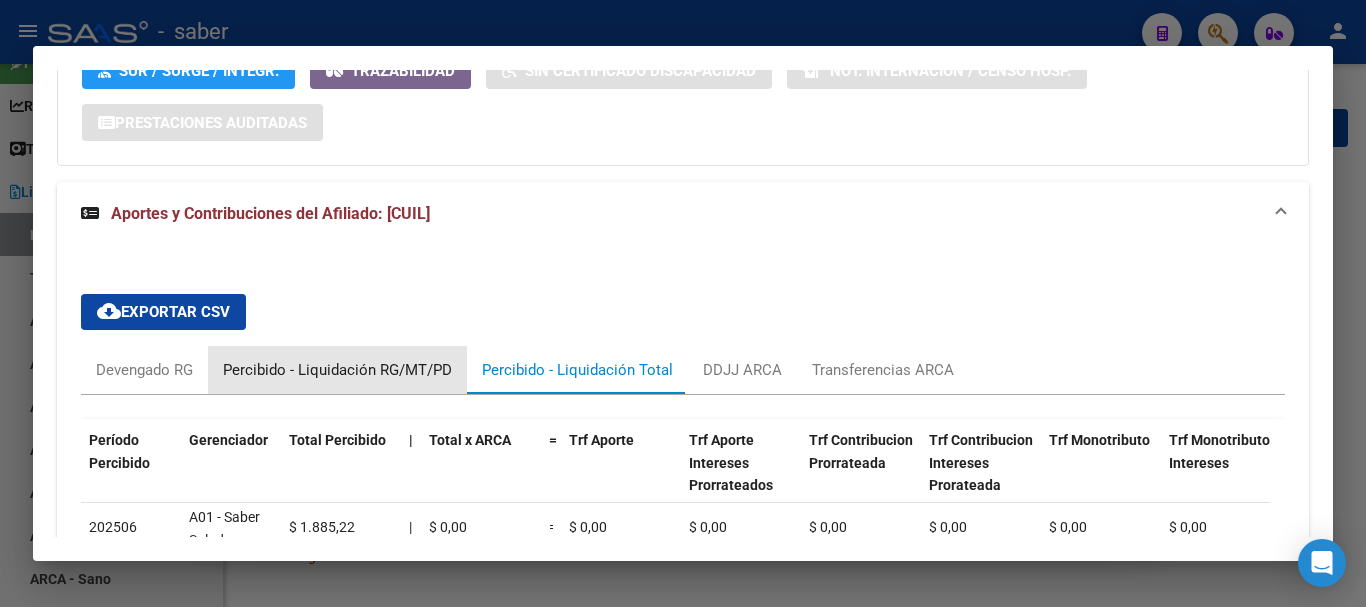 click on "Percibido - Liquidación RG/MT/PD" at bounding box center (337, 370) 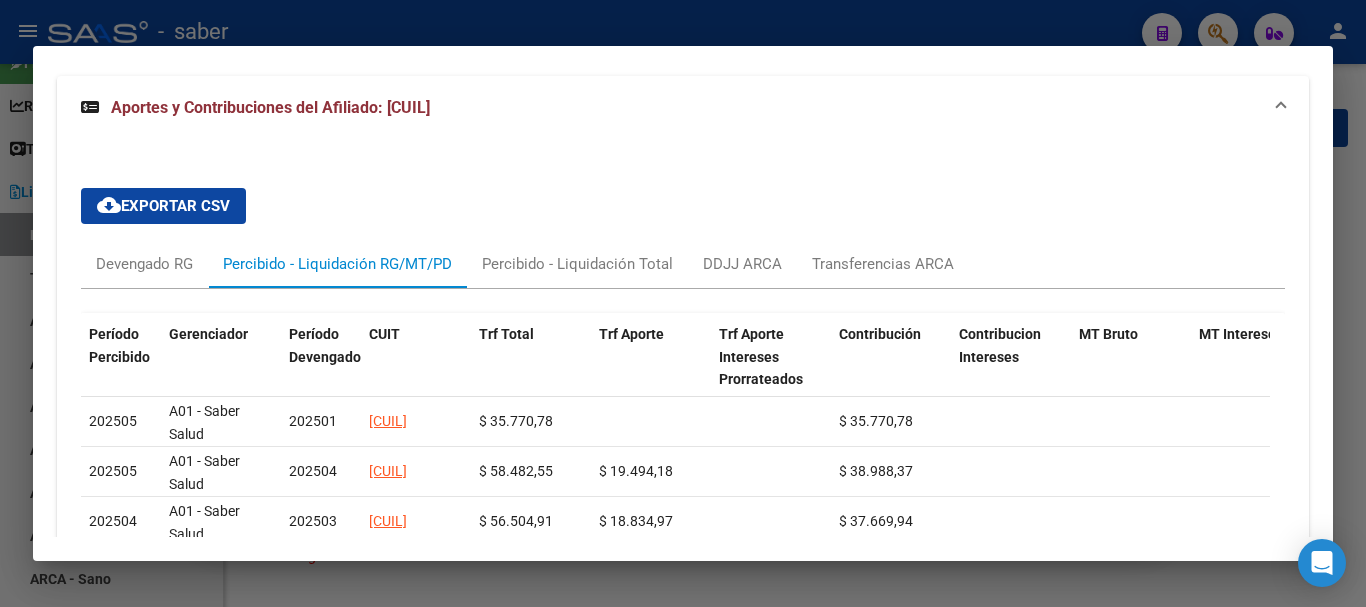 scroll, scrollTop: 1686, scrollLeft: 0, axis: vertical 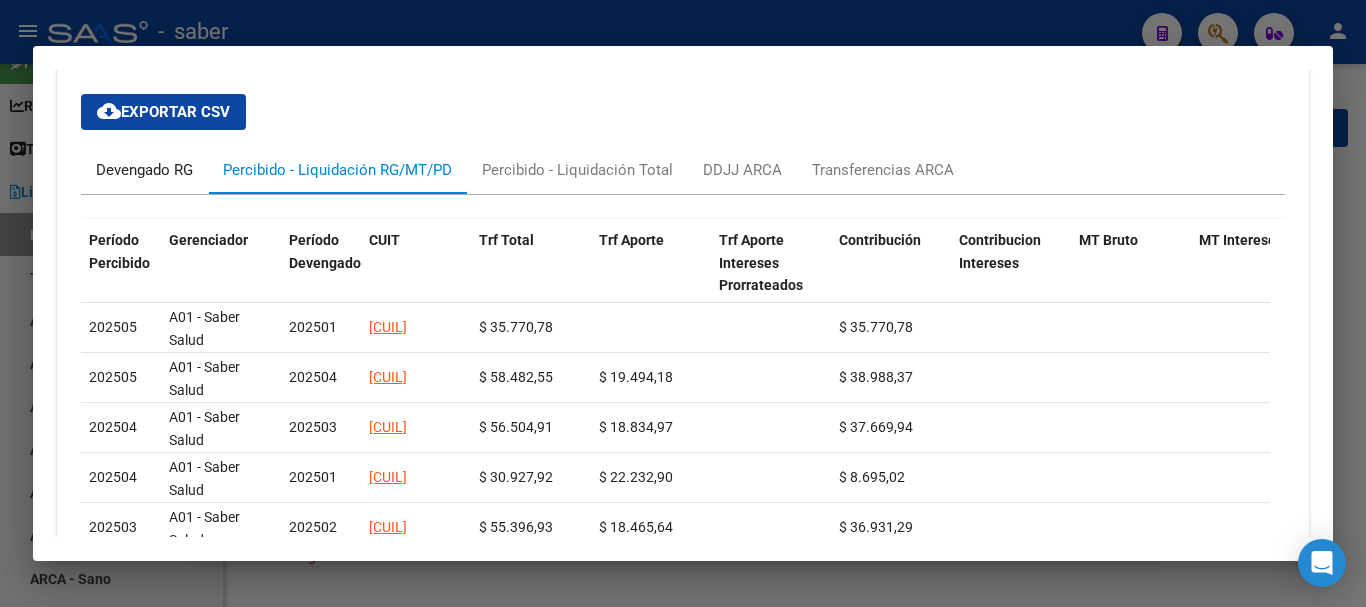 drag, startPoint x: 134, startPoint y: 182, endPoint x: 162, endPoint y: 206, distance: 36.878178 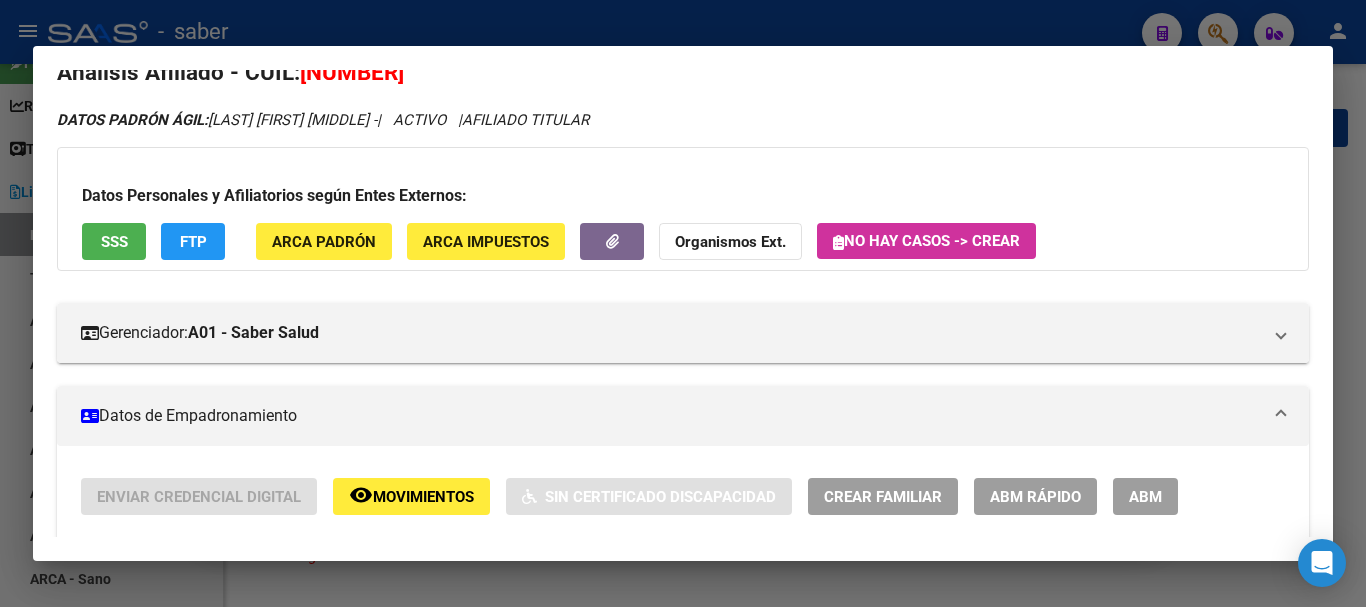 scroll, scrollTop: 0, scrollLeft: 0, axis: both 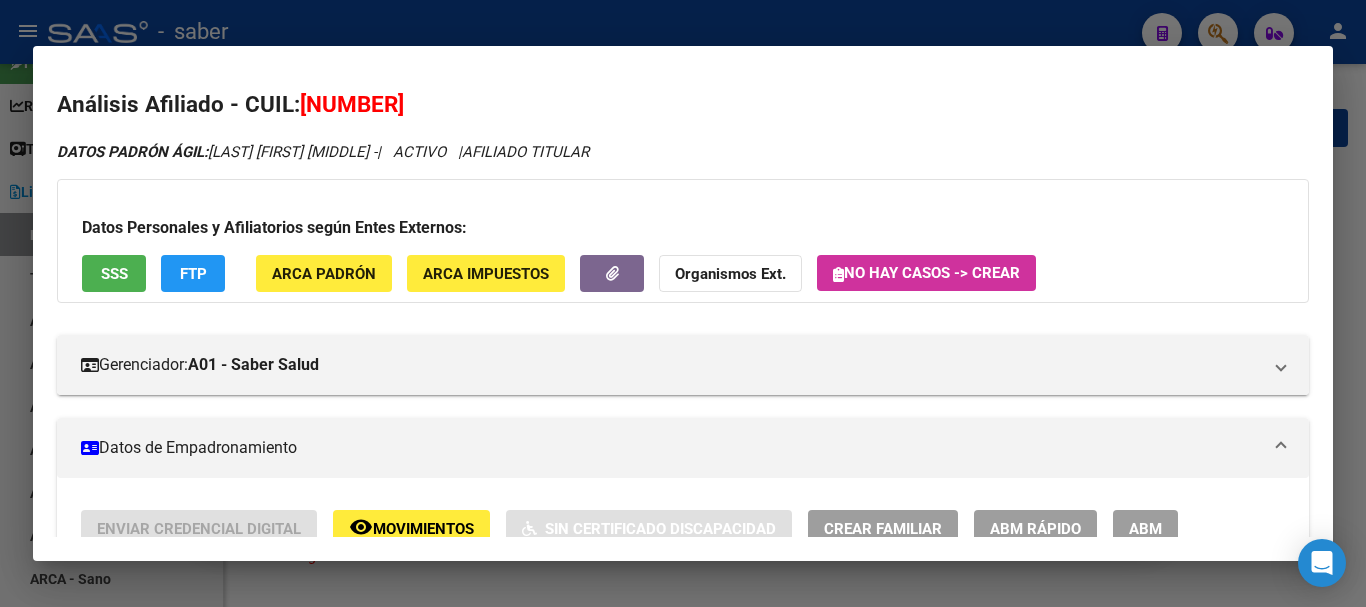 click at bounding box center [683, 303] 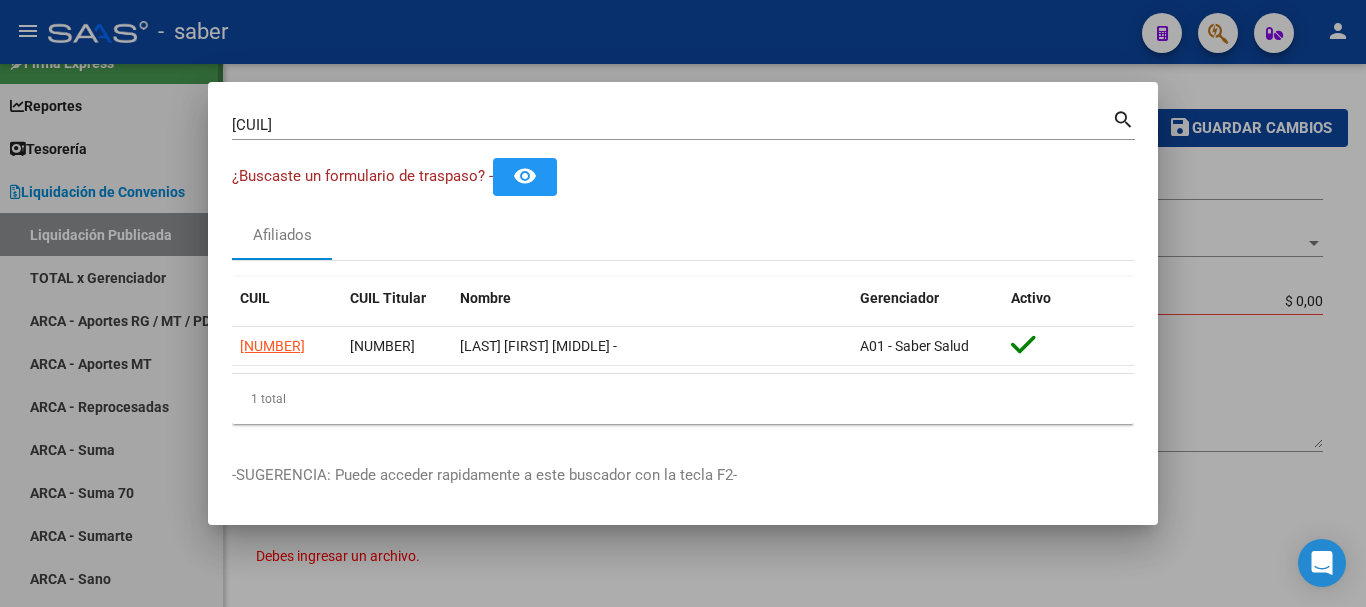 click at bounding box center (683, 303) 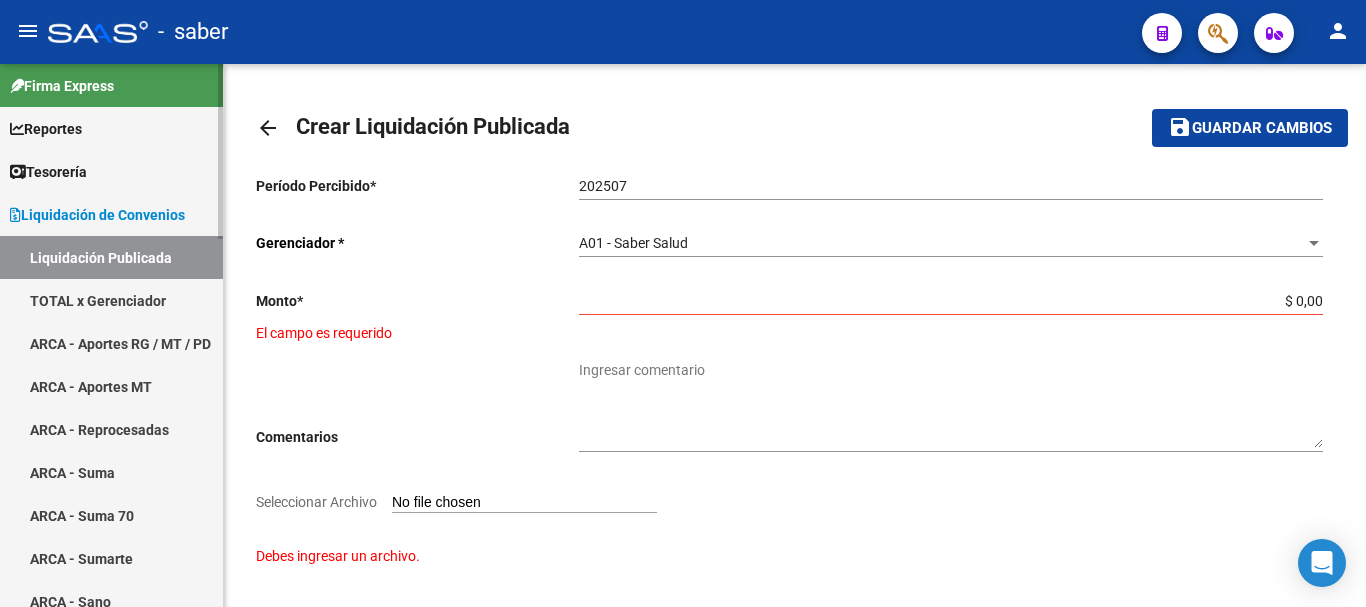 scroll, scrollTop: 0, scrollLeft: 0, axis: both 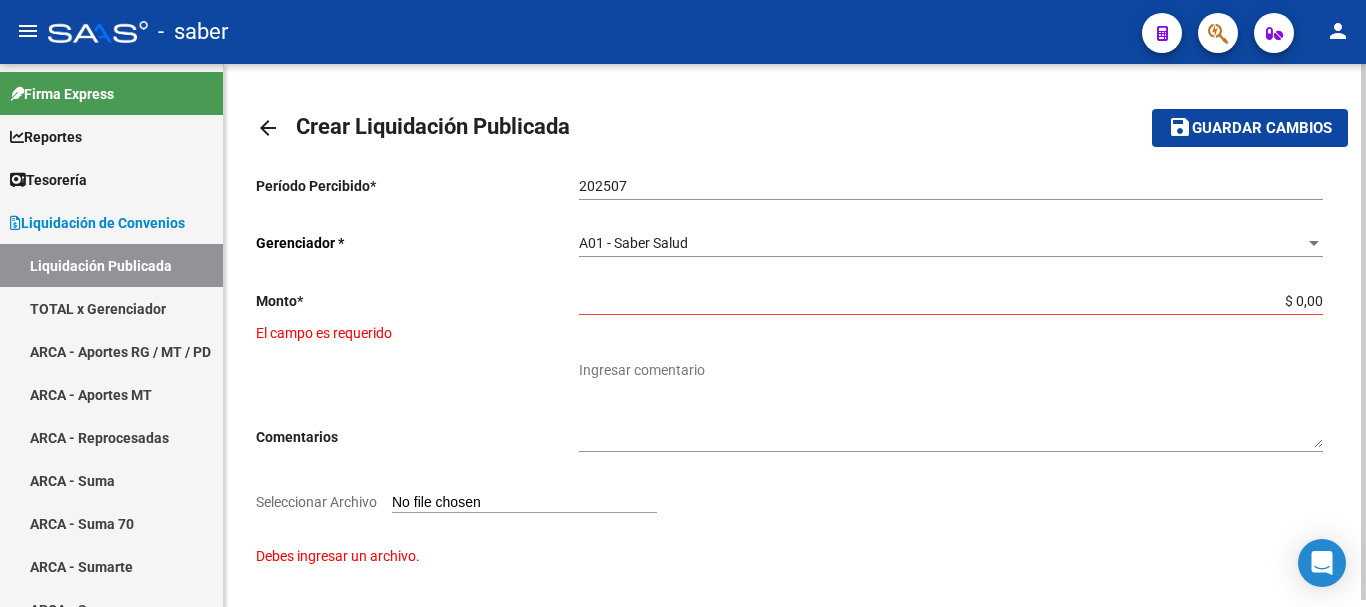 click on "arrow_back" 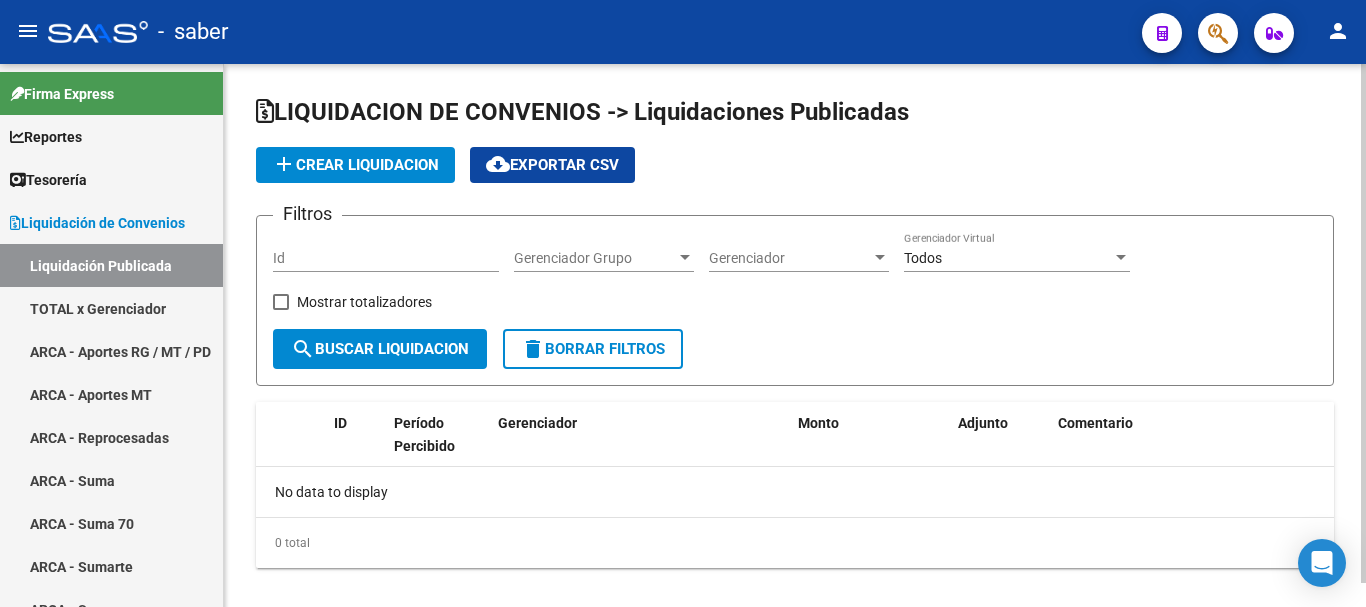 checkbox on "true" 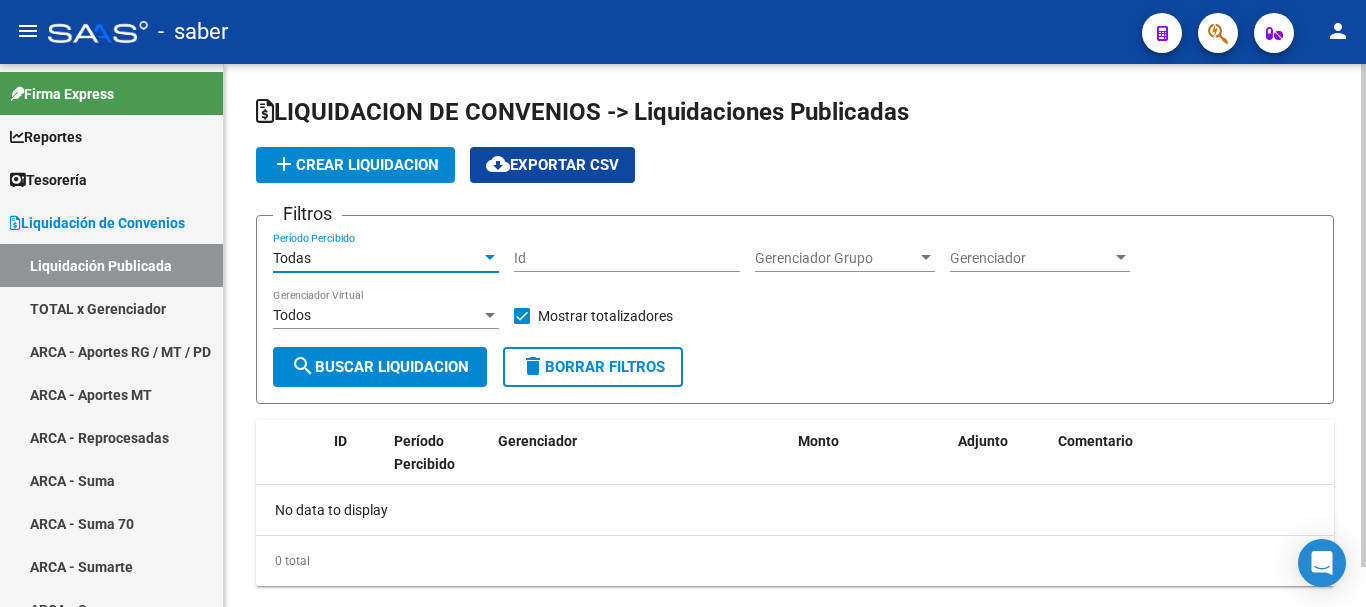 click on "Todas" at bounding box center (377, 258) 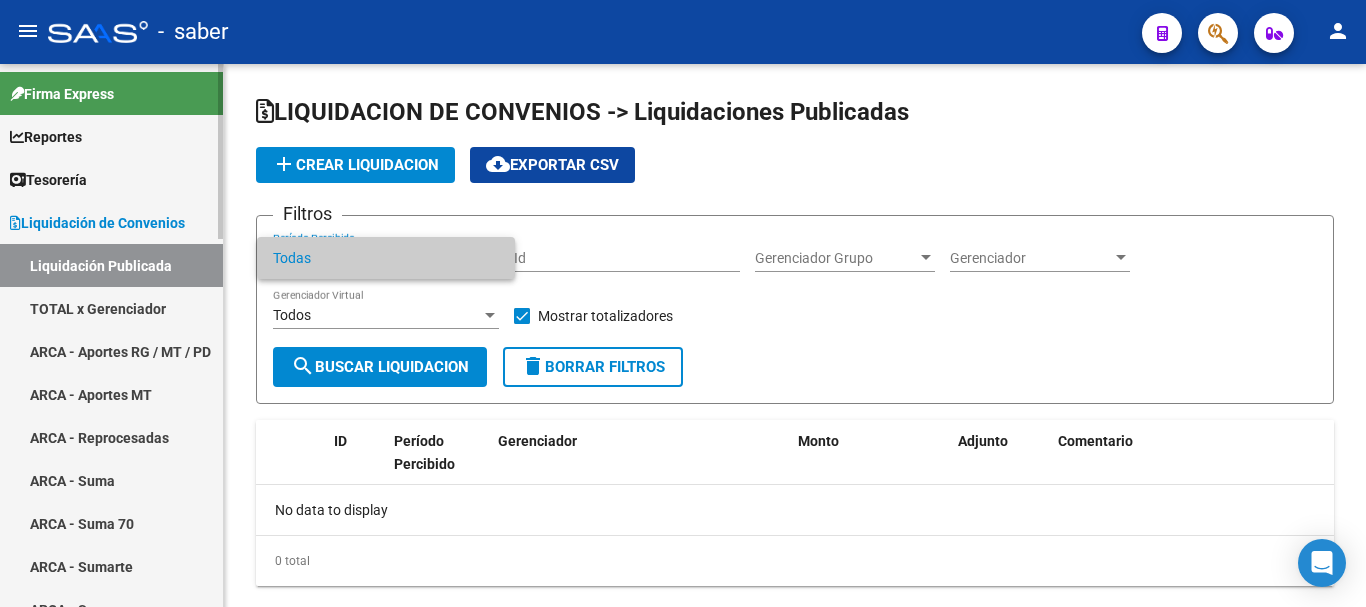 click at bounding box center (683, 303) 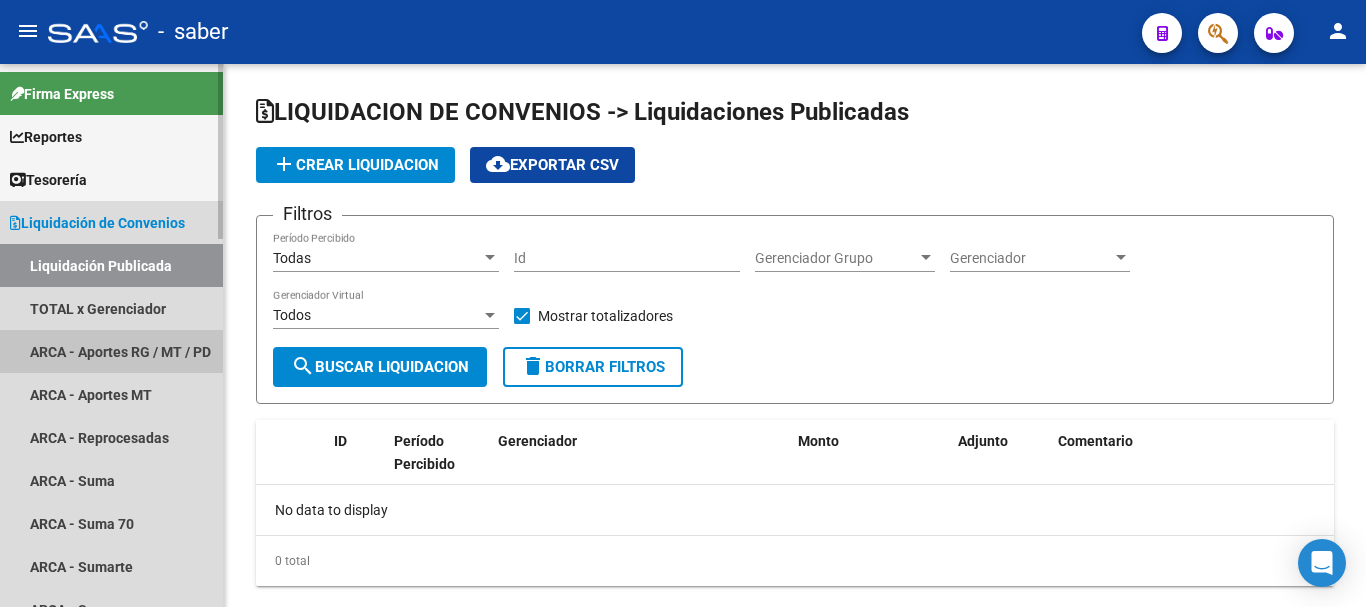 click on "ARCA - Aportes RG / MT / PD" at bounding box center (111, 351) 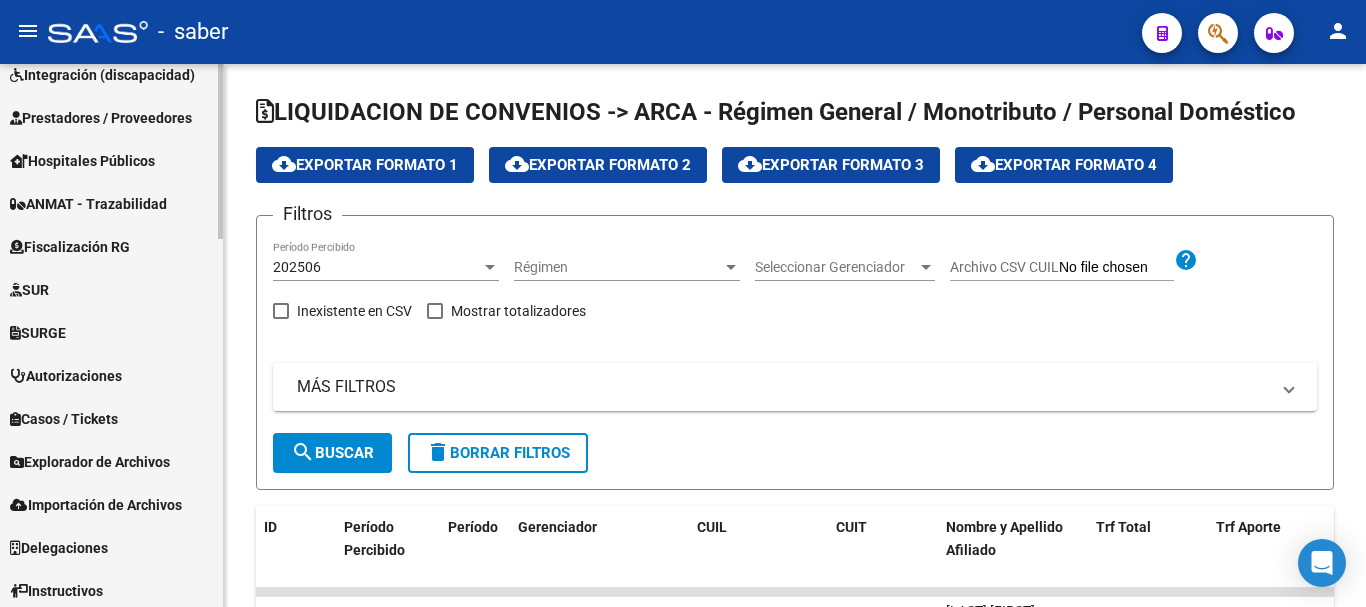 scroll, scrollTop: 1100, scrollLeft: 0, axis: vertical 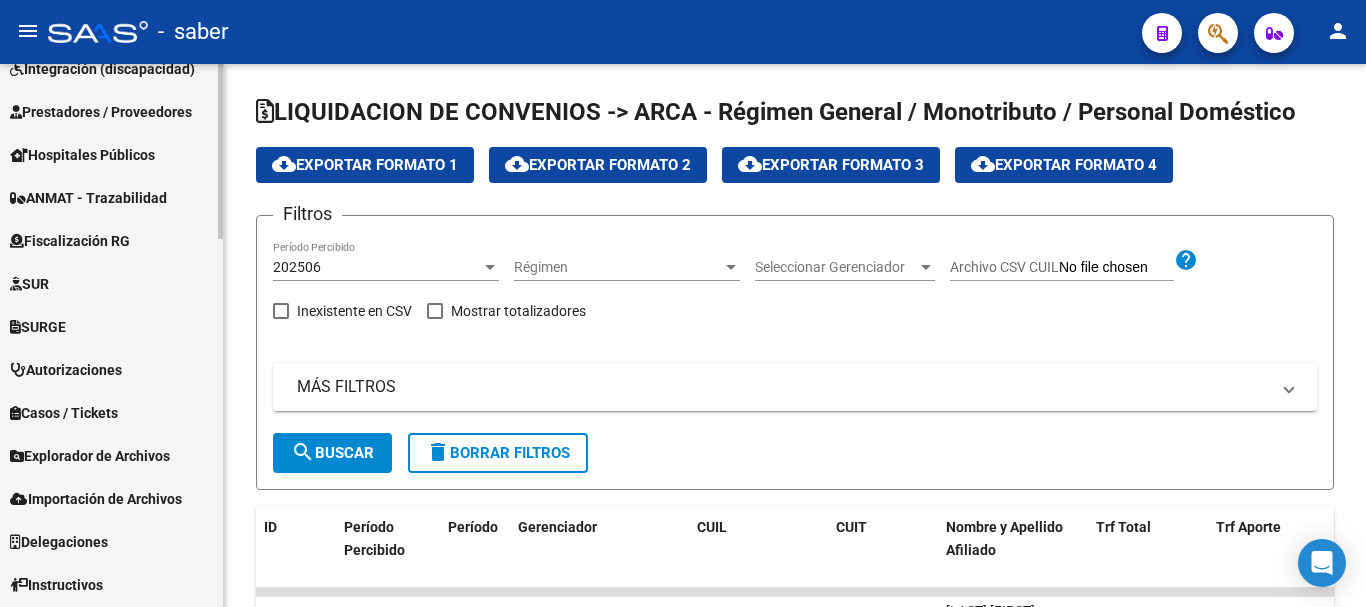 click on "Explorador de Archivos" at bounding box center [90, 456] 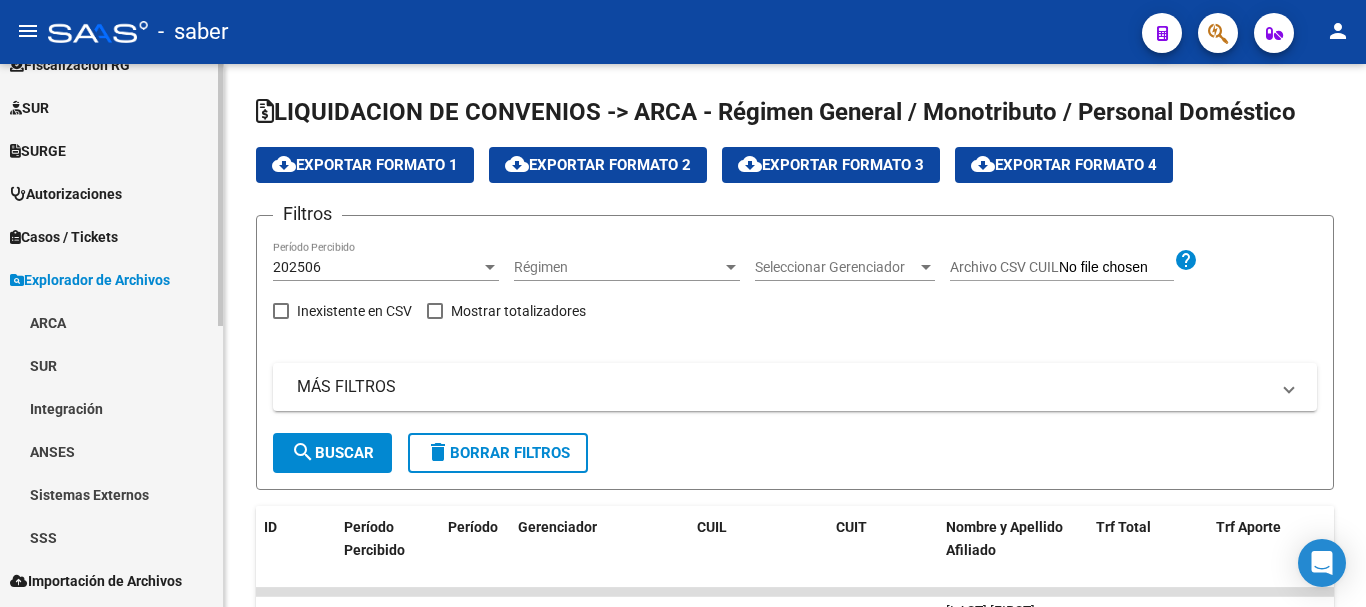 scroll, scrollTop: 483, scrollLeft: 0, axis: vertical 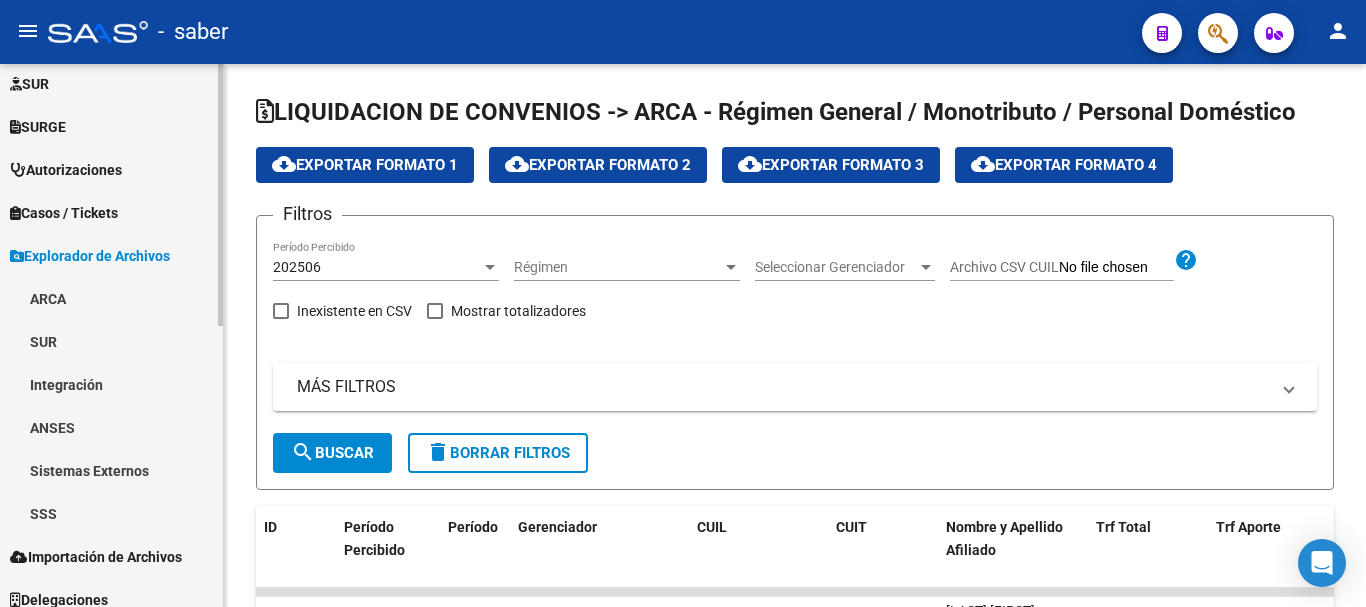 click on "ARCA" at bounding box center (111, 298) 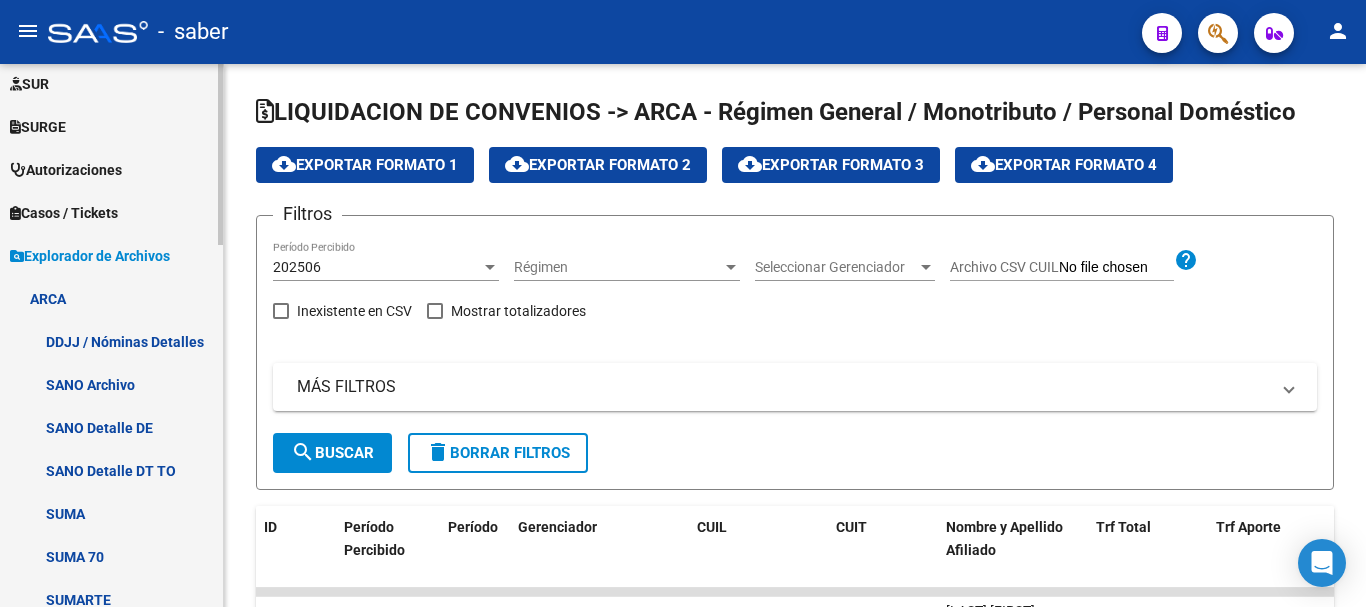 click on "DDJJ / Nóminas Detalles" at bounding box center [111, 341] 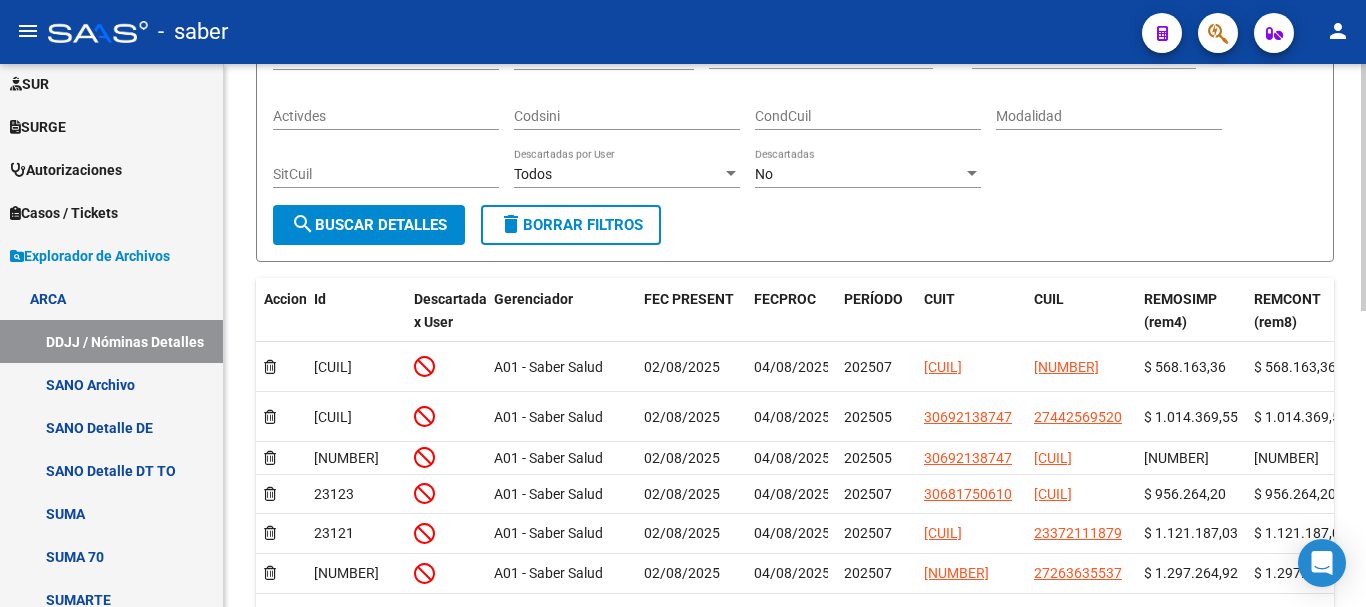 scroll, scrollTop: 400, scrollLeft: 0, axis: vertical 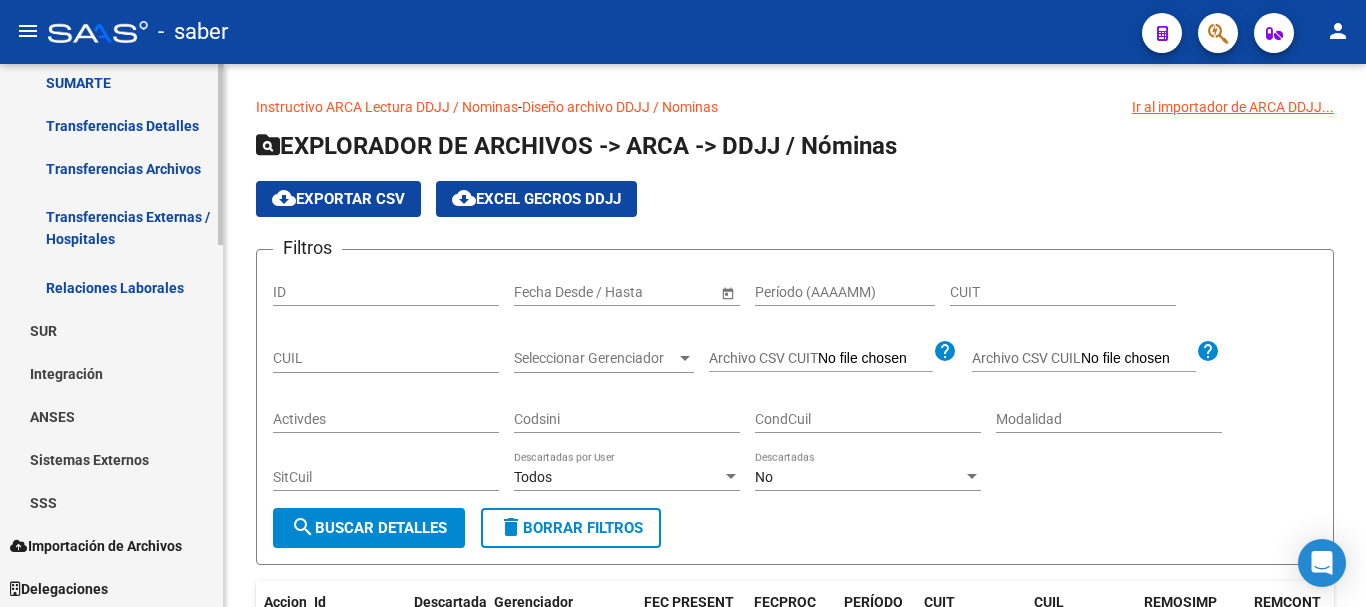click on "Sistemas Externos" at bounding box center (111, 459) 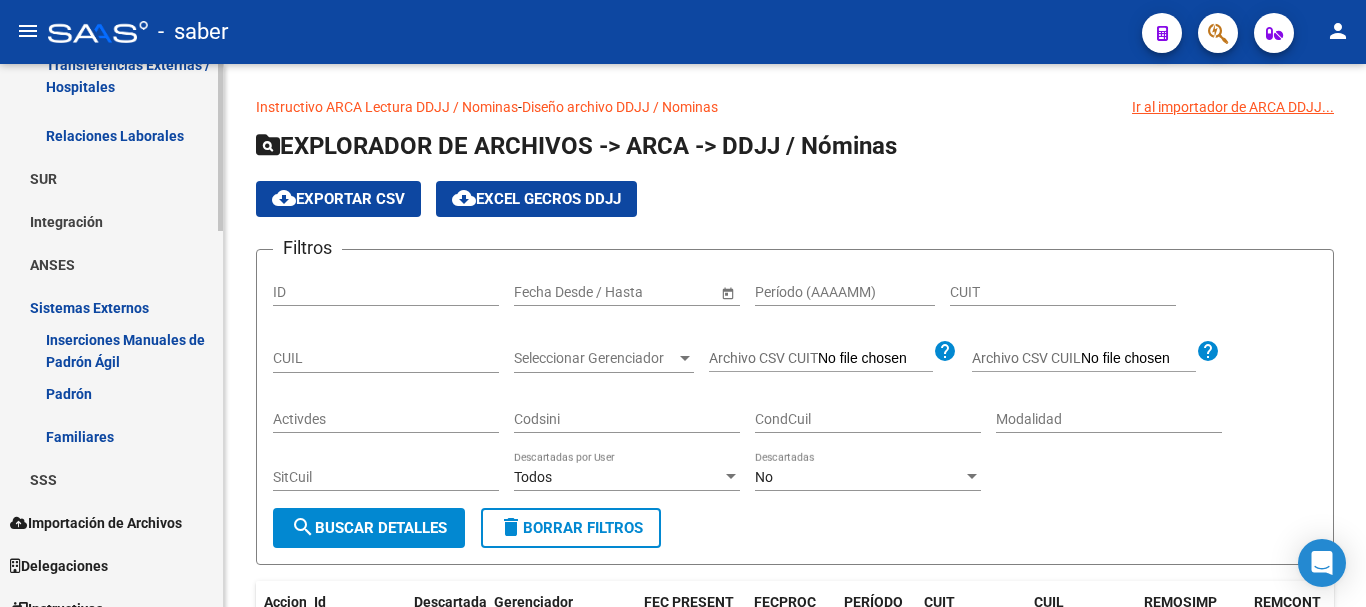 scroll, scrollTop: 1218, scrollLeft: 0, axis: vertical 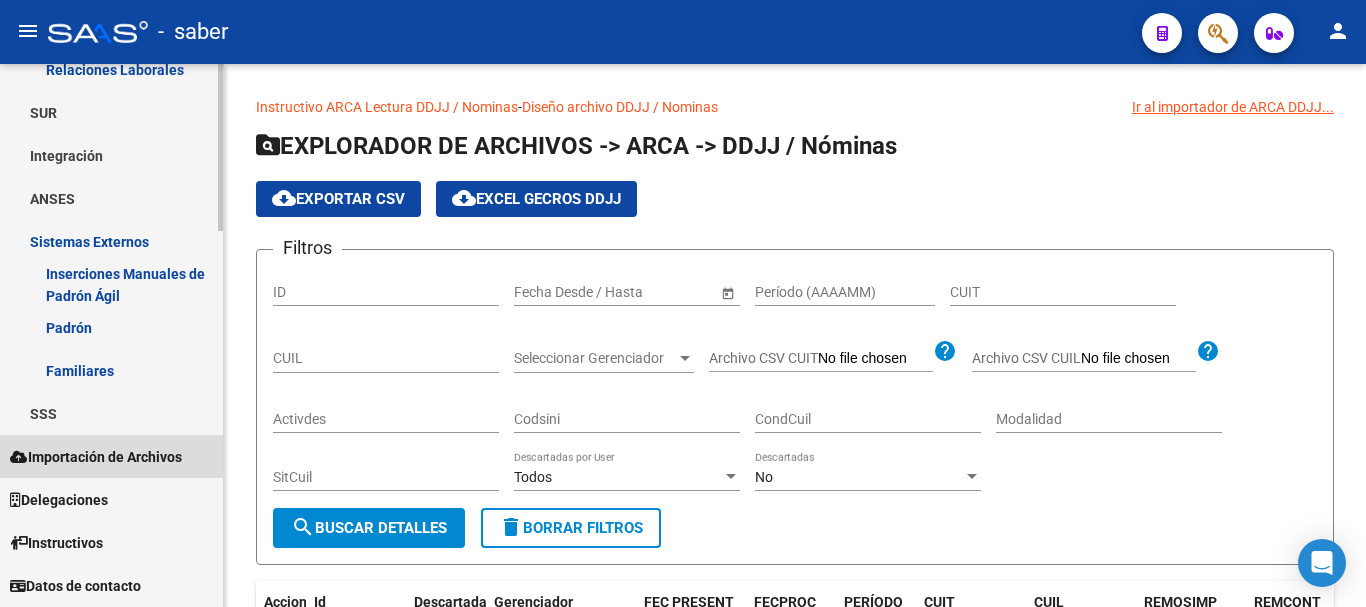 click on "Importación de Archivos" at bounding box center [96, 457] 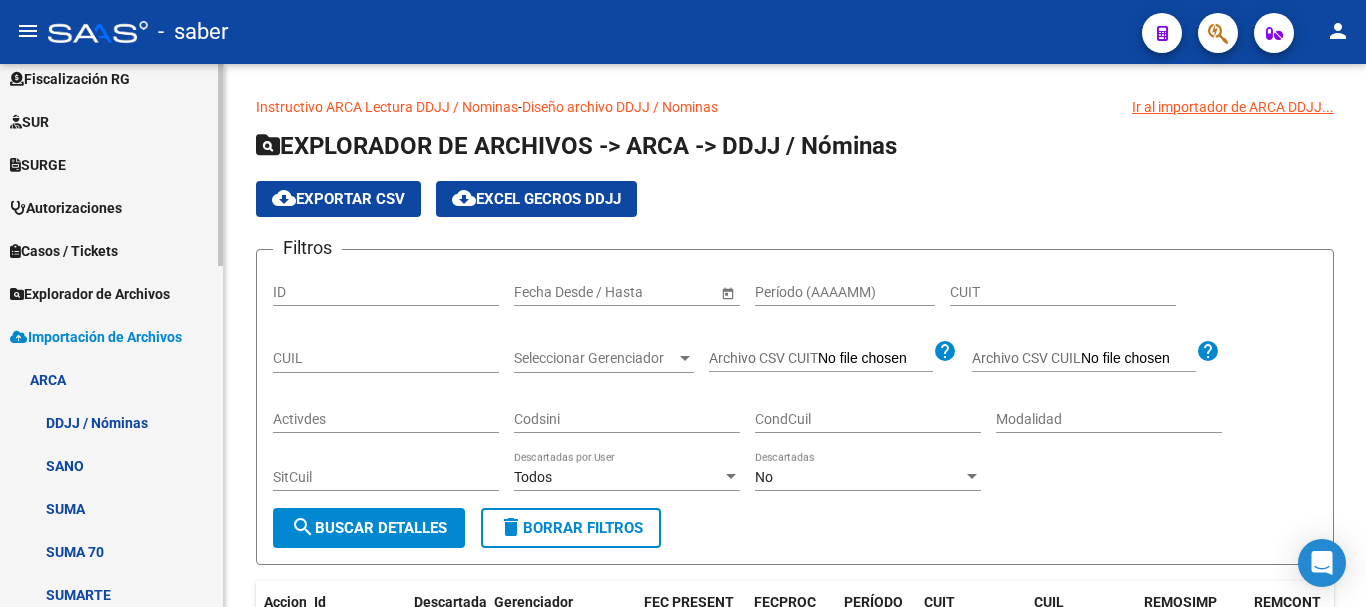 scroll, scrollTop: 417, scrollLeft: 0, axis: vertical 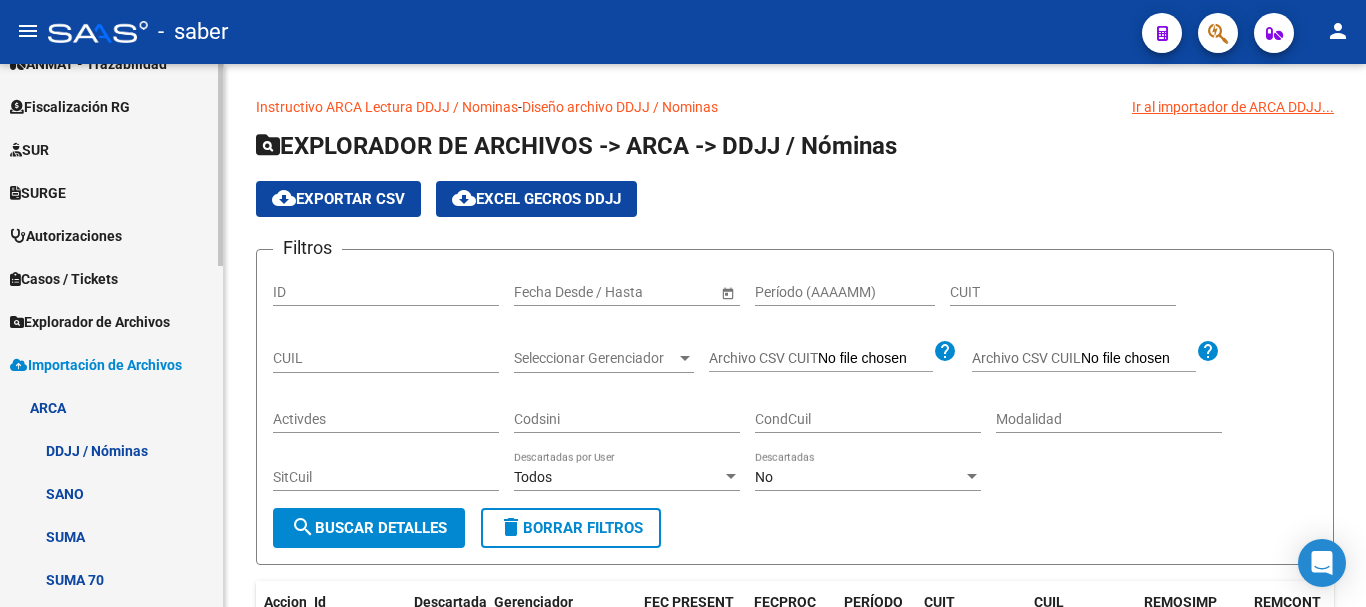 click on "ARCA" at bounding box center (111, 407) 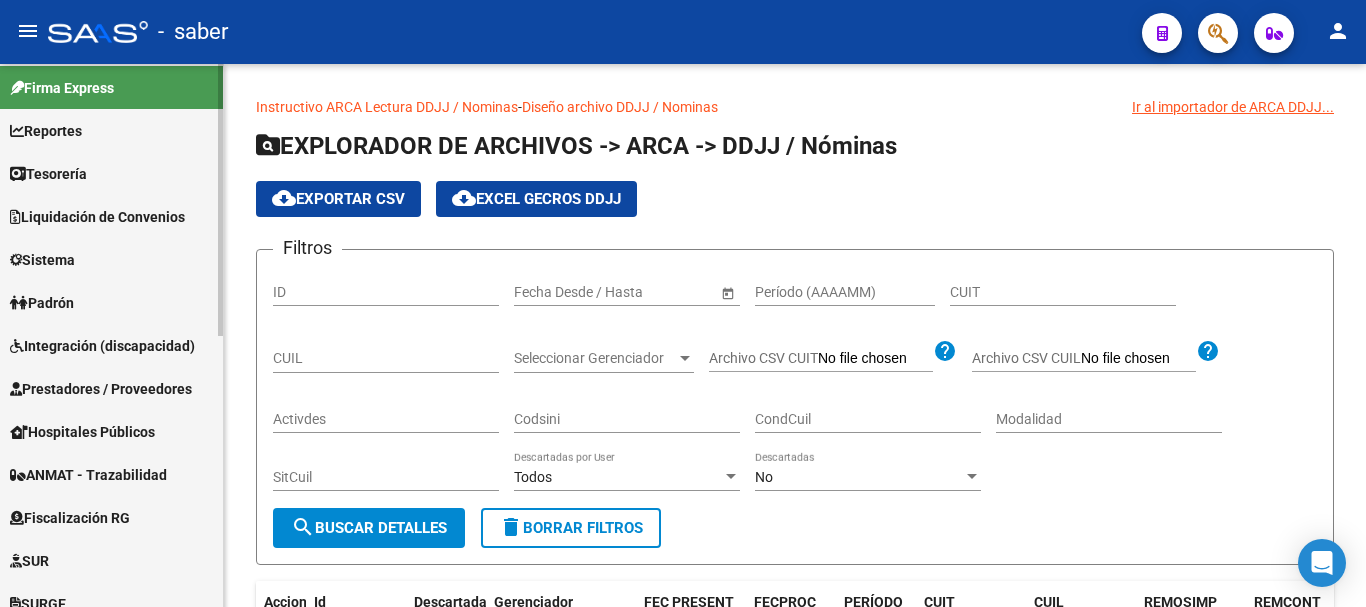 scroll, scrollTop: 0, scrollLeft: 0, axis: both 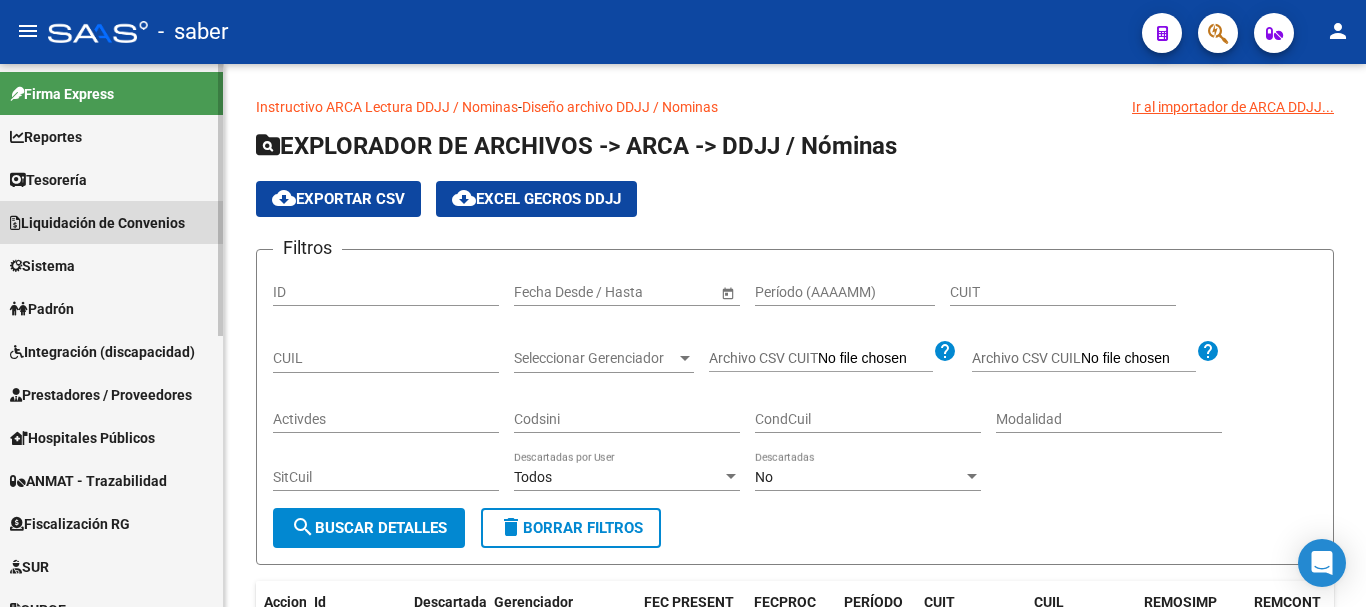click on "Liquidación de Convenios" at bounding box center (97, 223) 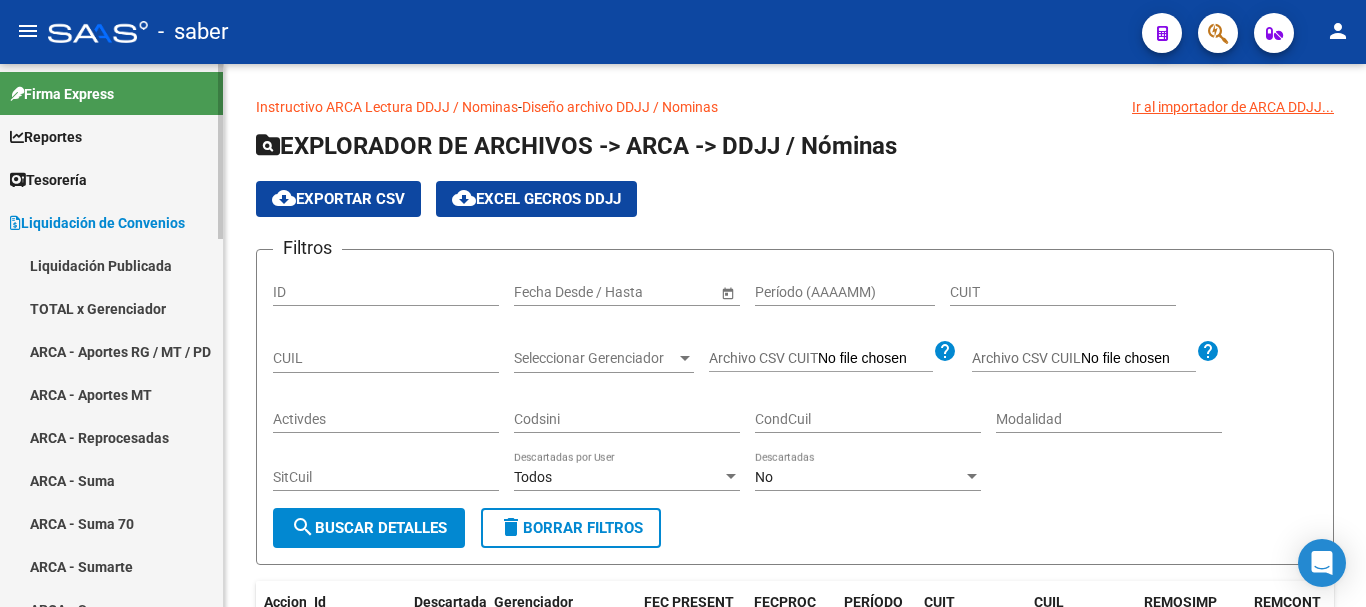 click on "TOTAL x Gerenciador" at bounding box center (111, 308) 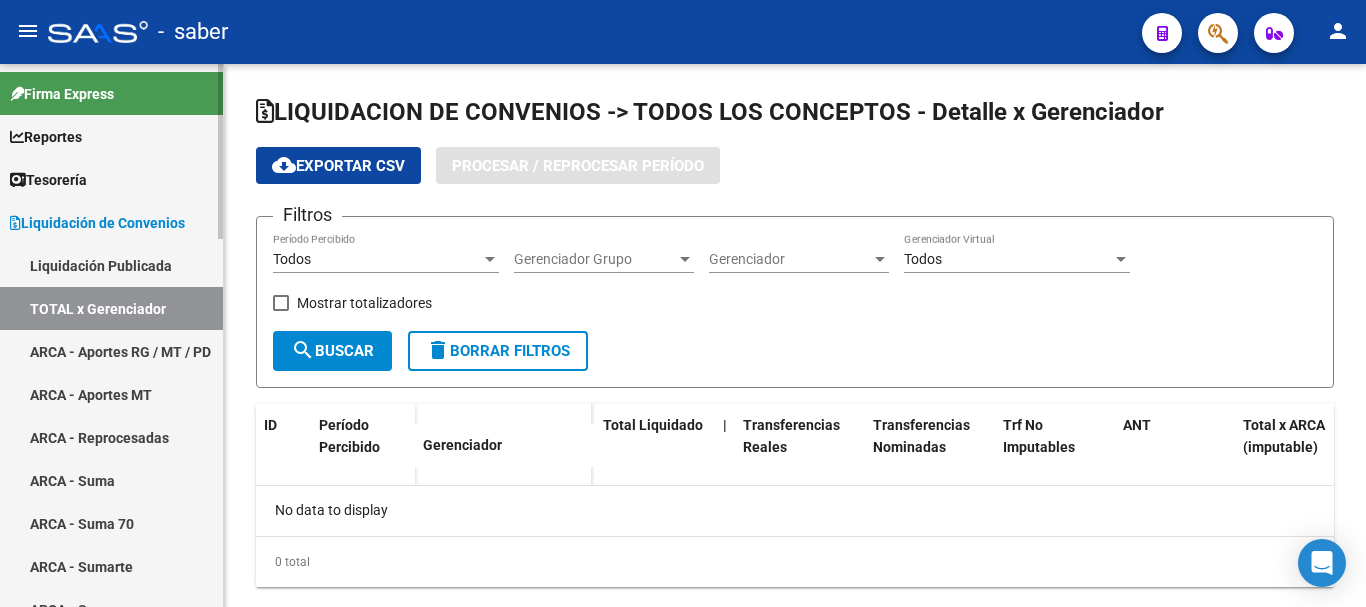 checkbox on "true" 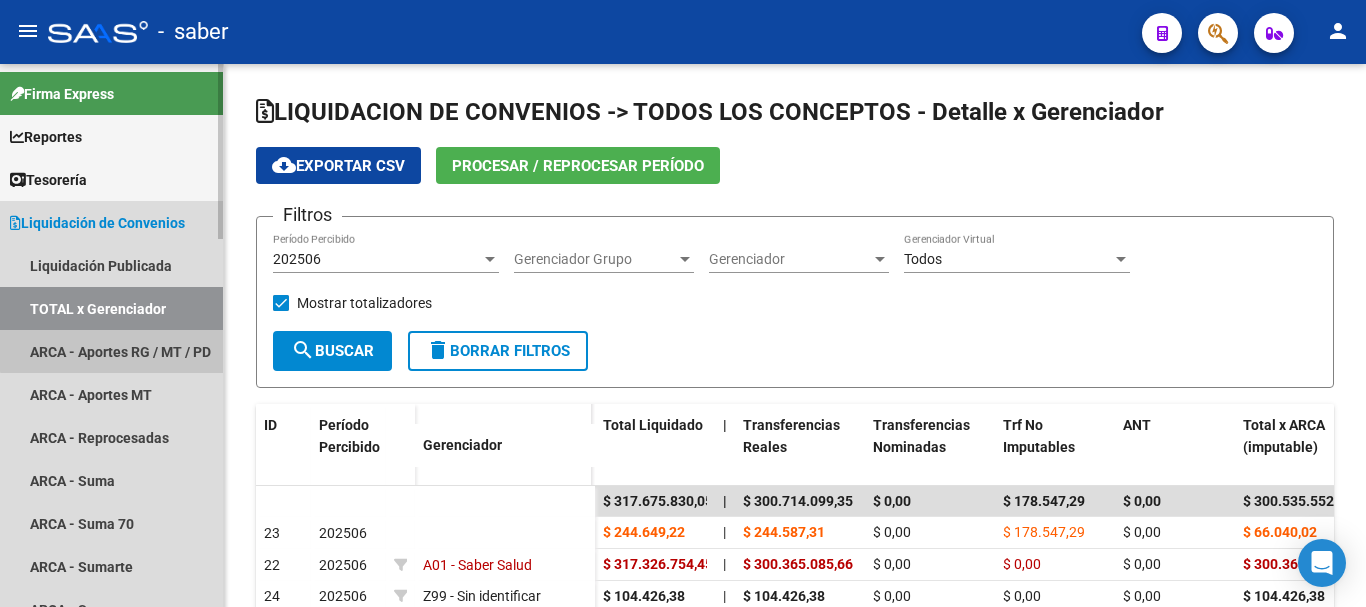 click on "ARCA - Aportes RG / MT / PD" at bounding box center (111, 351) 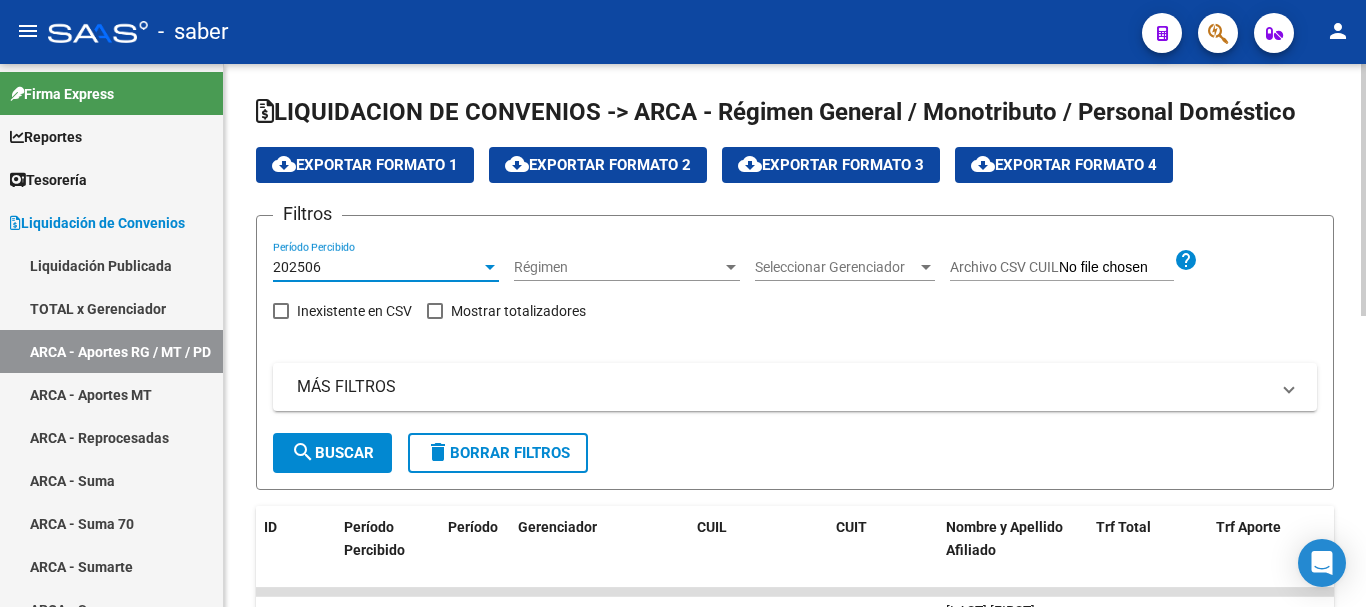 click on "202506" at bounding box center (377, 267) 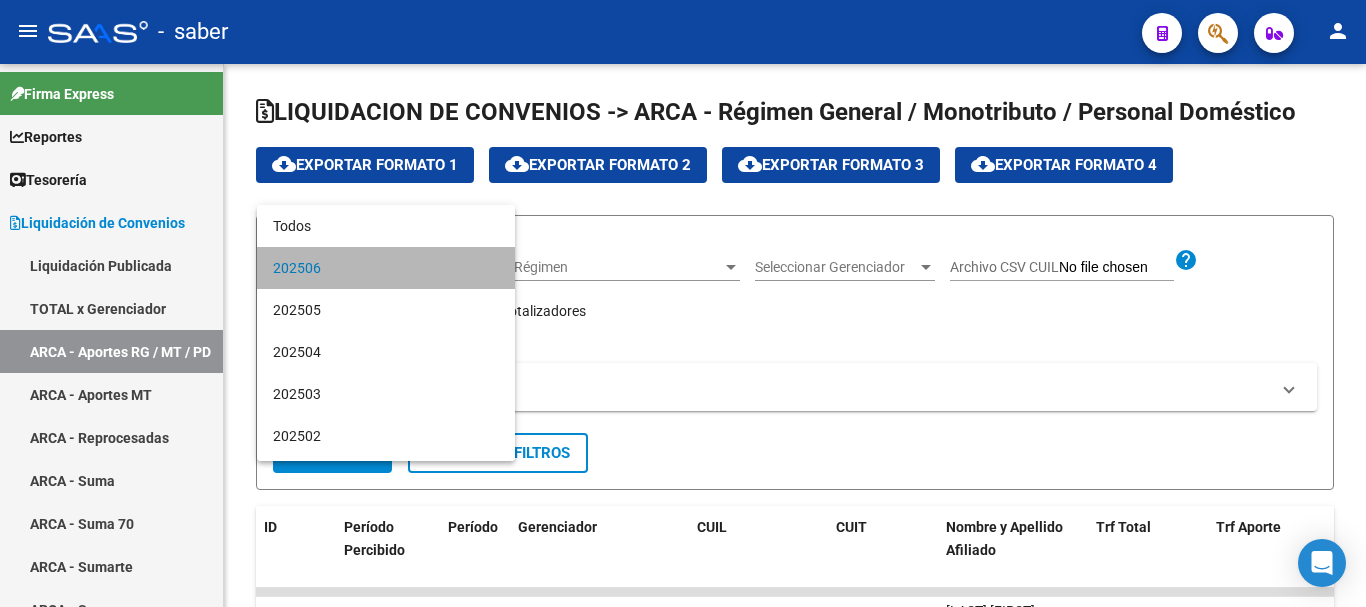 click on "202506" at bounding box center (386, 268) 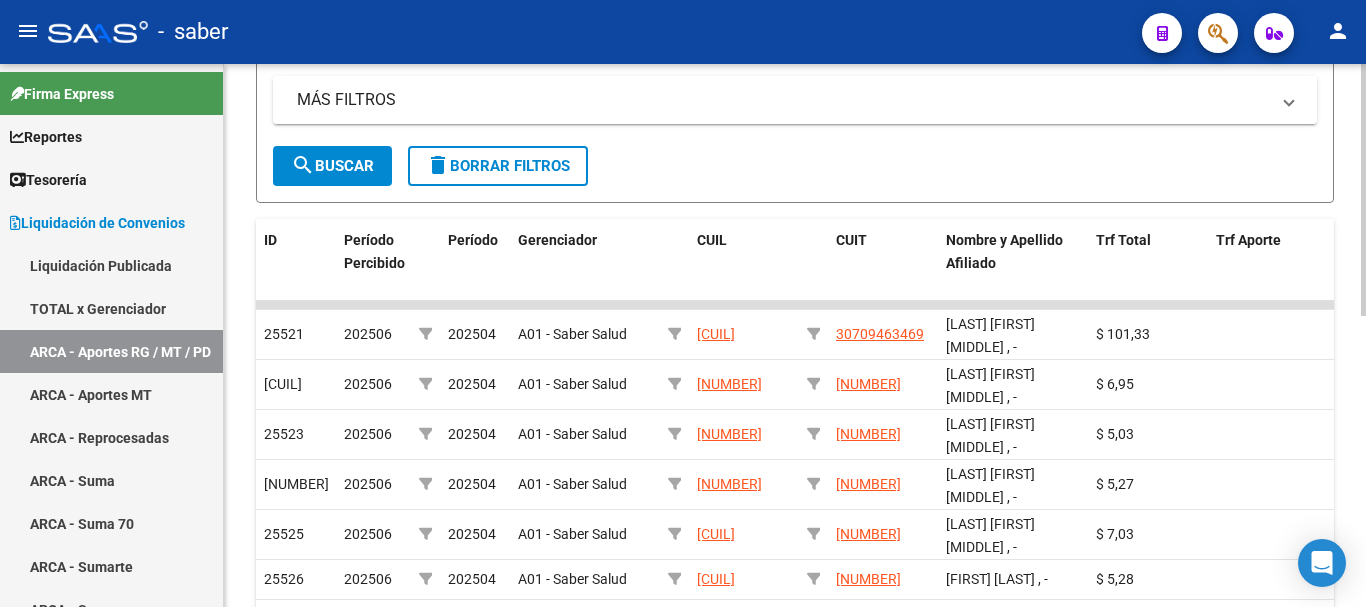 scroll, scrollTop: 300, scrollLeft: 0, axis: vertical 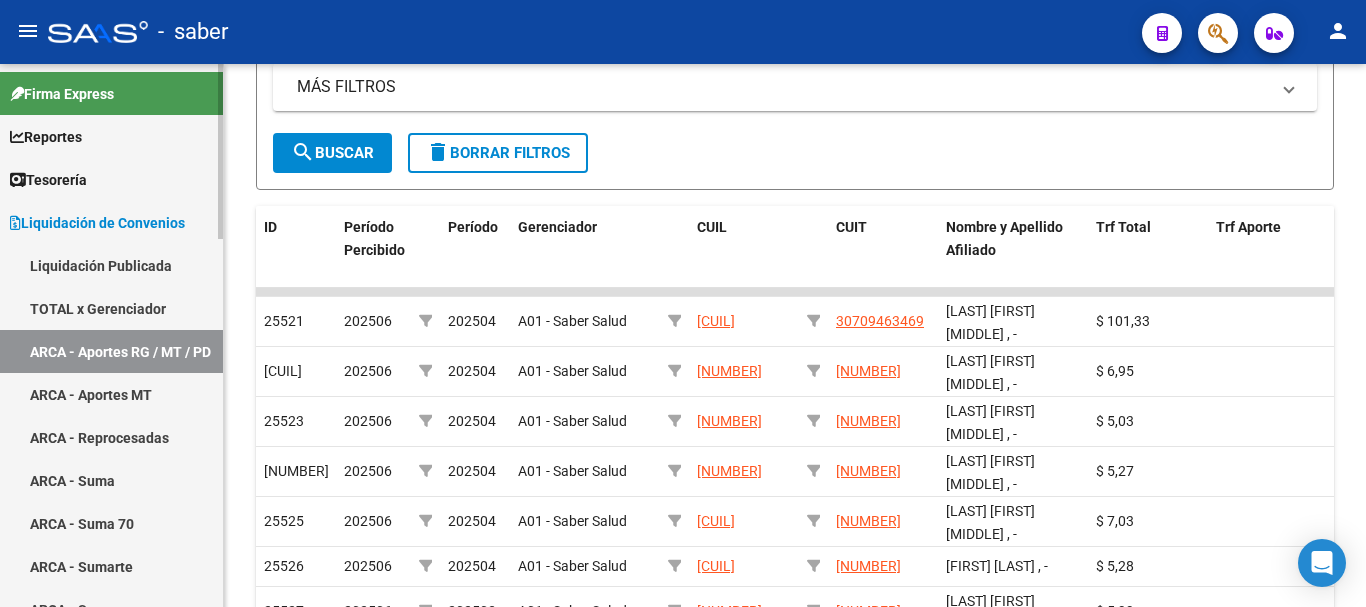 click on "Liquidación Publicada" at bounding box center [111, 265] 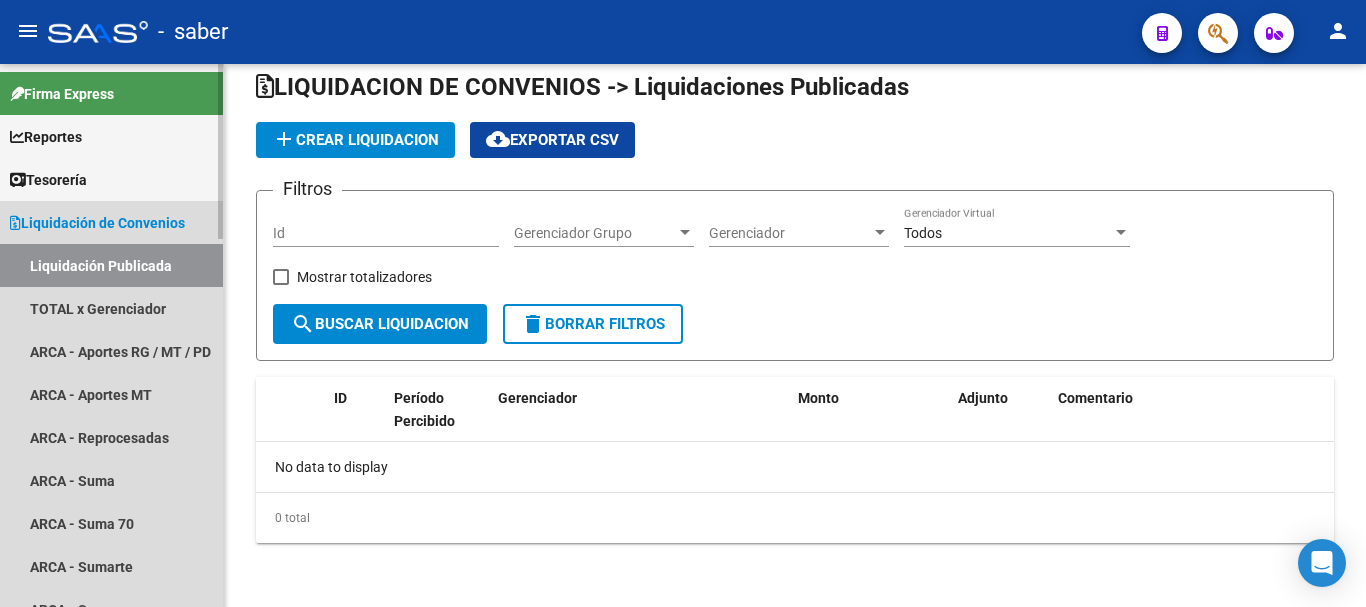 scroll, scrollTop: 25, scrollLeft: 0, axis: vertical 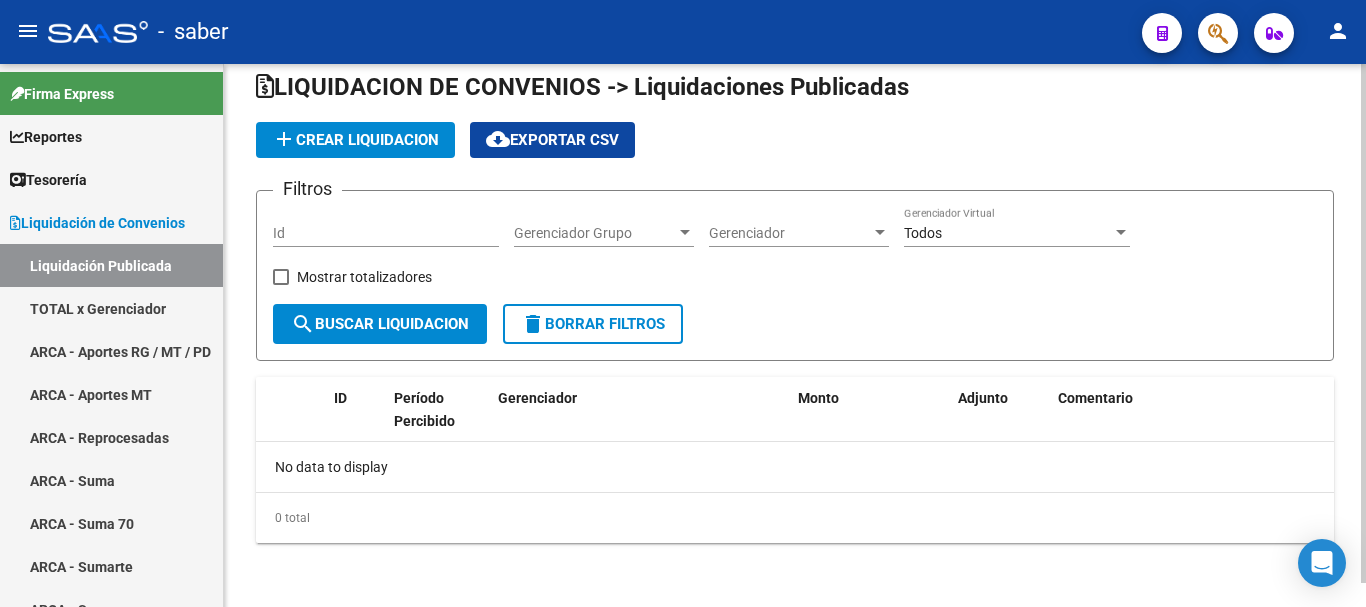 checkbox on "true" 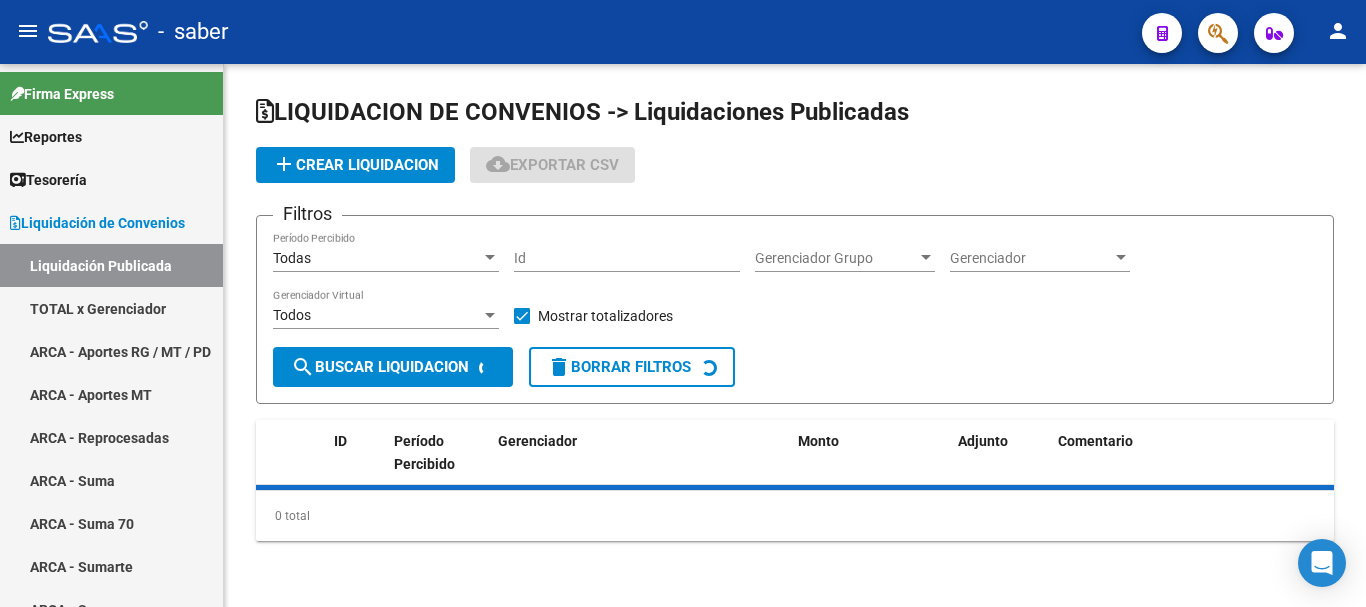 scroll, scrollTop: 0, scrollLeft: 0, axis: both 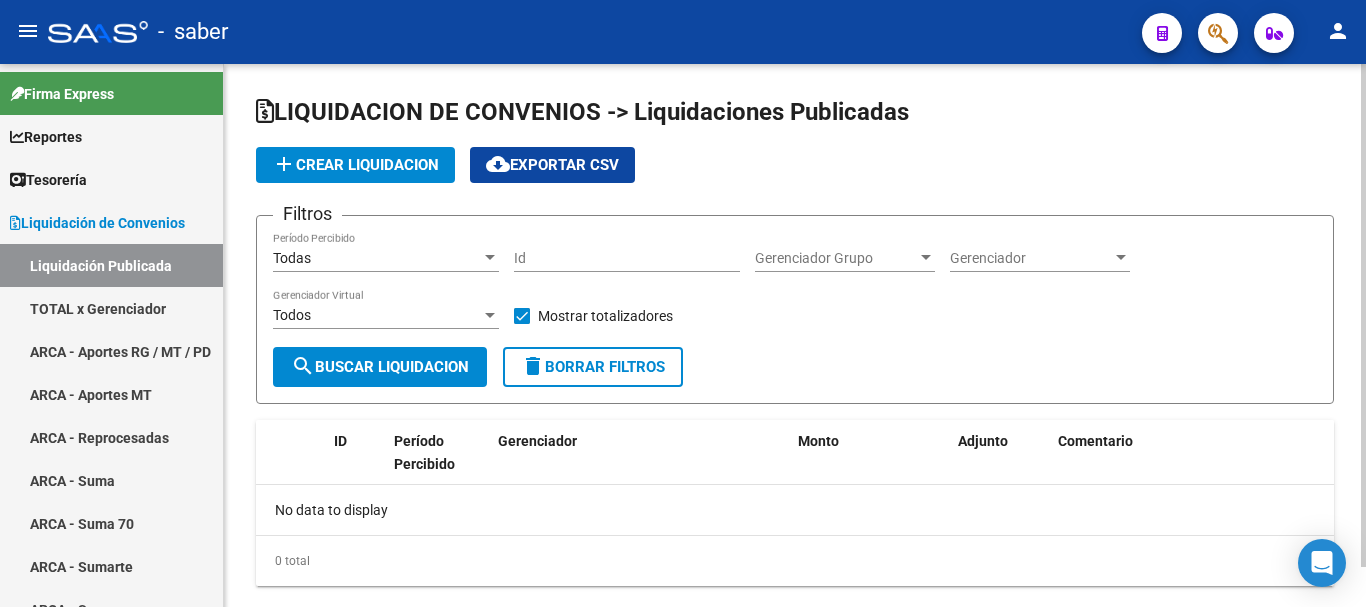 click on "Todas Período Percibido" 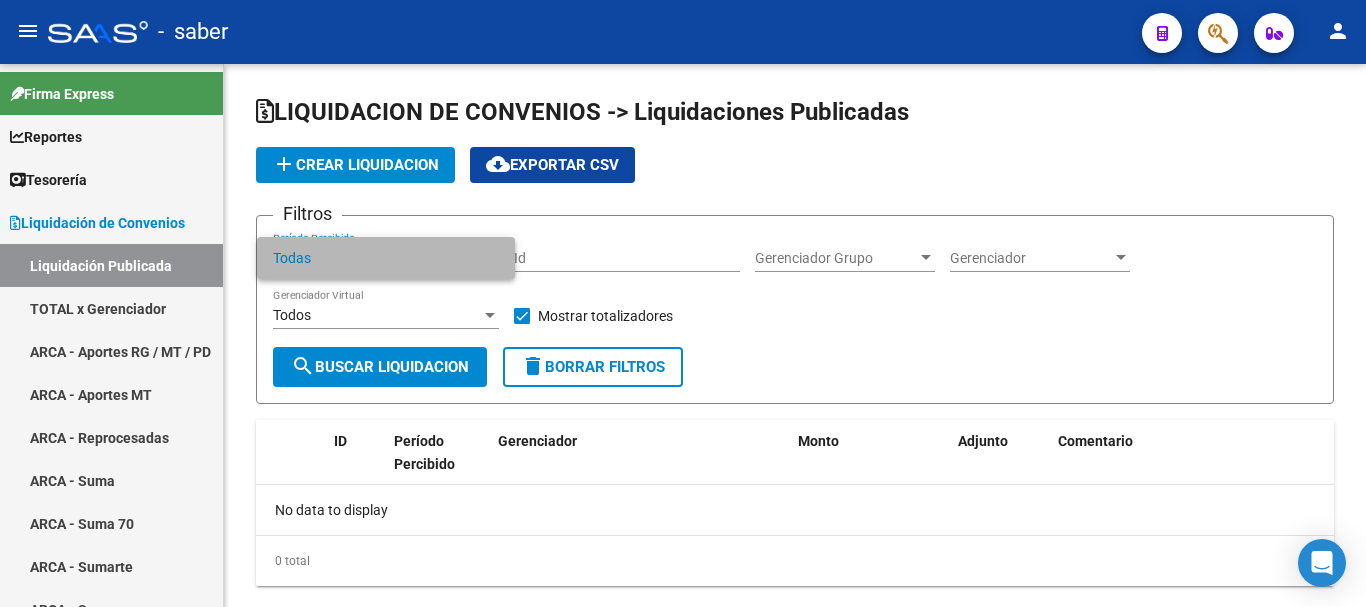 click on "Todas" at bounding box center [386, 258] 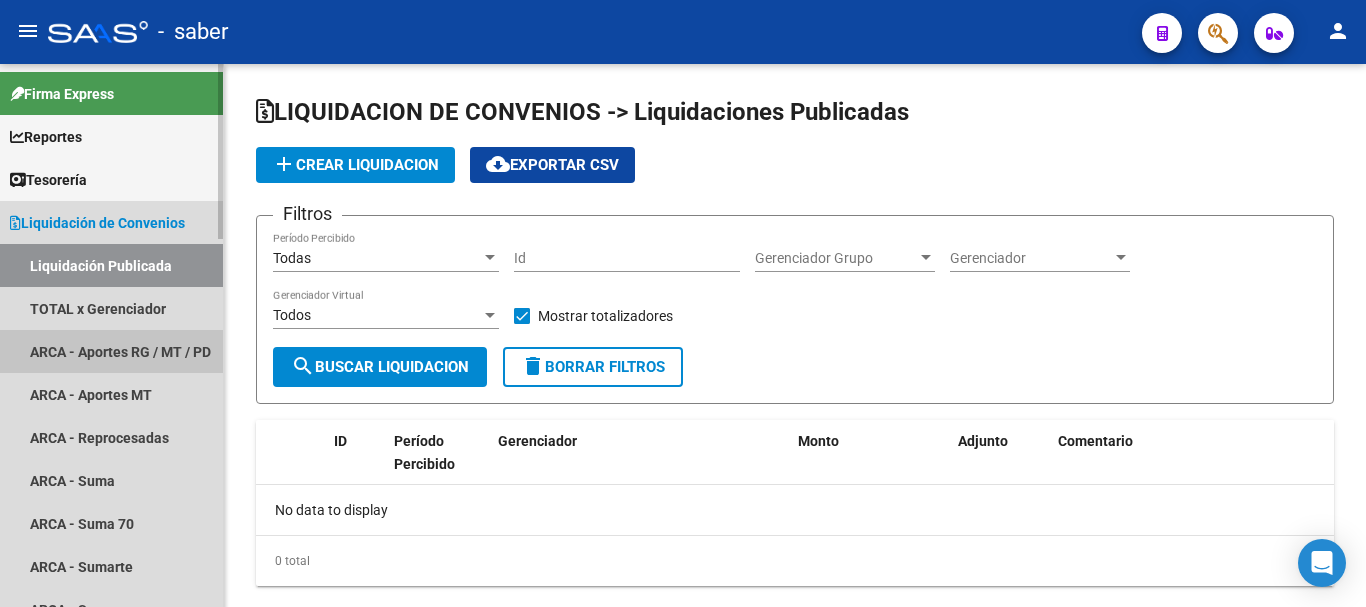 click on "ARCA - Aportes RG / MT / PD" at bounding box center [111, 351] 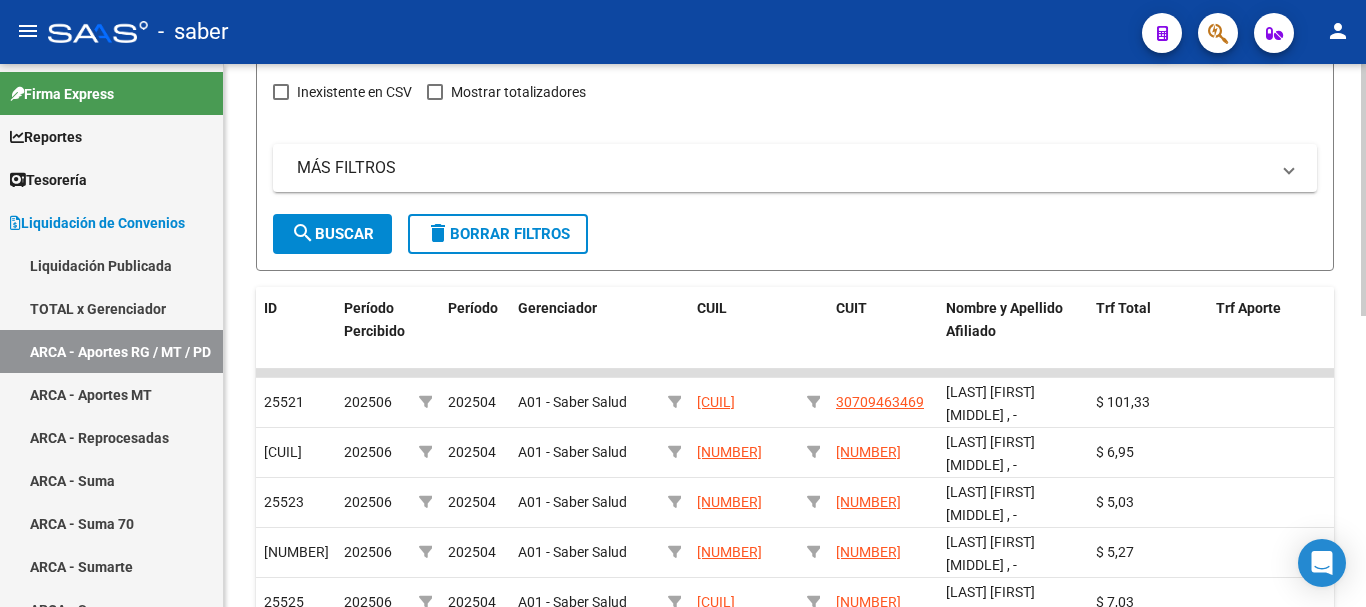 scroll, scrollTop: 300, scrollLeft: 0, axis: vertical 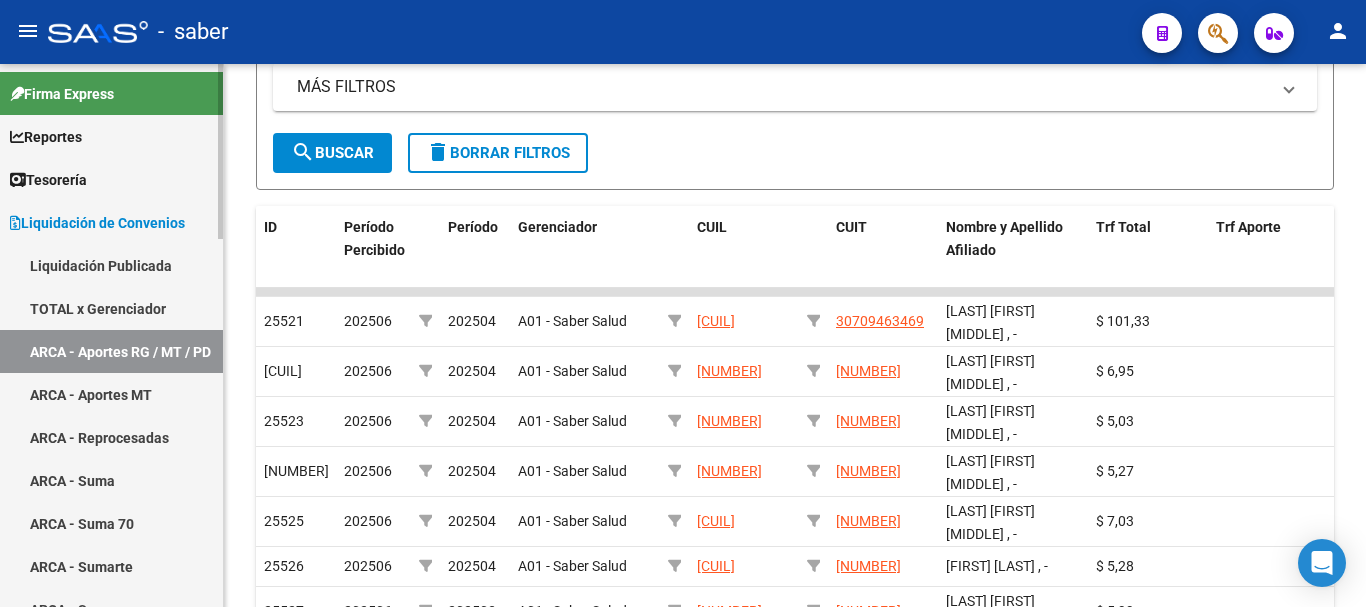 click on "TOTAL x Gerenciador" at bounding box center [111, 308] 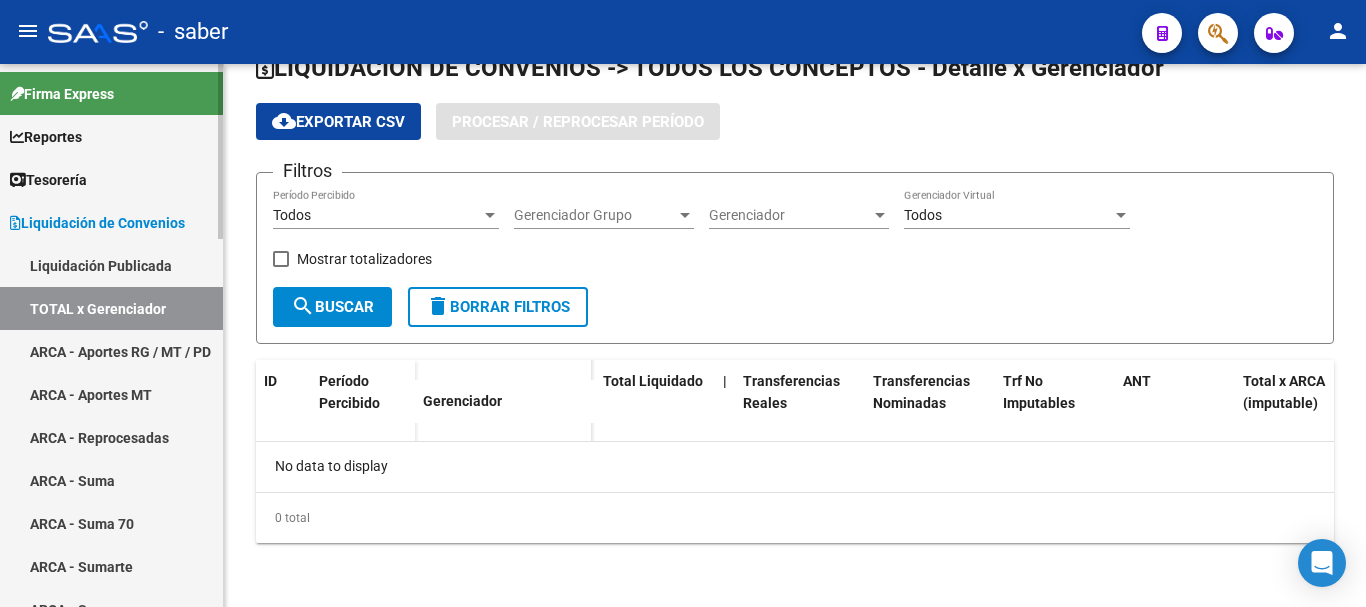 scroll, scrollTop: 44, scrollLeft: 0, axis: vertical 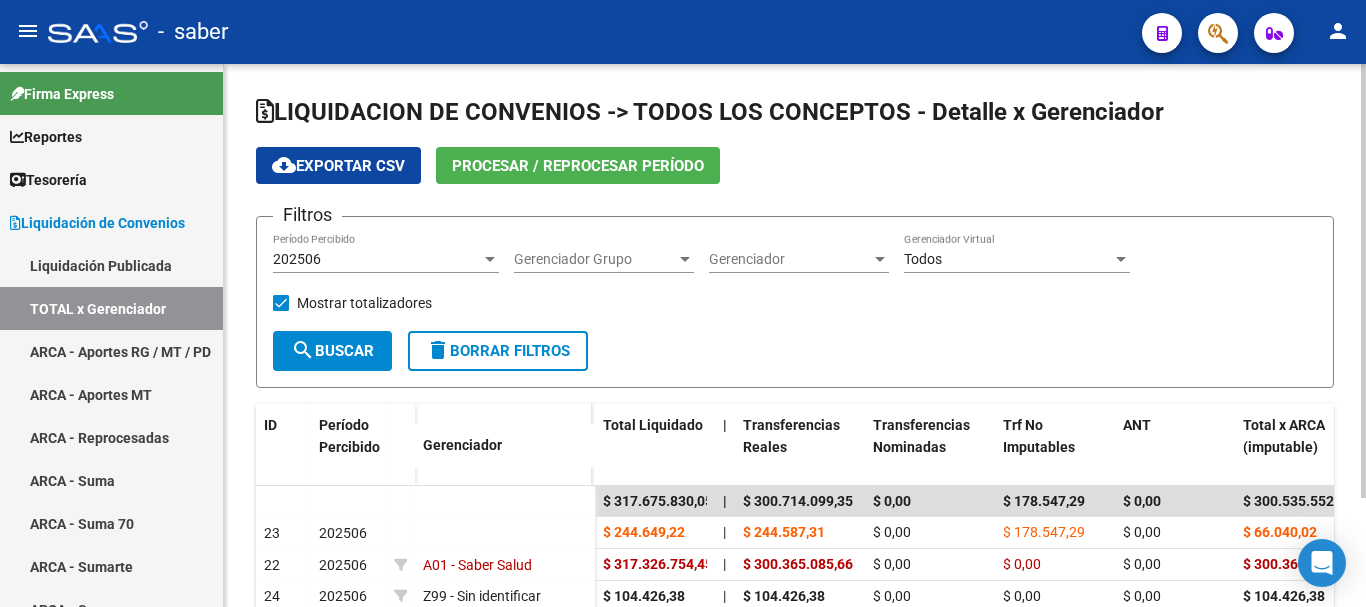 click on "[ALPHANUMERIC] Período Percibido" 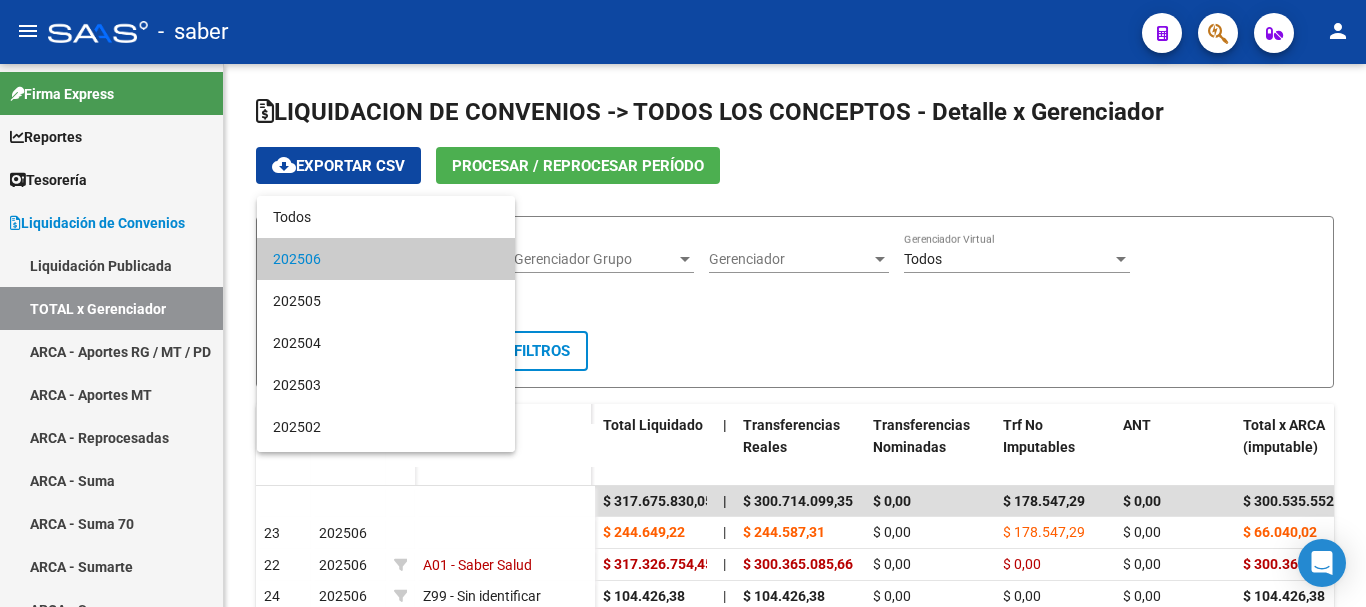 click on "202506" at bounding box center (386, 259) 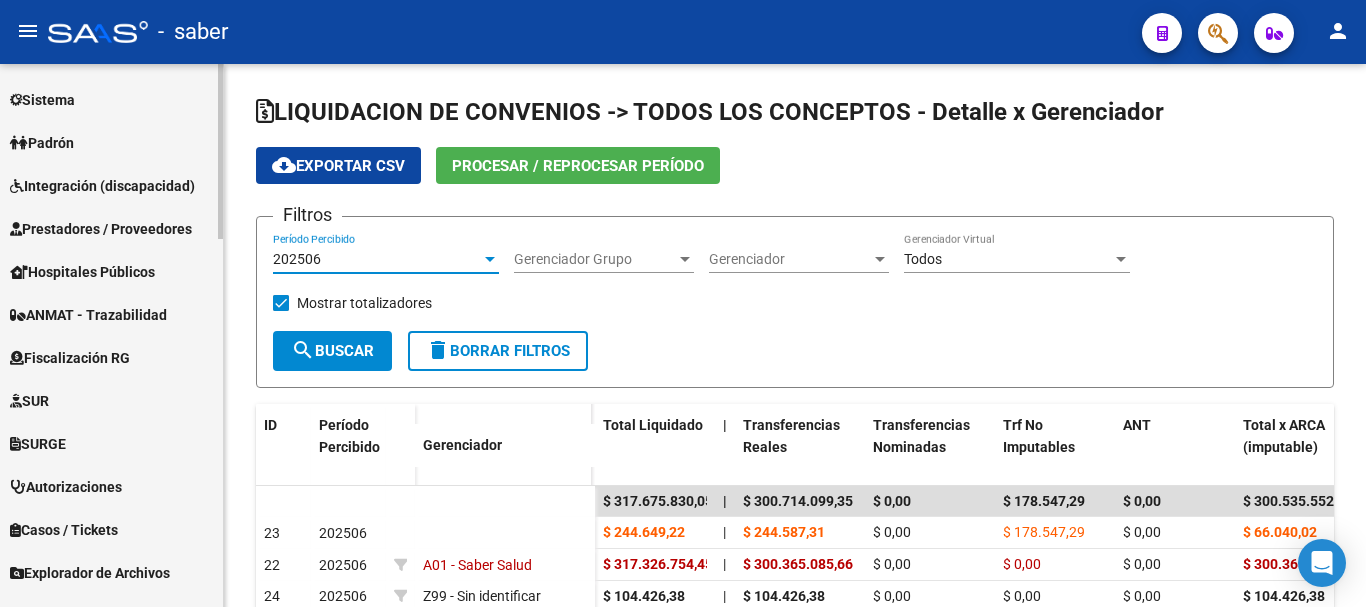 scroll, scrollTop: 1000, scrollLeft: 0, axis: vertical 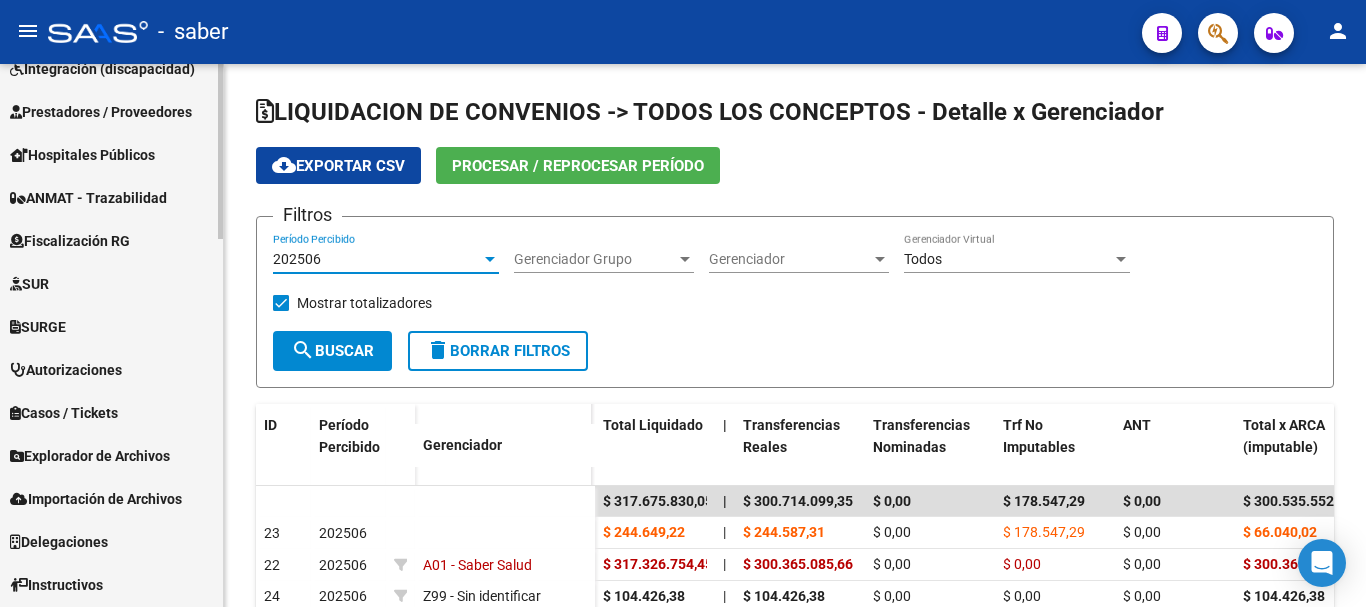 click on "Explorador de Archivos" at bounding box center (90, 456) 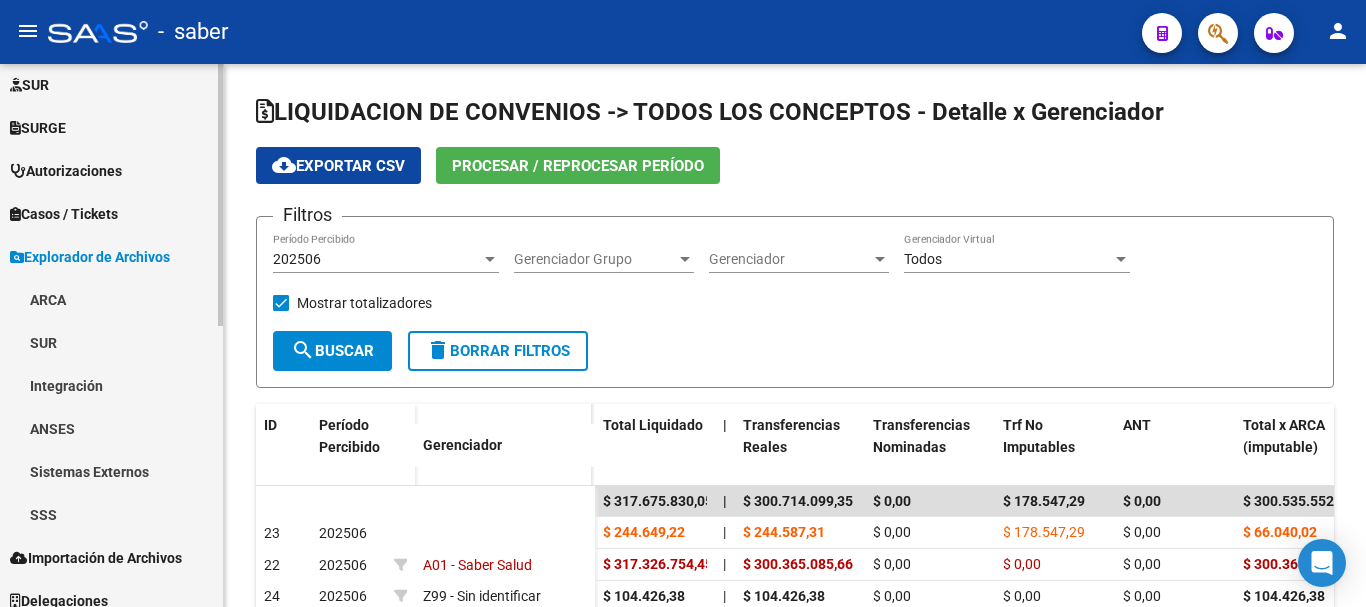 scroll, scrollTop: 483, scrollLeft: 0, axis: vertical 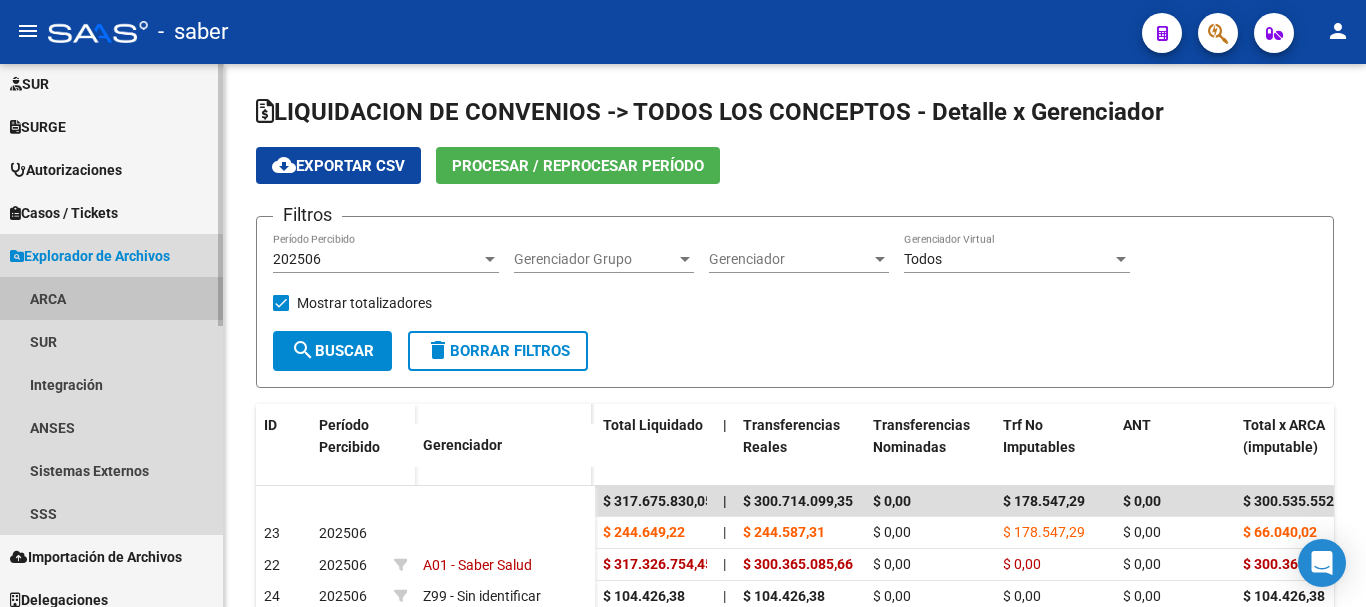 click on "ARCA" at bounding box center [111, 298] 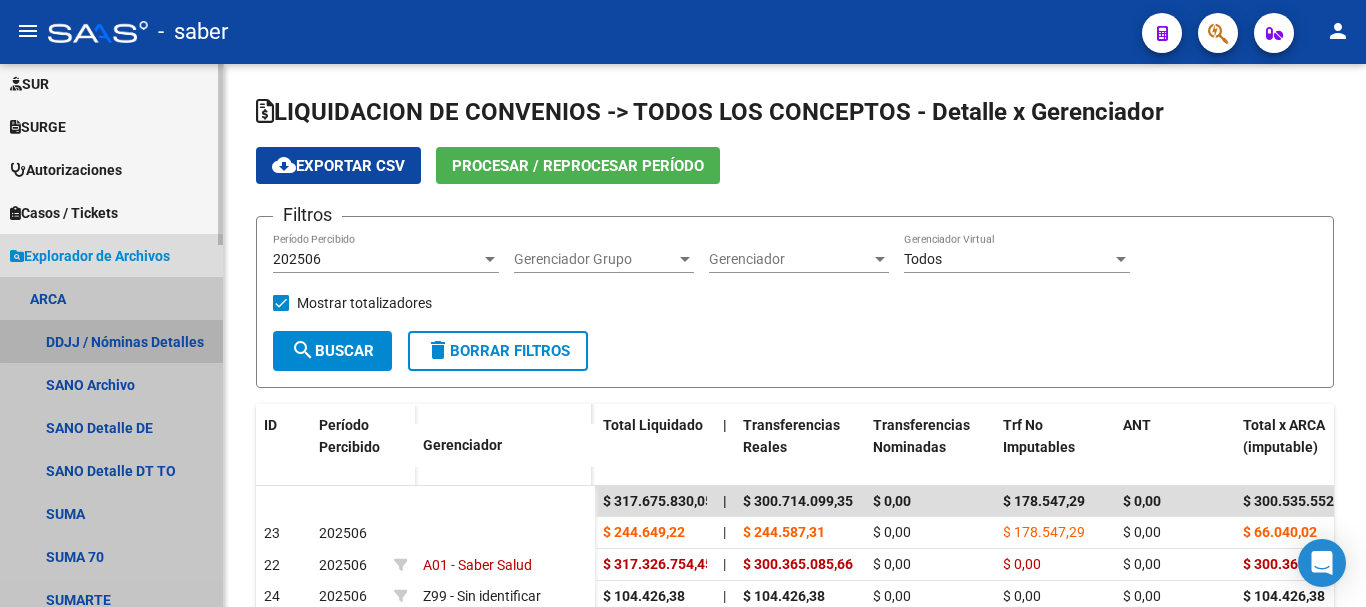 click on "DDJJ / Nóminas Detalles" at bounding box center [111, 341] 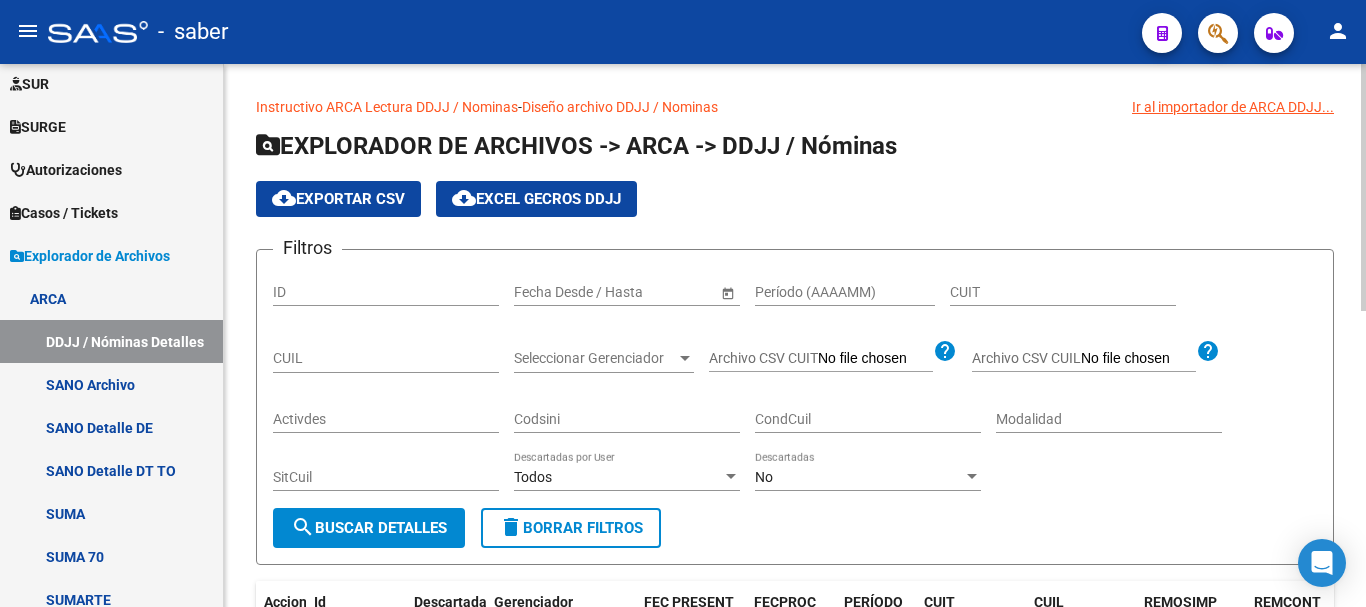 scroll, scrollTop: 300, scrollLeft: 0, axis: vertical 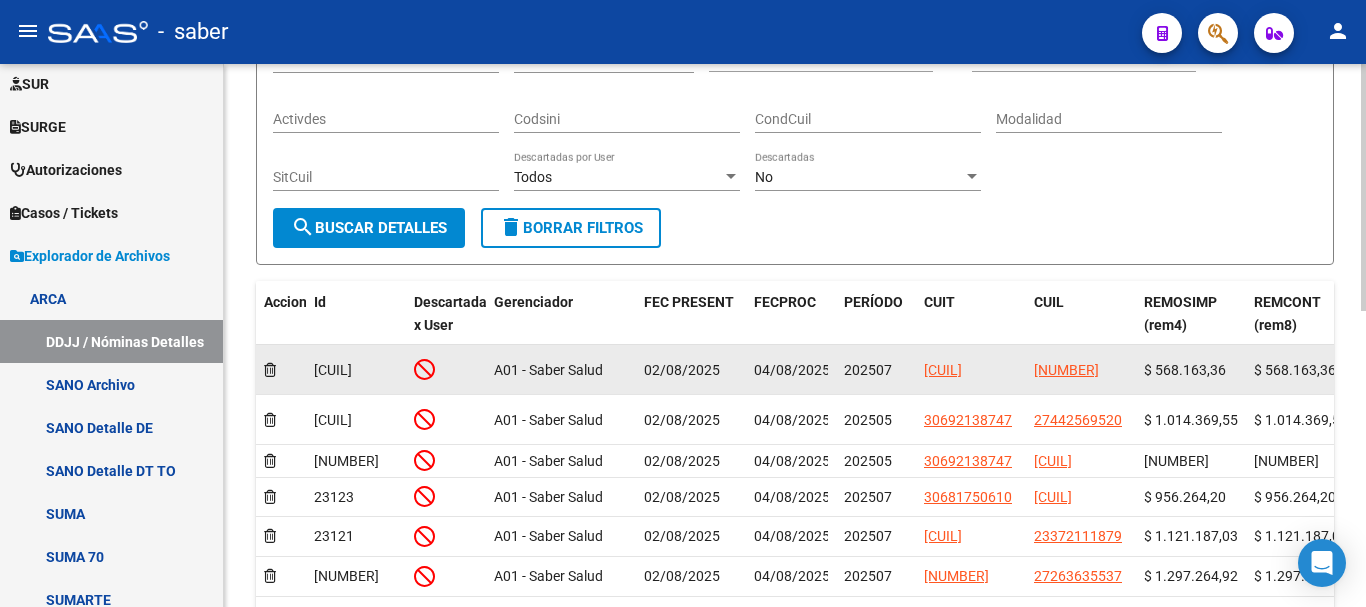 click 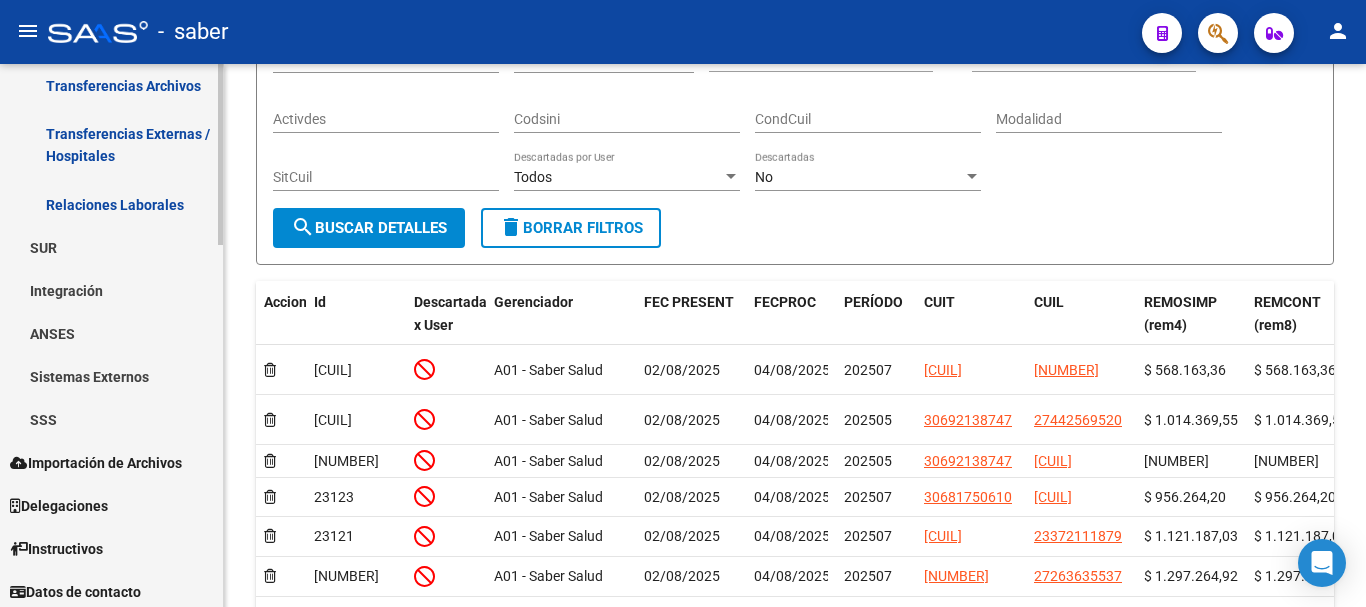 scroll, scrollTop: 1089, scrollLeft: 0, axis: vertical 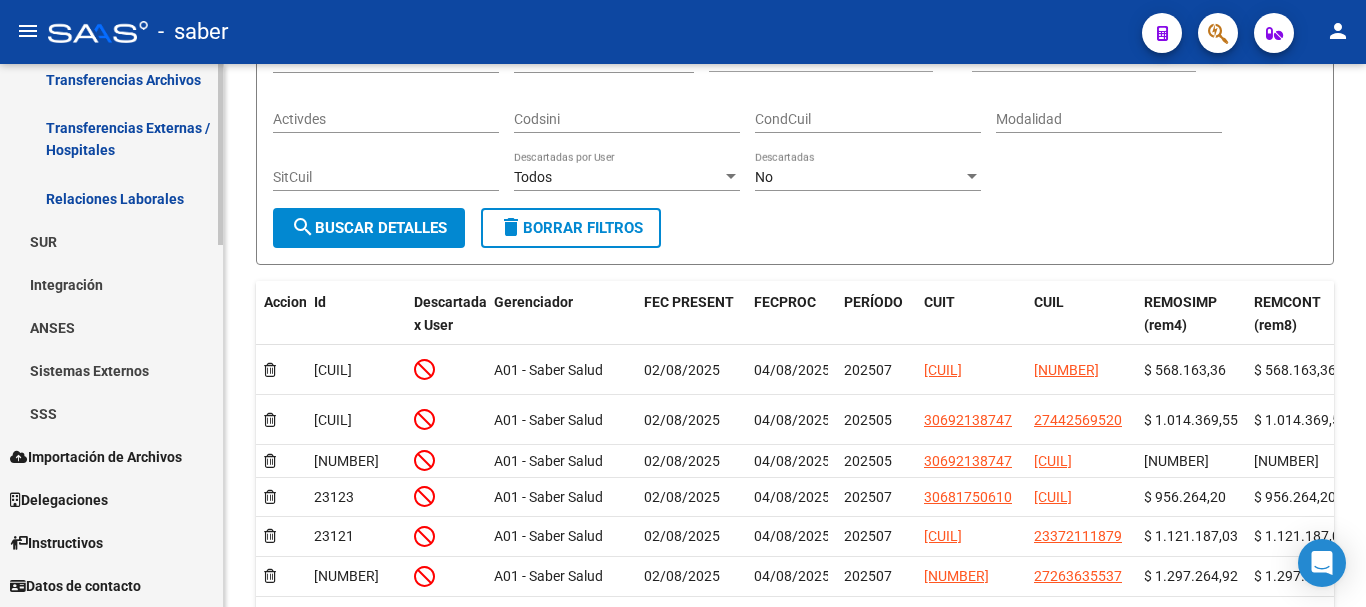 click on "Importación de Archivos" at bounding box center [96, 457] 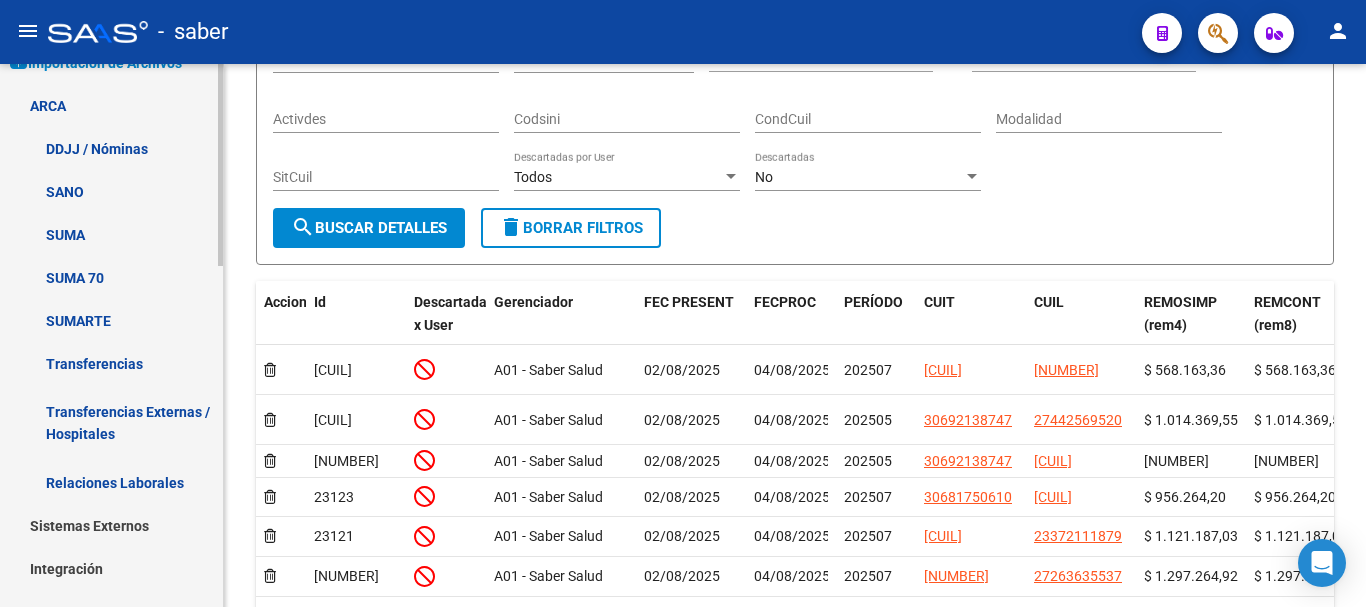 scroll, scrollTop: 717, scrollLeft: 0, axis: vertical 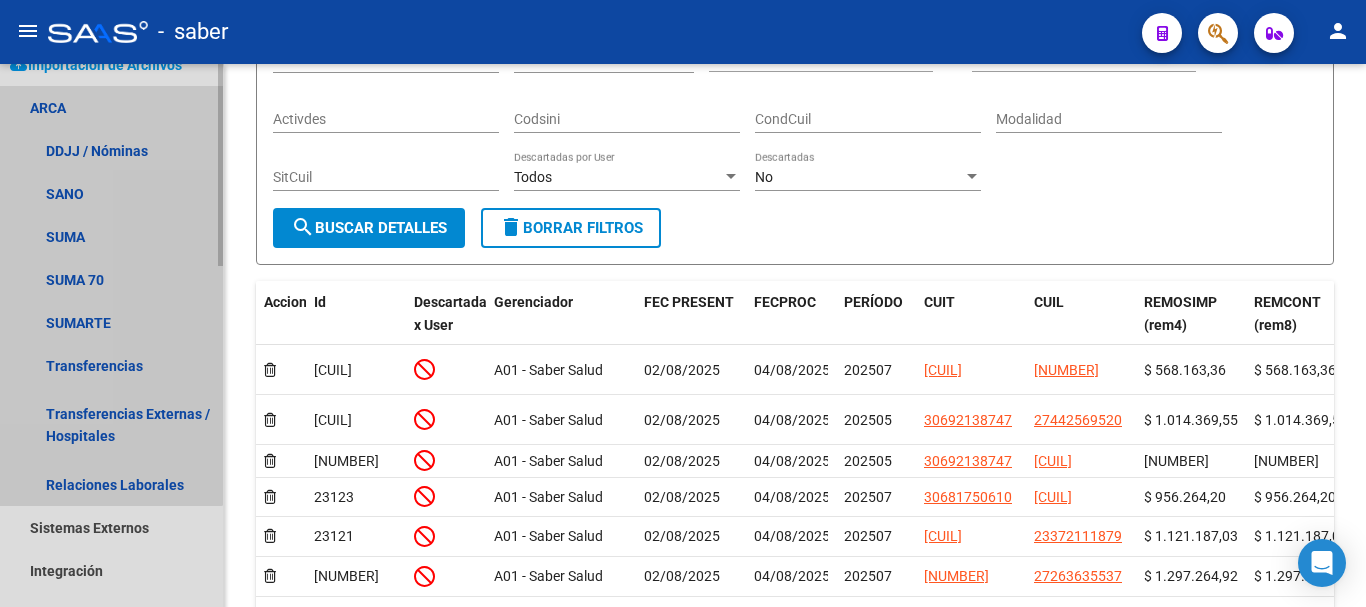click on "ARCA" at bounding box center (111, 107) 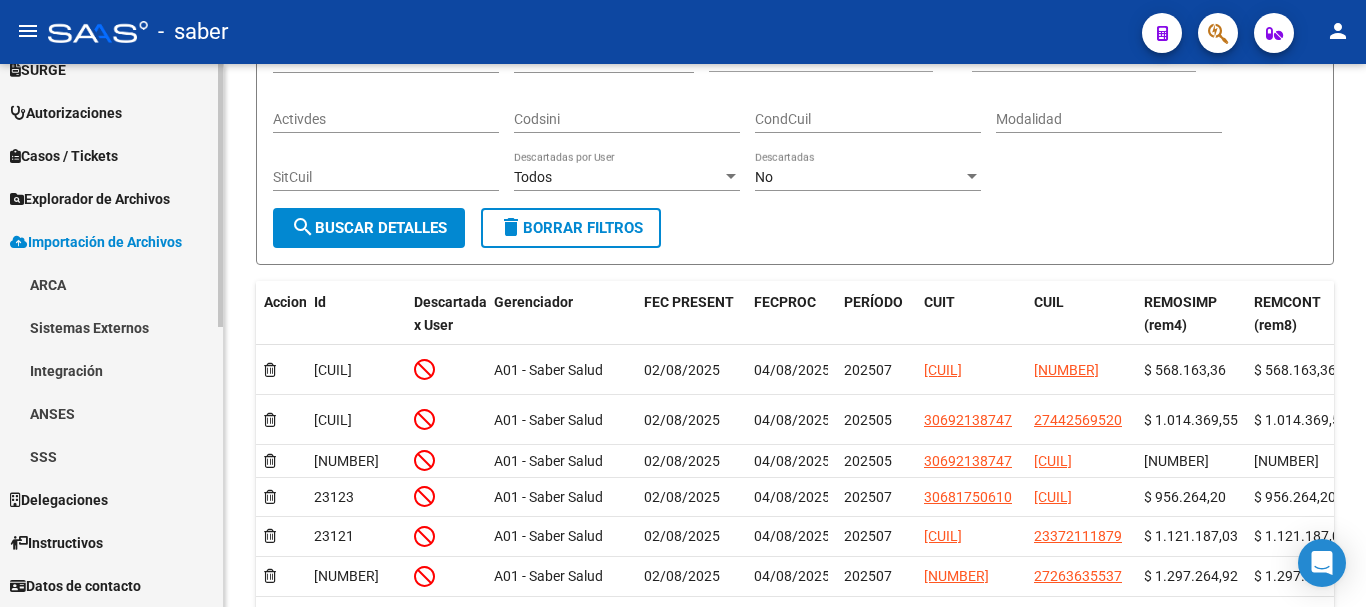 scroll, scrollTop: 540, scrollLeft: 0, axis: vertical 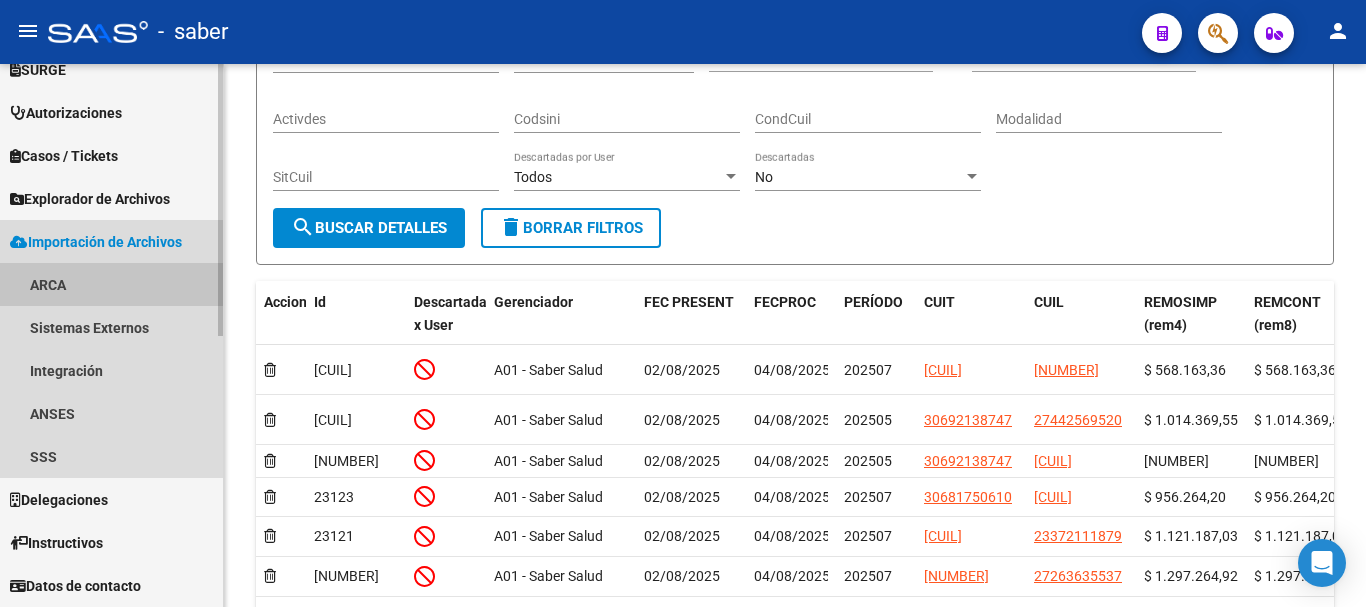 click on "ARCA" at bounding box center (111, 284) 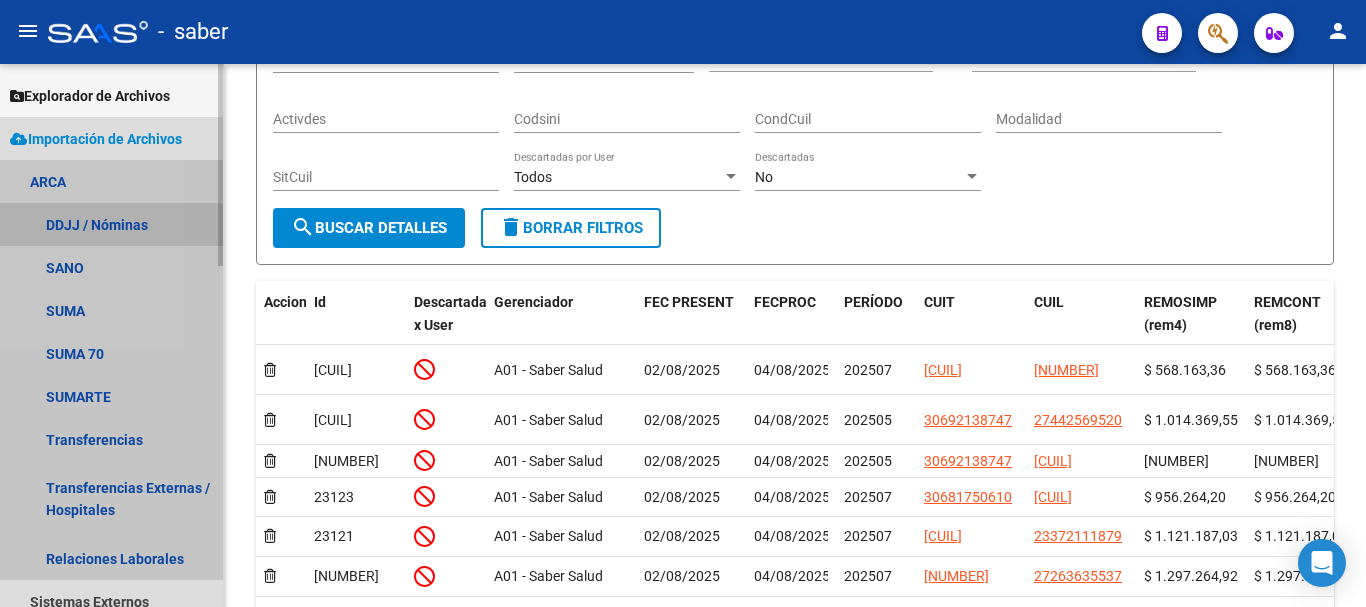 click on "DDJJ / Nóminas" at bounding box center (111, 224) 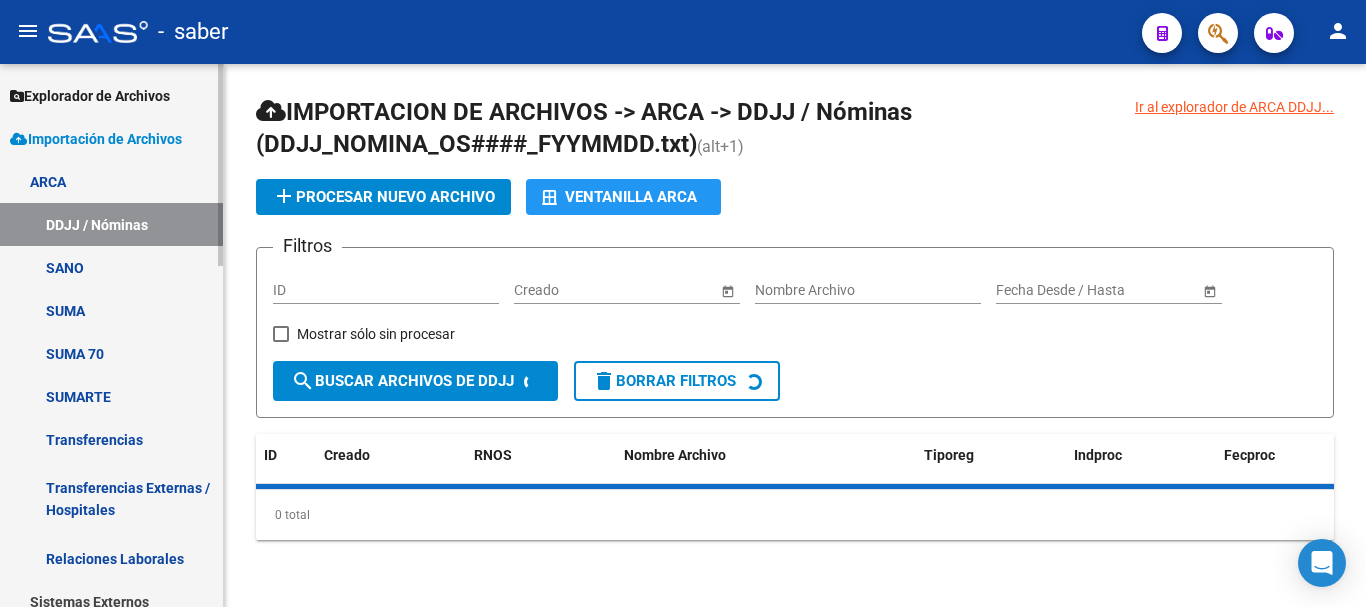 scroll, scrollTop: 0, scrollLeft: 0, axis: both 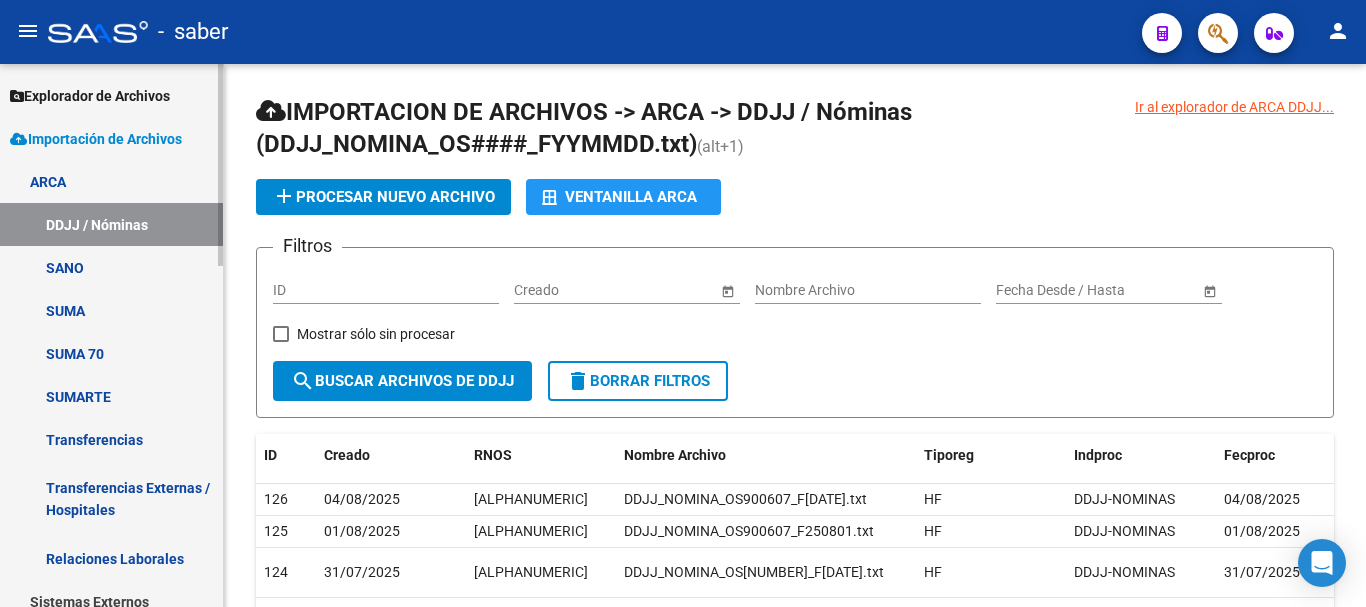click on "Explorador de Archivos" at bounding box center [90, 96] 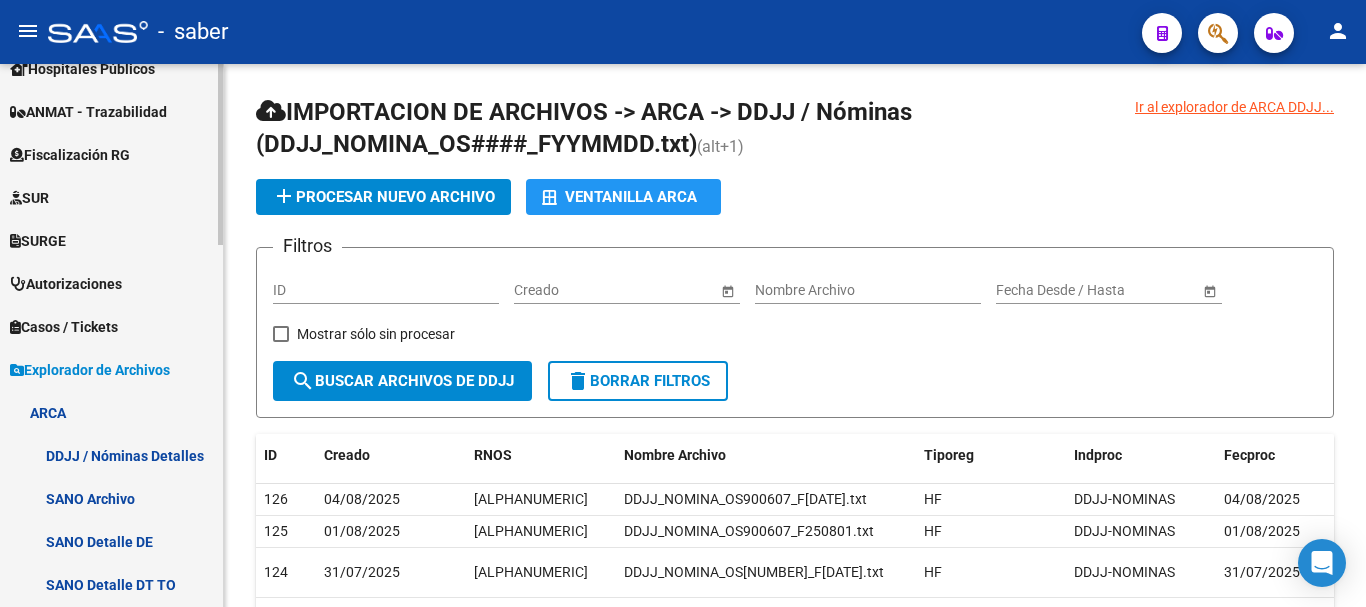 scroll, scrollTop: 343, scrollLeft: 0, axis: vertical 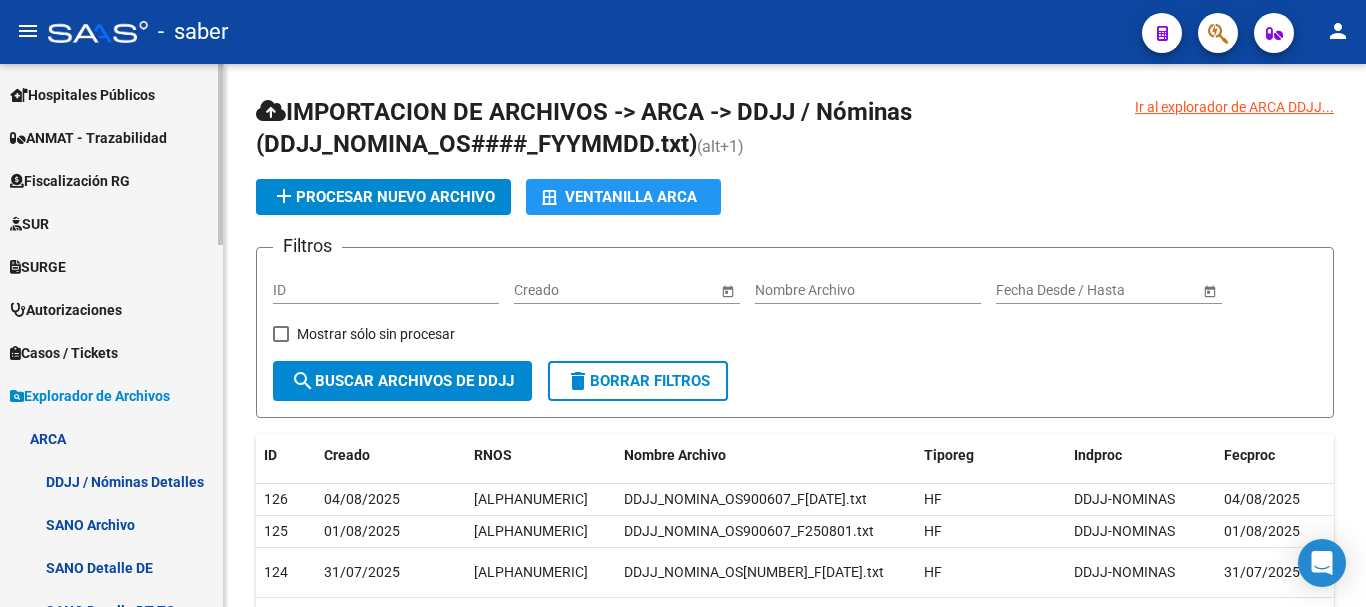 click on "Fiscalización RG" at bounding box center (70, 181) 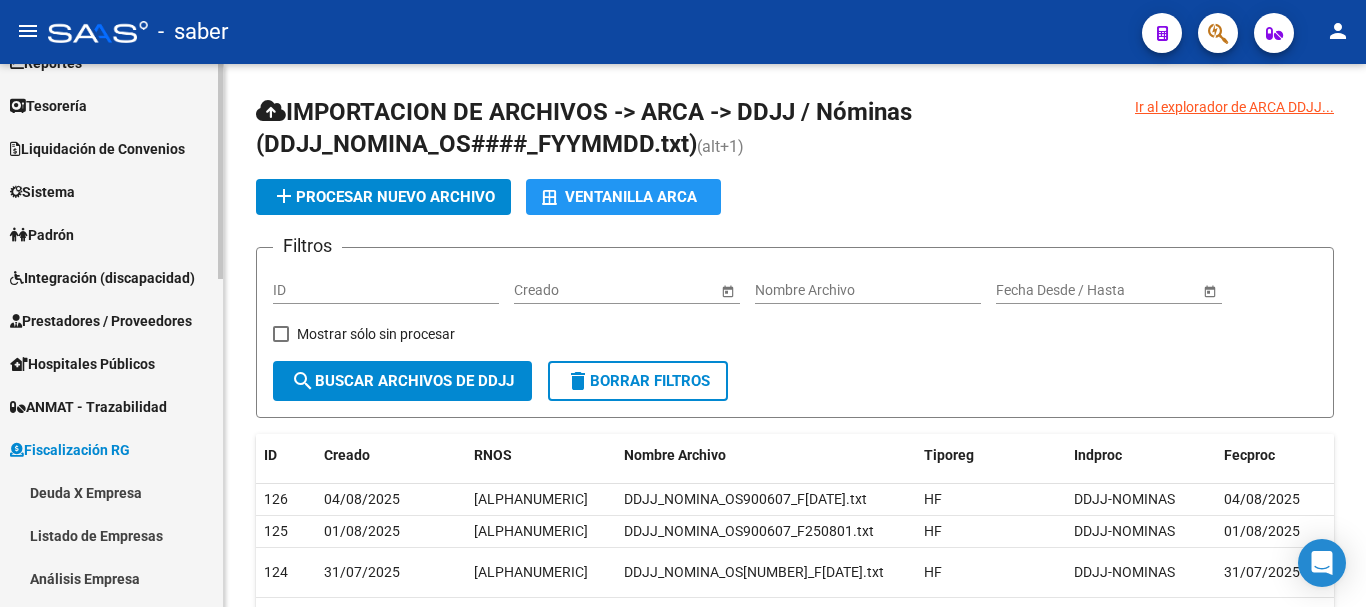 scroll, scrollTop: 43, scrollLeft: 0, axis: vertical 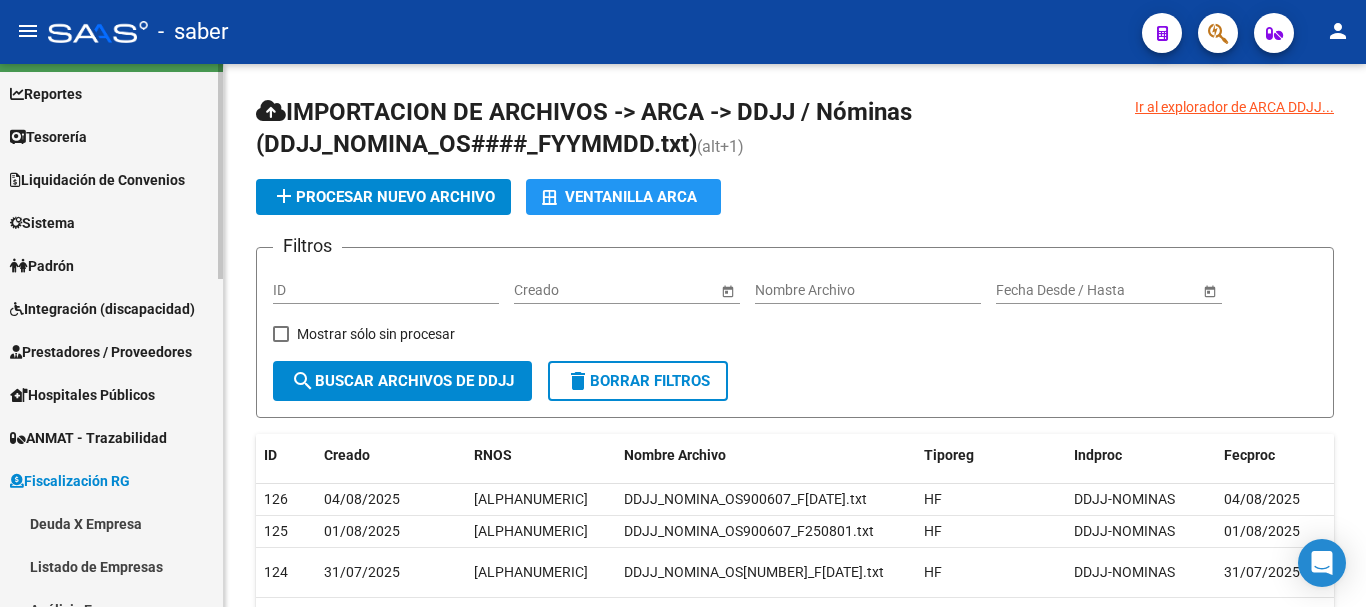 click on "Liquidación de Convenios" at bounding box center [97, 180] 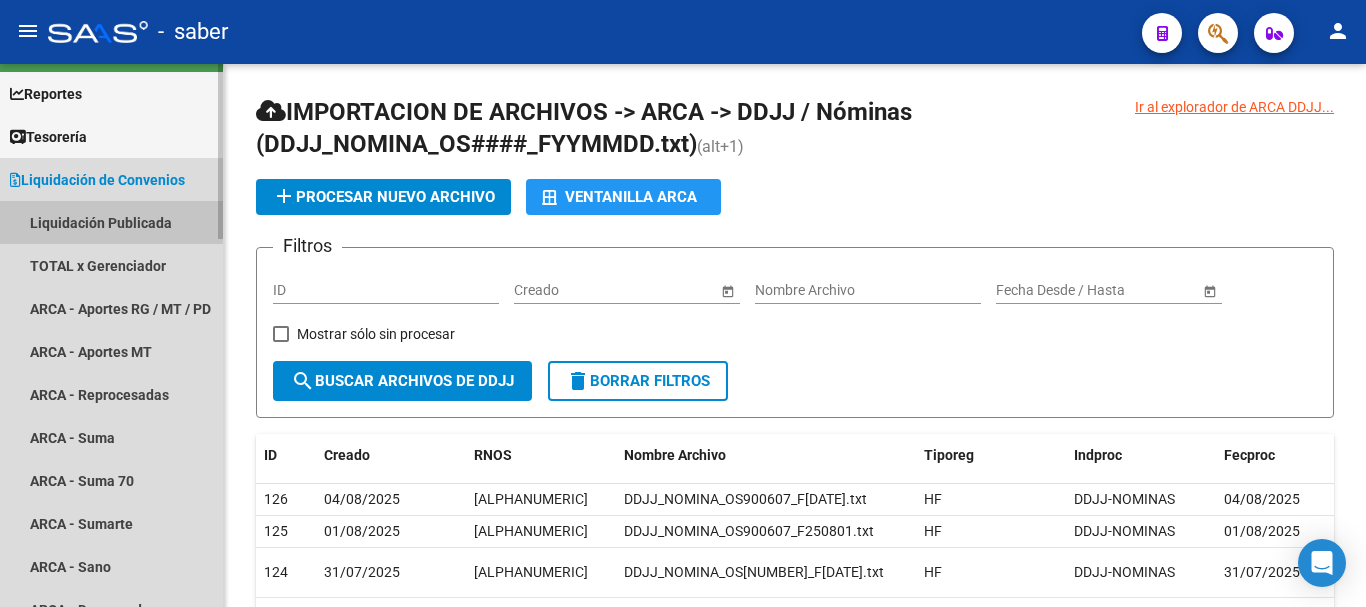 click on "Liquidación Publicada" at bounding box center [111, 222] 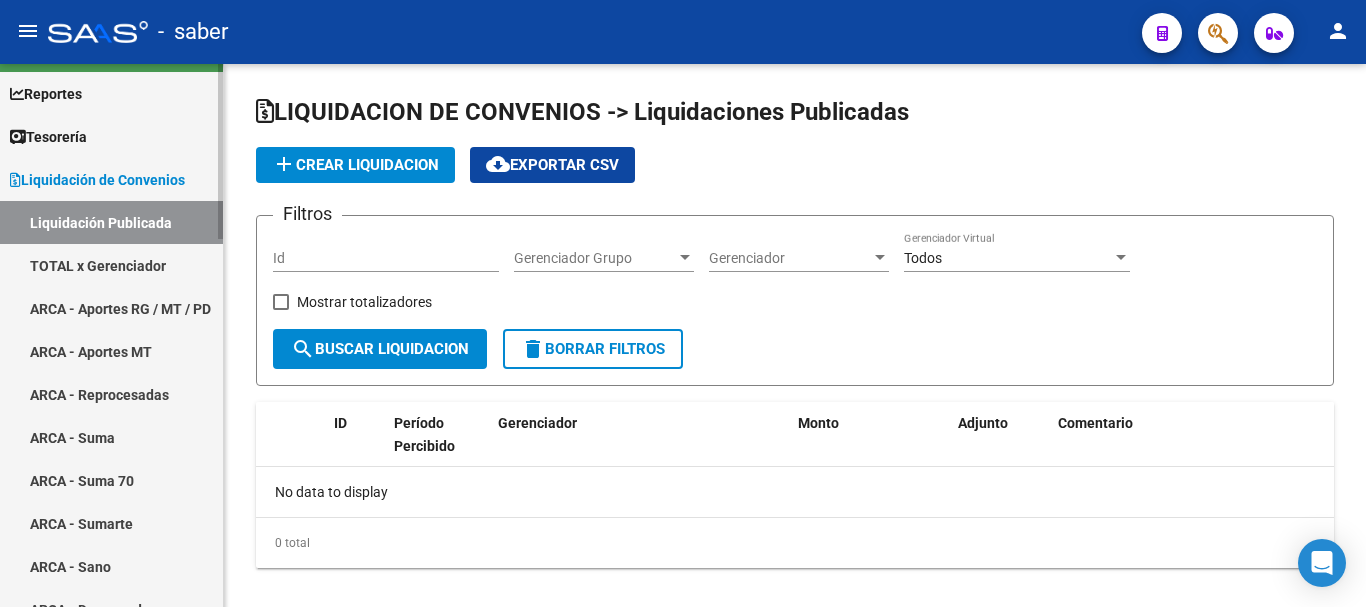 checkbox on "true" 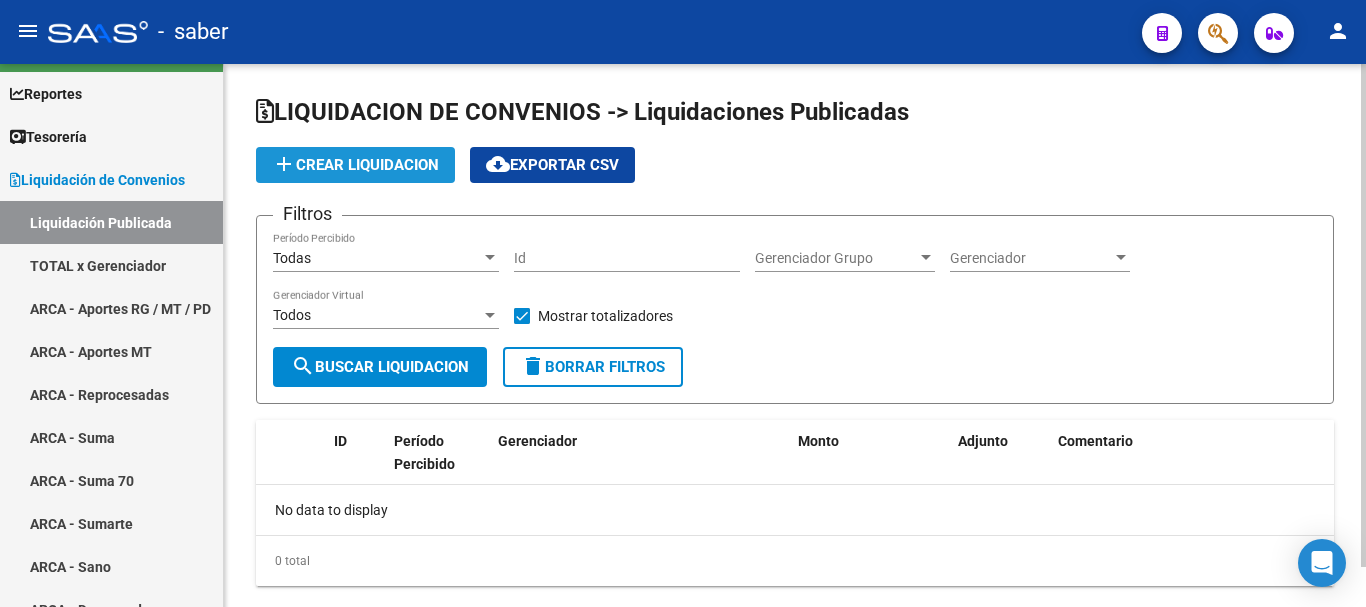 click on "add  Crear Liquidacion" 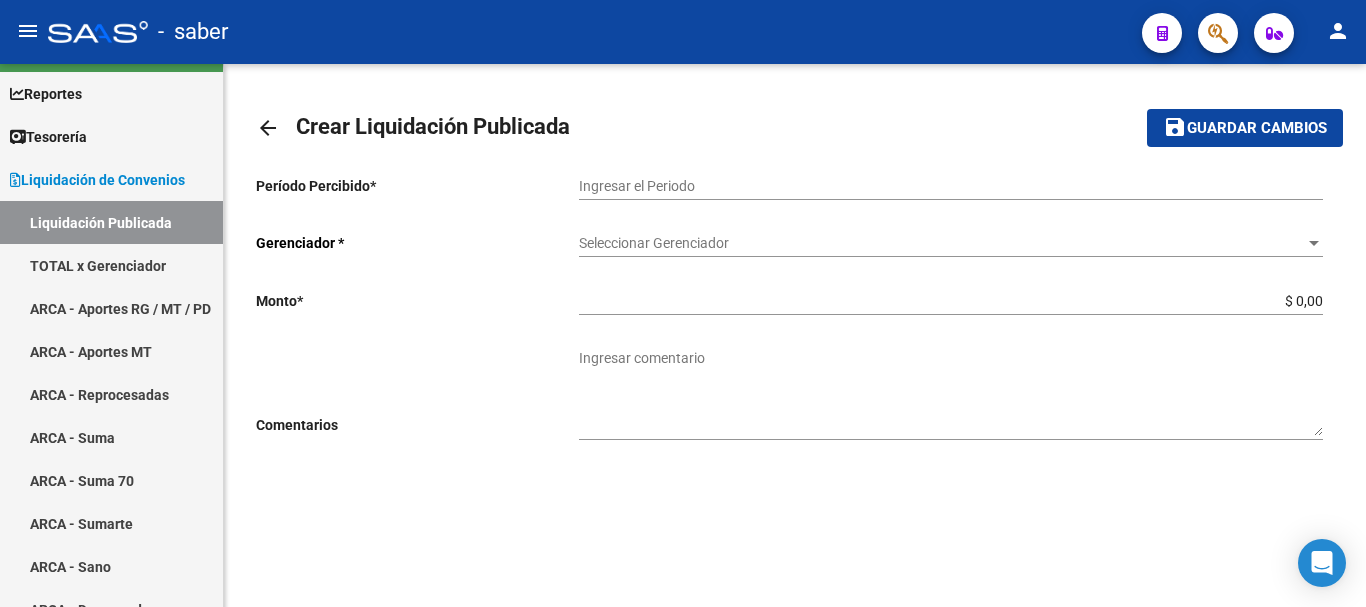 click on "Ingresar el Periodo" at bounding box center (951, 186) 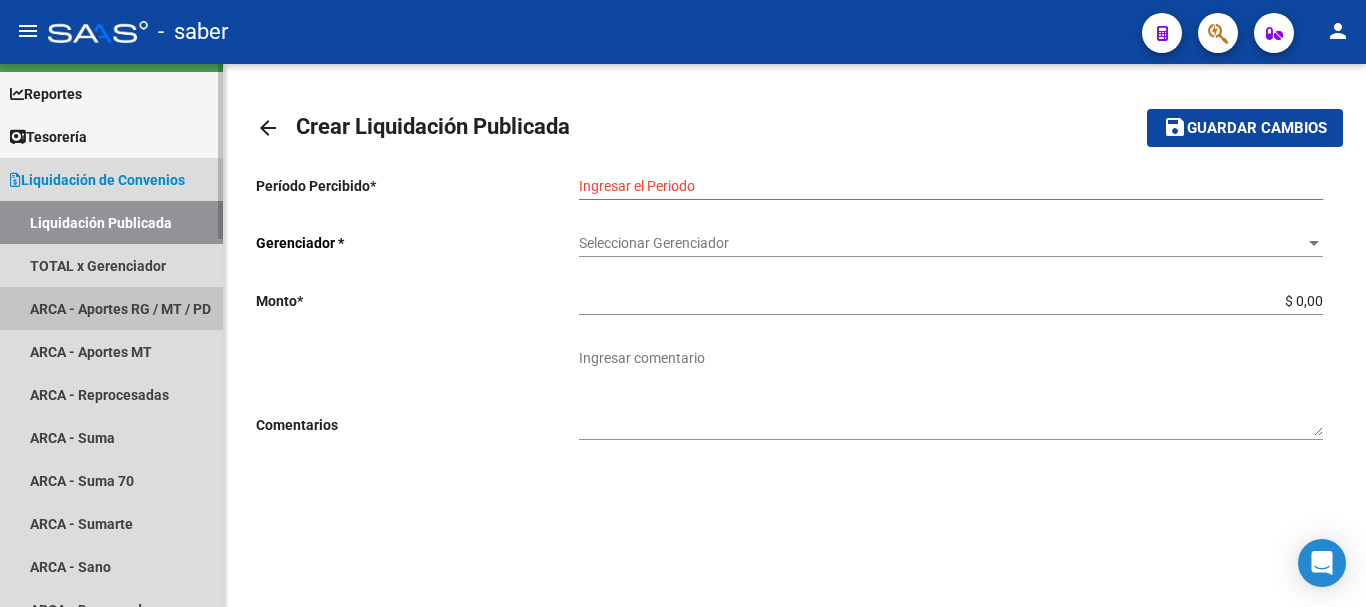 click on "ARCA - Aportes RG / MT / PD" at bounding box center (111, 308) 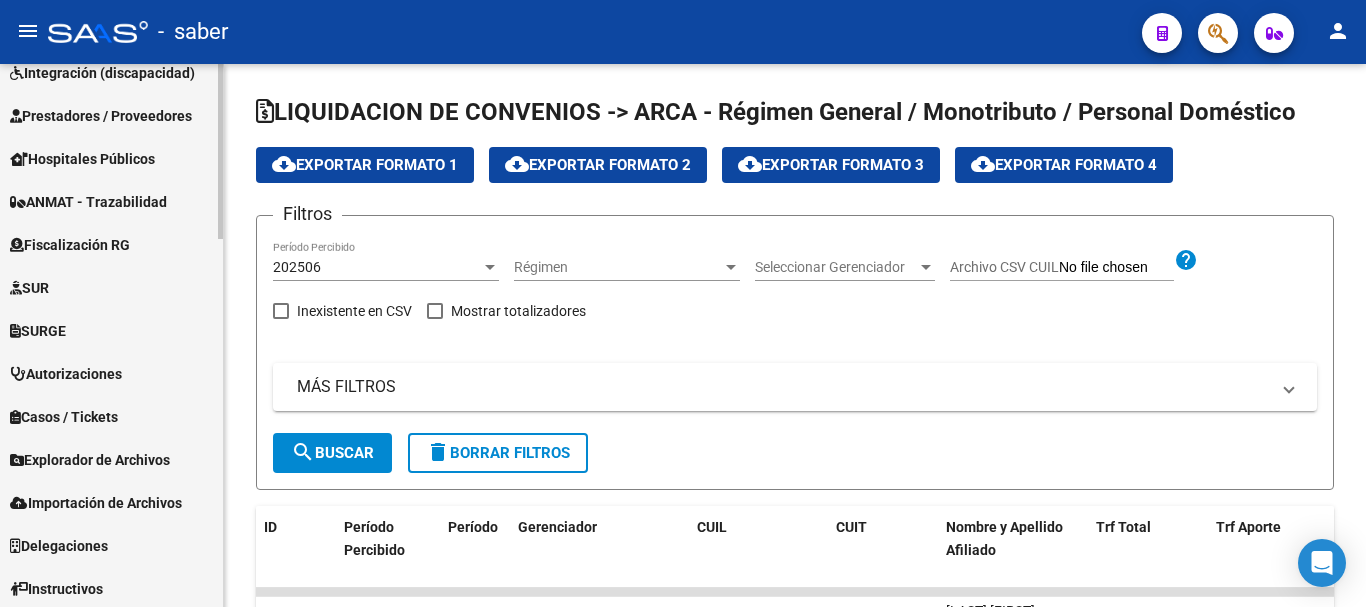 scroll, scrollTop: 1142, scrollLeft: 0, axis: vertical 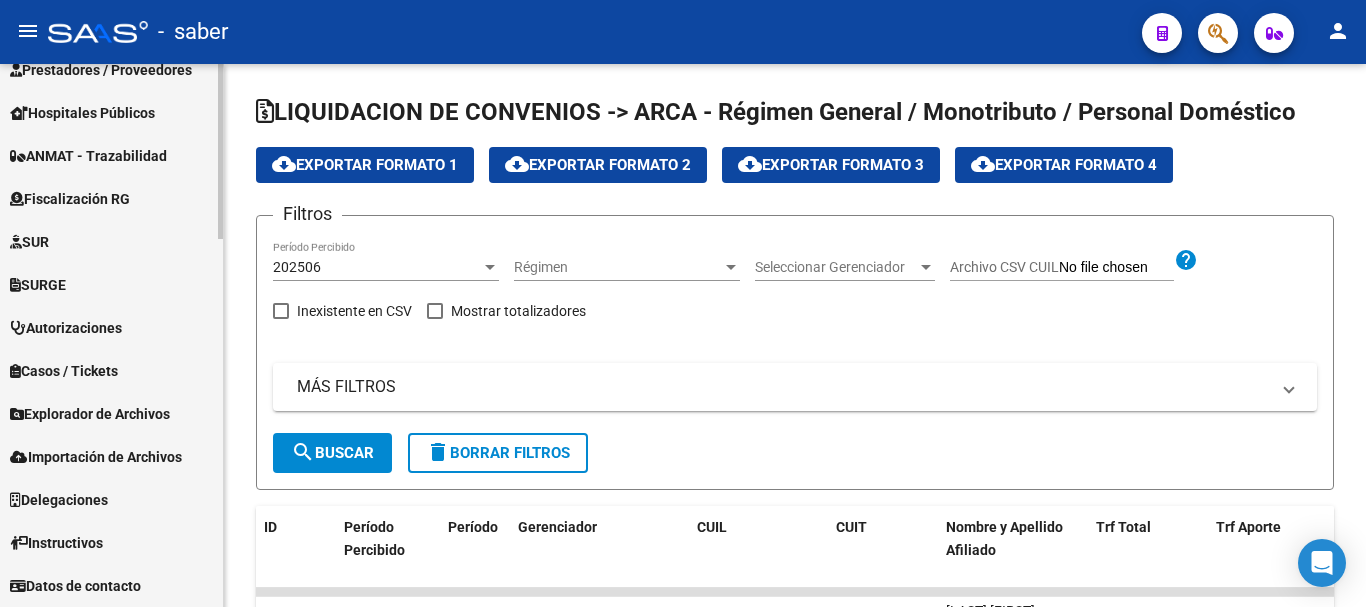 click on "Explorador de Archivos" at bounding box center (90, 414) 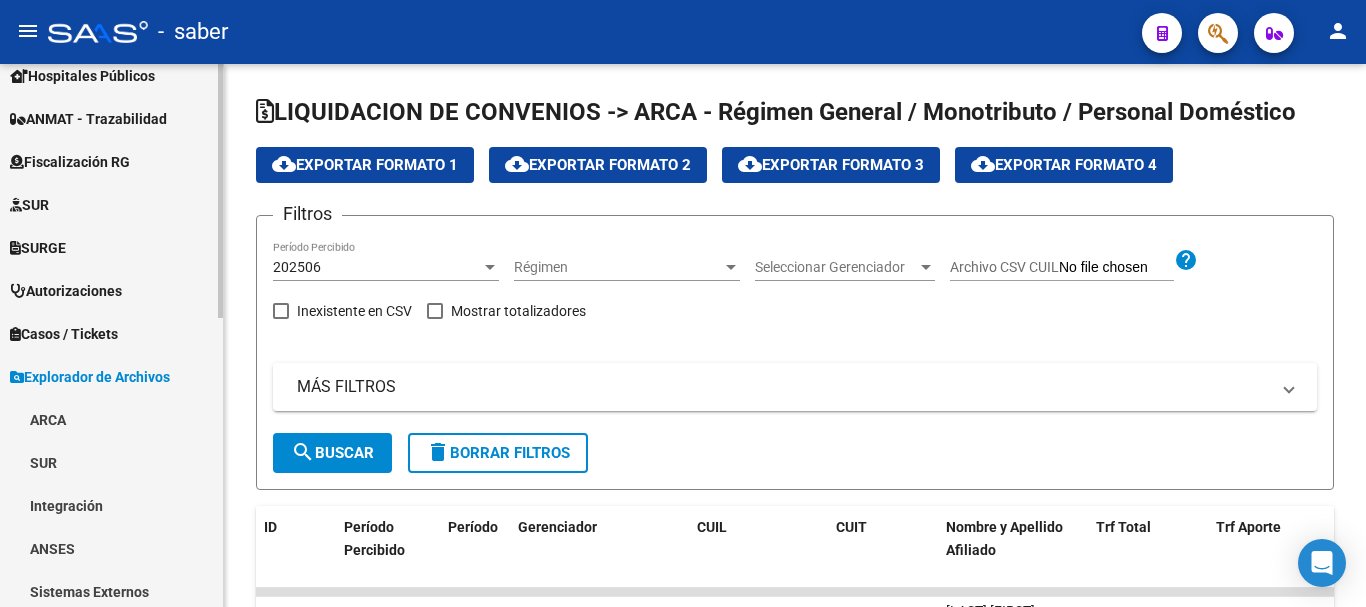 scroll, scrollTop: 325, scrollLeft: 0, axis: vertical 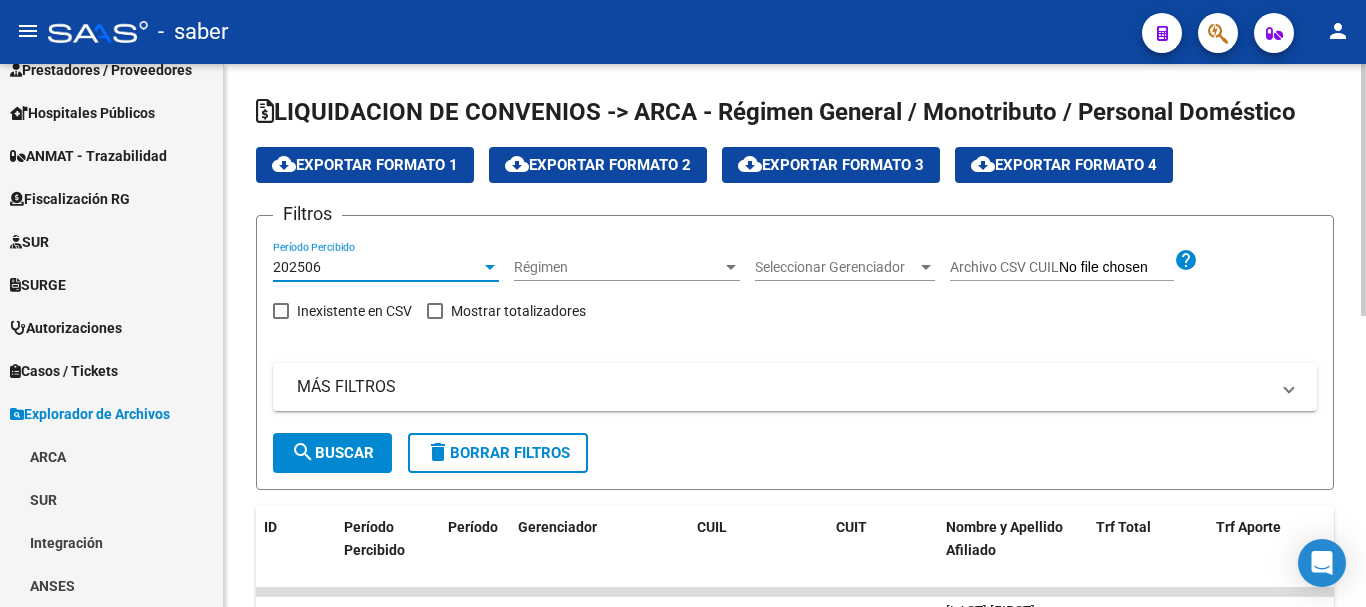 click on "202506" at bounding box center [377, 267] 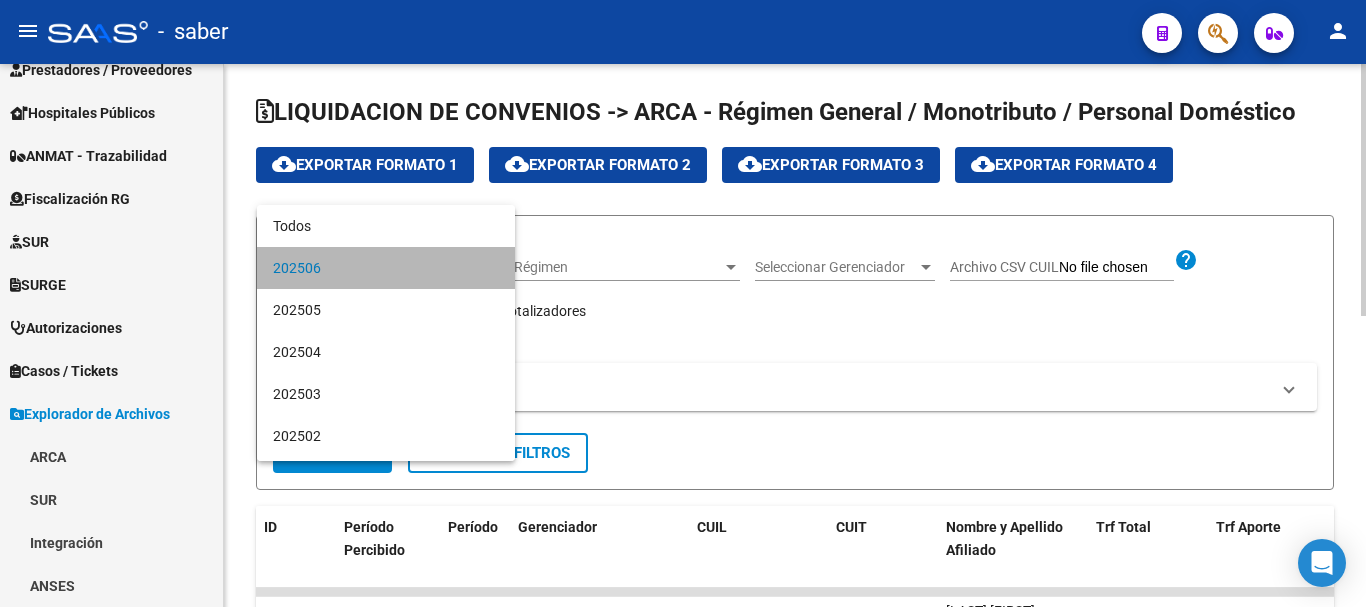 click on "202506" at bounding box center [386, 268] 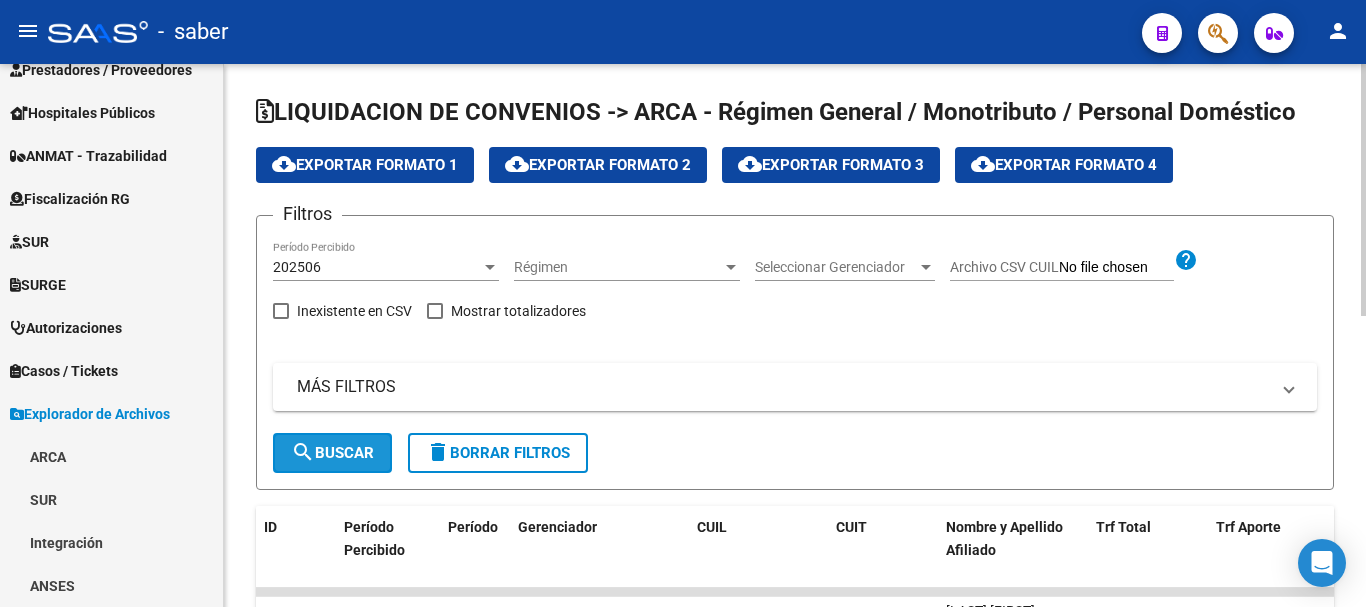 click on "search  Buscar" 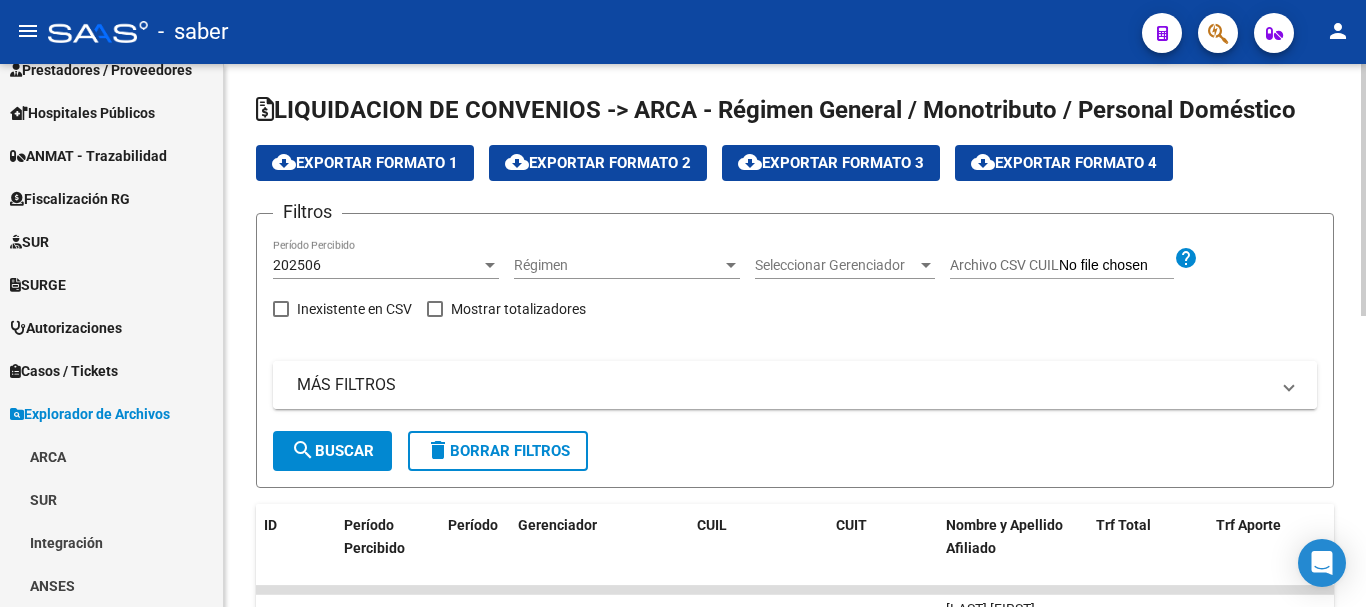 scroll, scrollTop: 0, scrollLeft: 0, axis: both 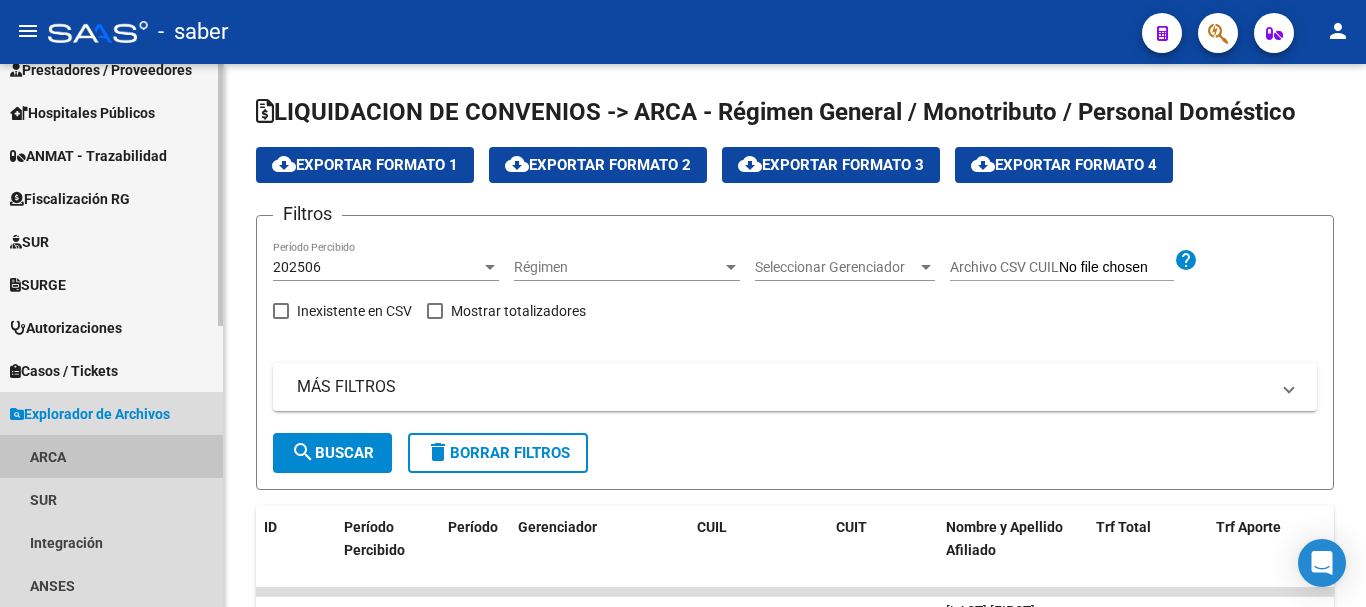 click on "ARCA" at bounding box center (111, 456) 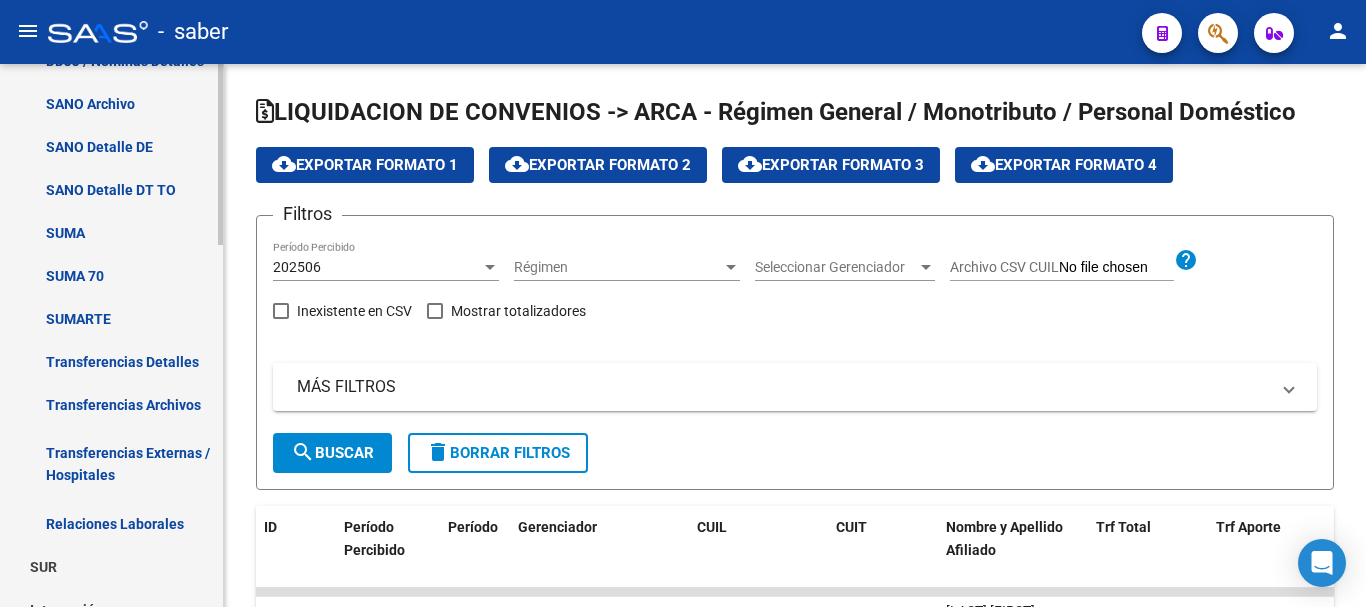 scroll, scrollTop: 825, scrollLeft: 0, axis: vertical 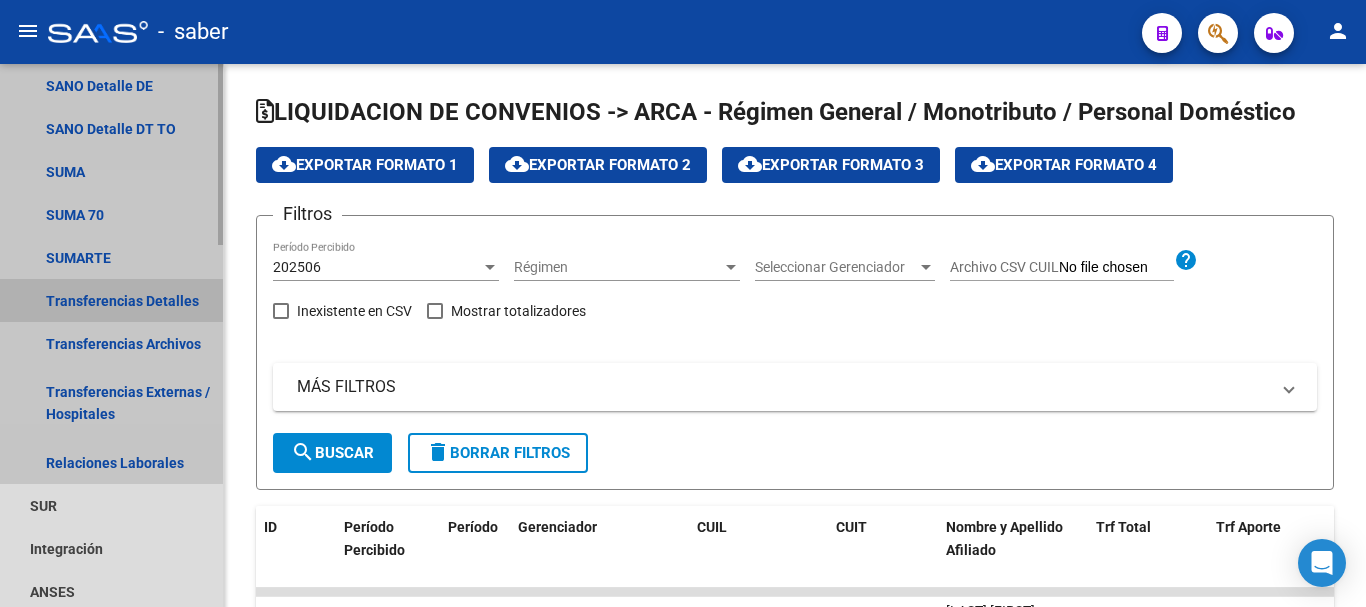 click on "Transferencias Detalles" at bounding box center [111, 300] 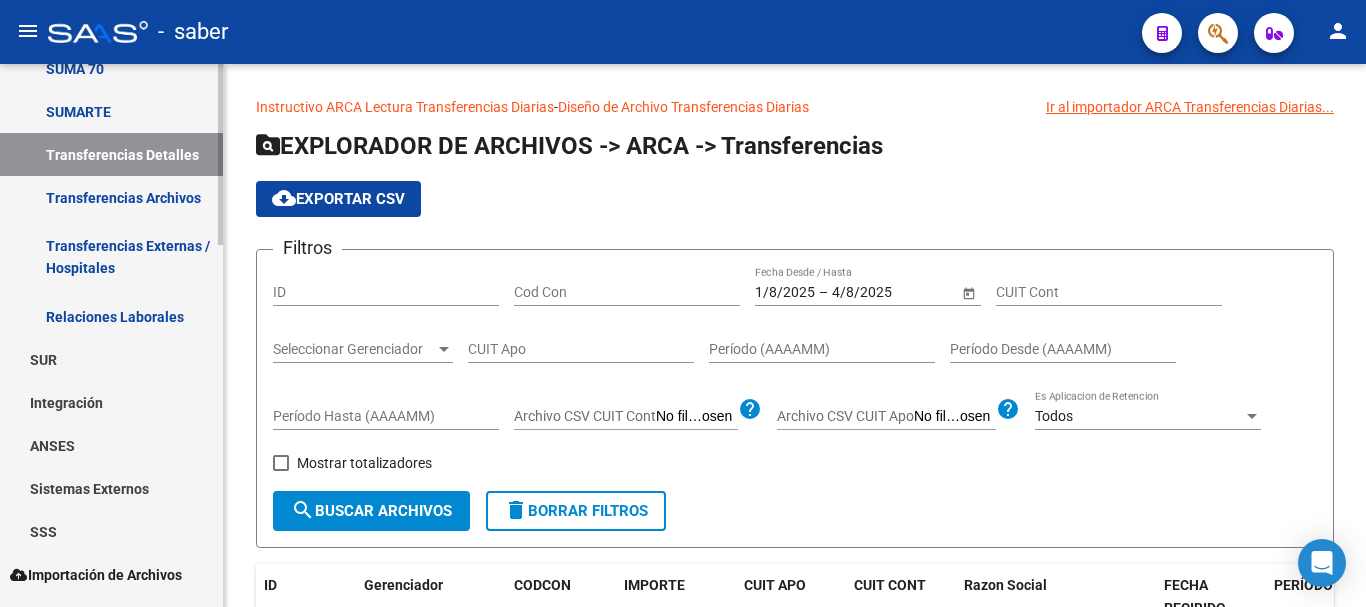 scroll, scrollTop: 1025, scrollLeft: 0, axis: vertical 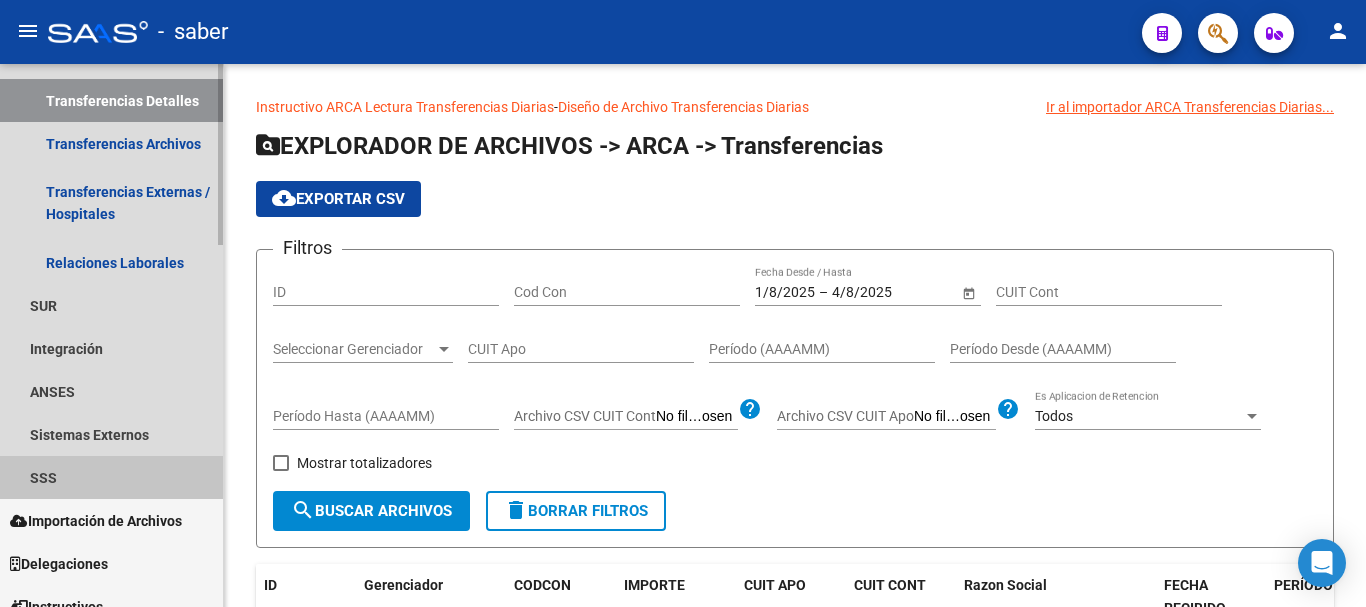 click on "SSS" at bounding box center [111, 477] 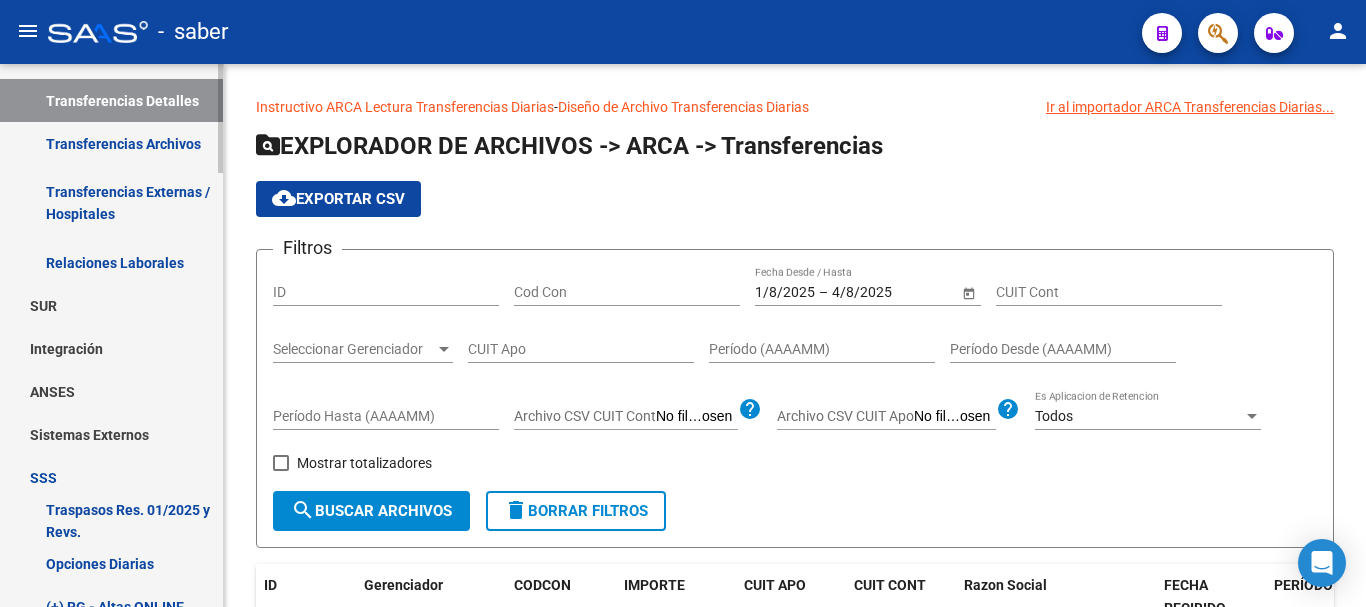 scroll, scrollTop: 1125, scrollLeft: 0, axis: vertical 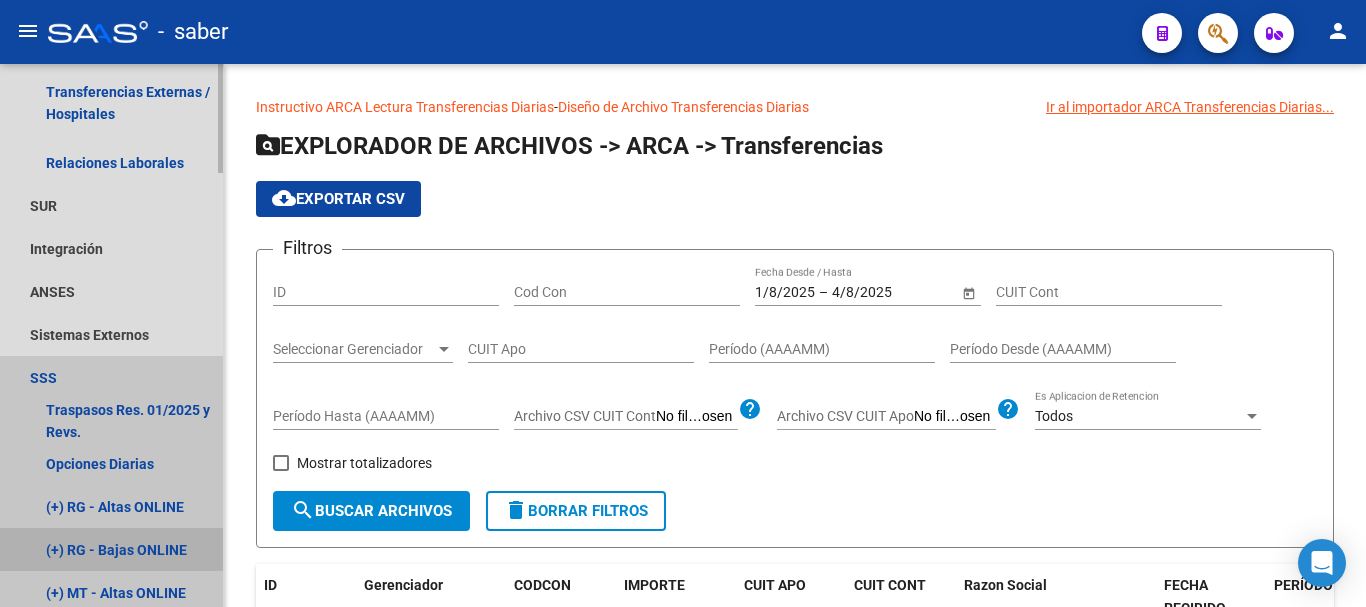 click on "(+) RG - Bajas ONLINE" at bounding box center (111, 549) 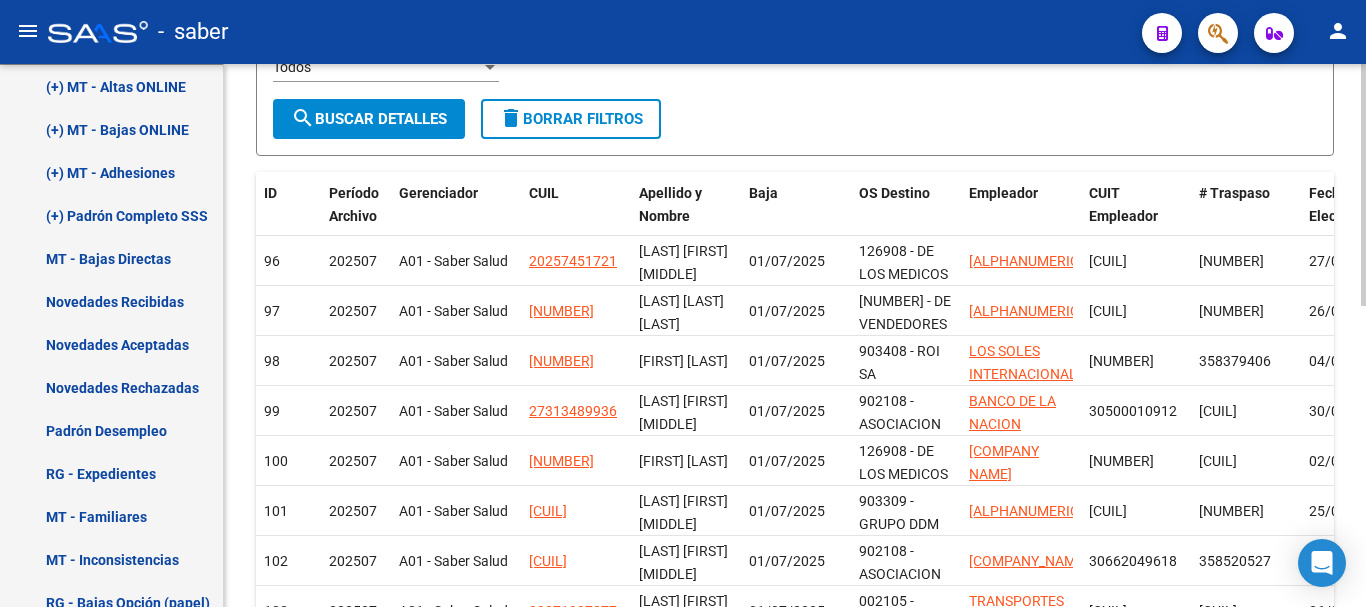 scroll, scrollTop: 200, scrollLeft: 0, axis: vertical 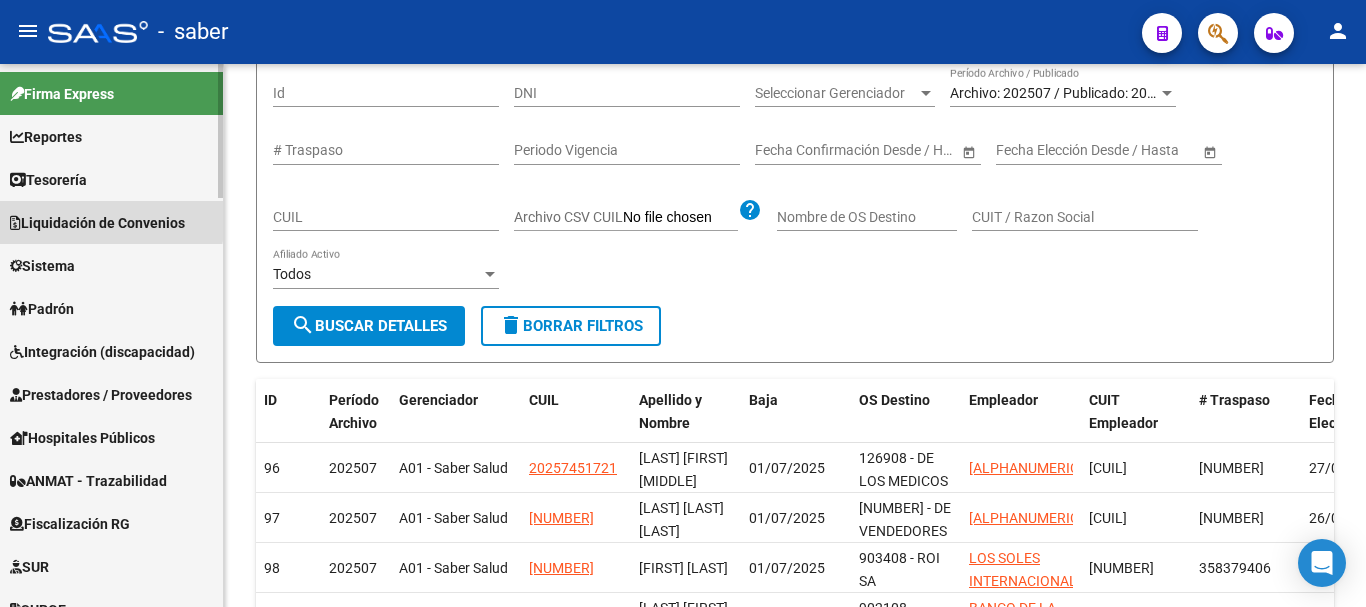 click on "Liquidación de Convenios" at bounding box center [97, 223] 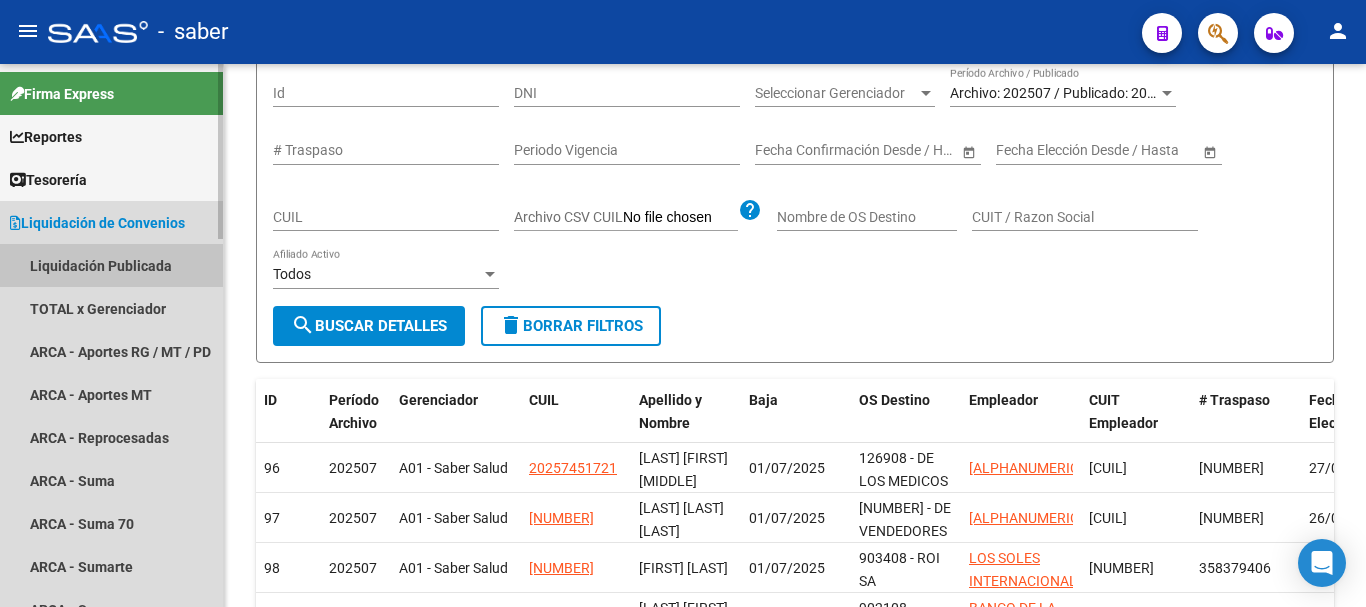 click on "Liquidación Publicada" at bounding box center (111, 265) 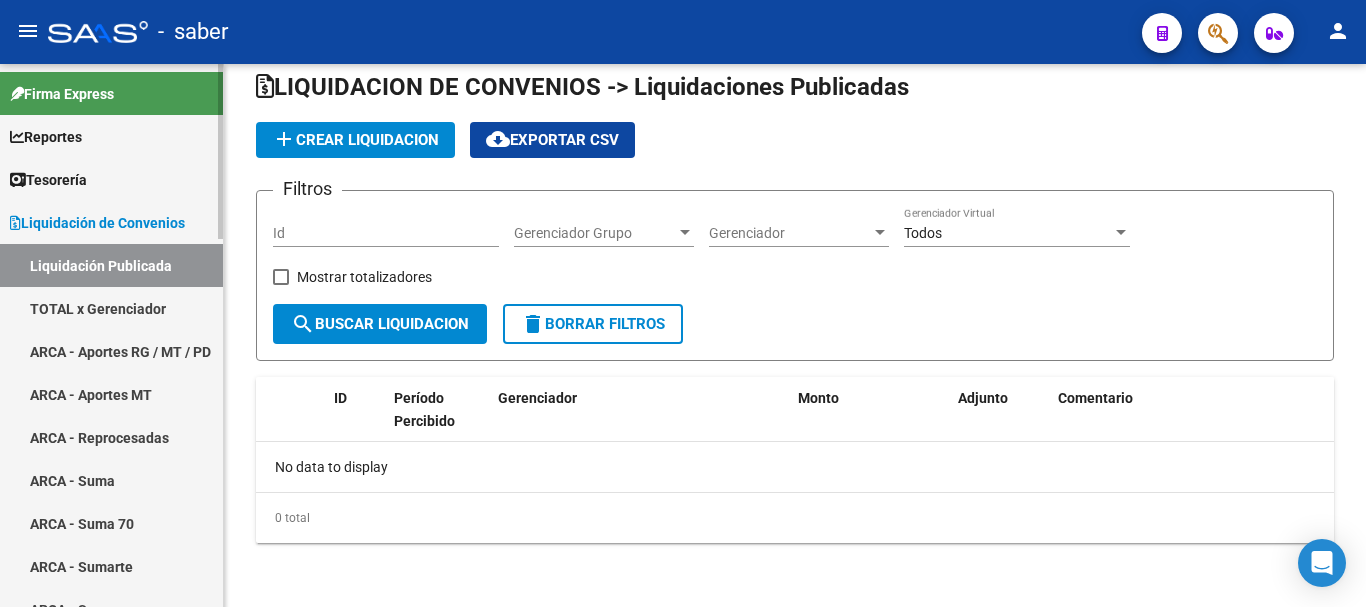 scroll, scrollTop: 25, scrollLeft: 0, axis: vertical 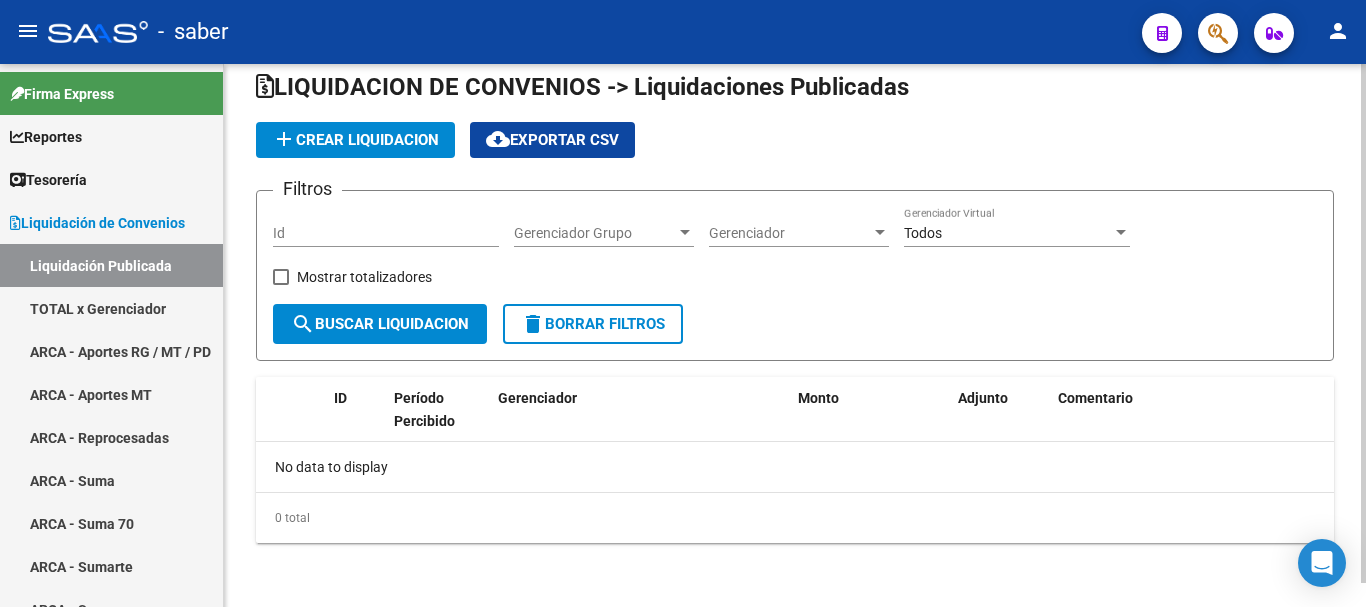 checkbox on "true" 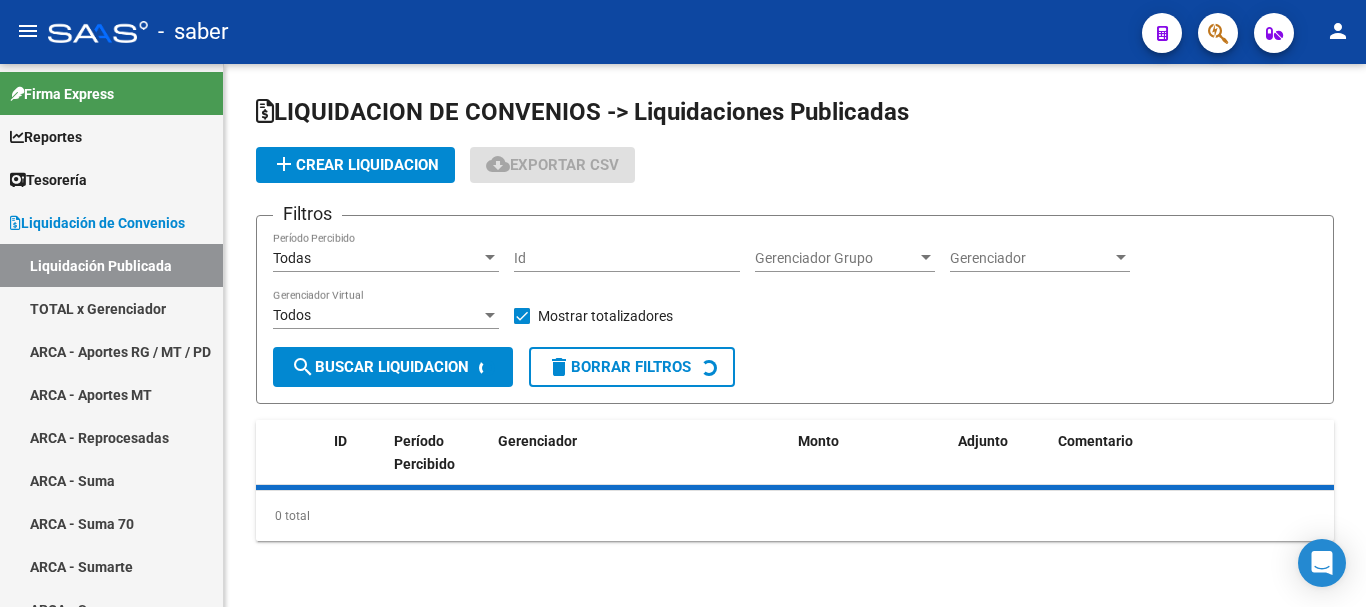 scroll, scrollTop: 0, scrollLeft: 0, axis: both 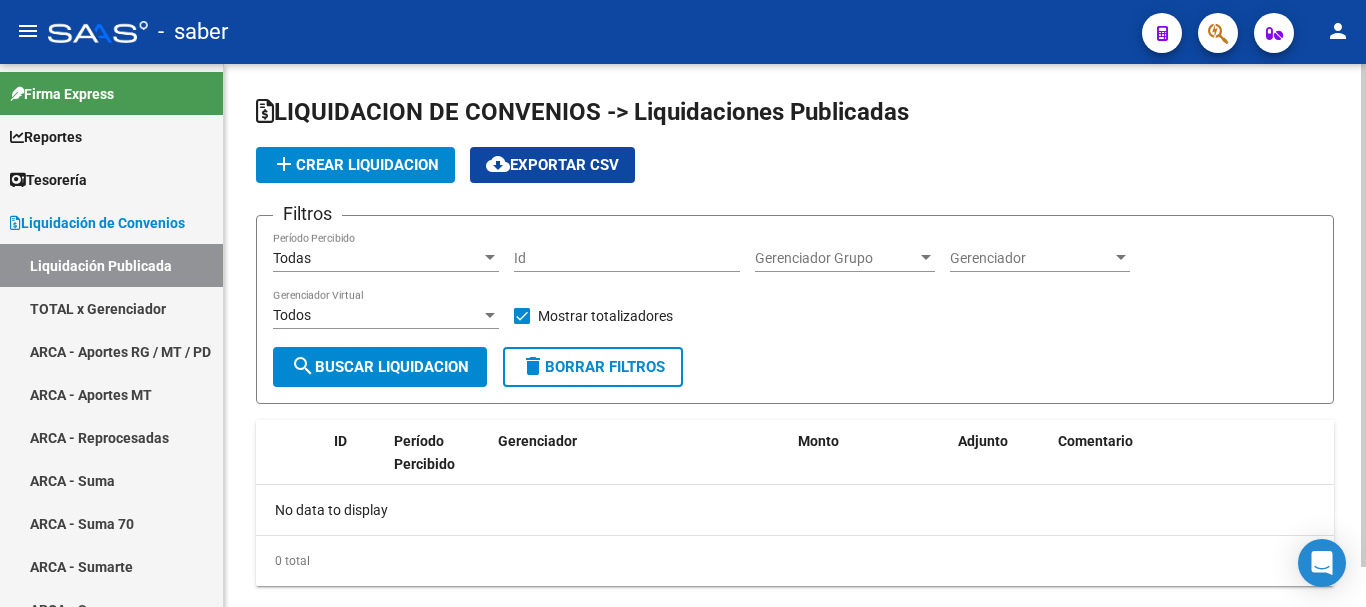 click on "add  Crear Liquidacion" 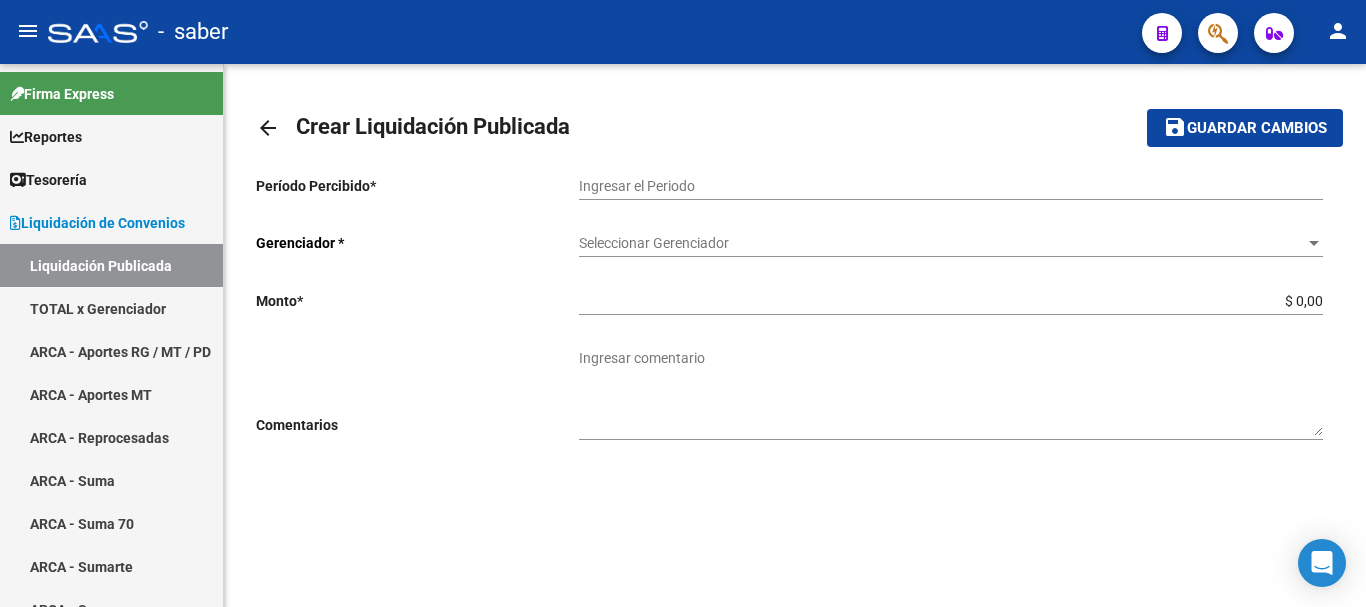 click on "Ingresar el Periodo" at bounding box center (951, 186) 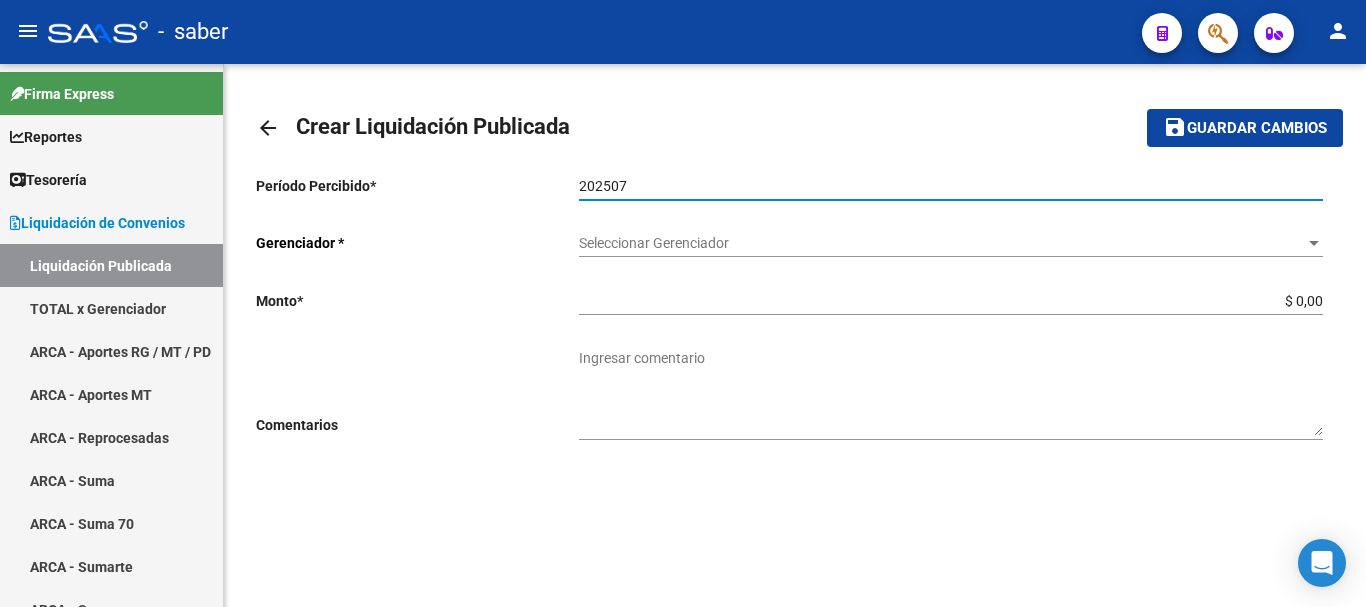 type on "202507" 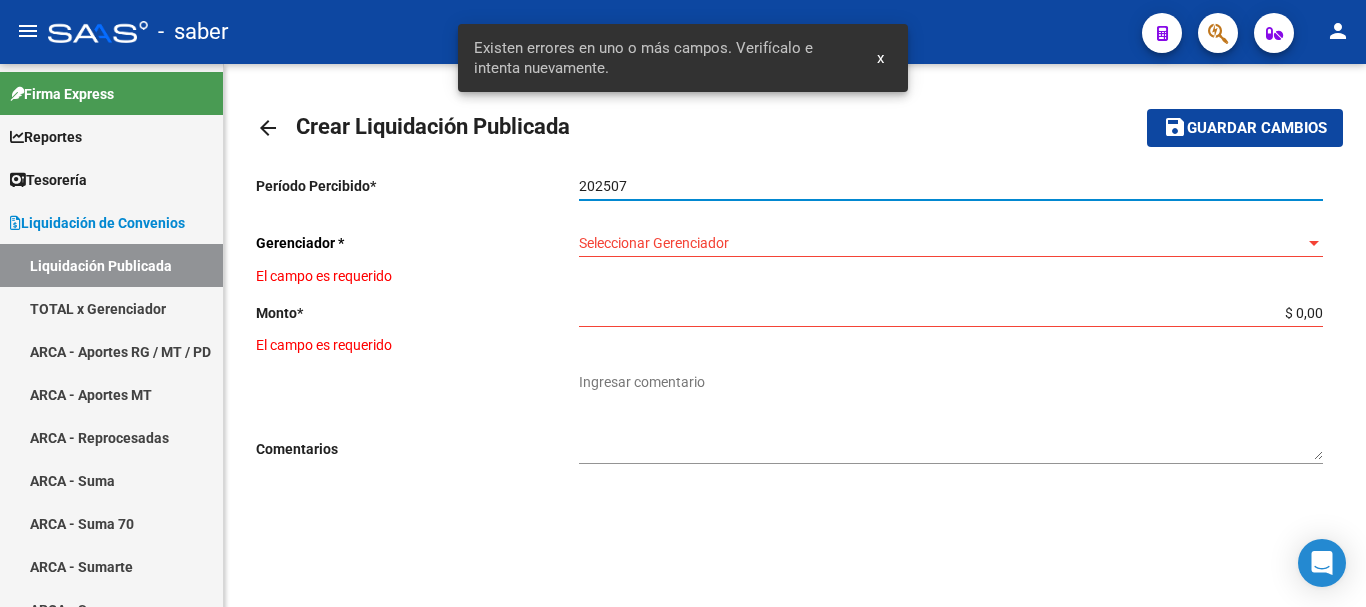 click on "Seleccionar Gerenciador" at bounding box center (942, 243) 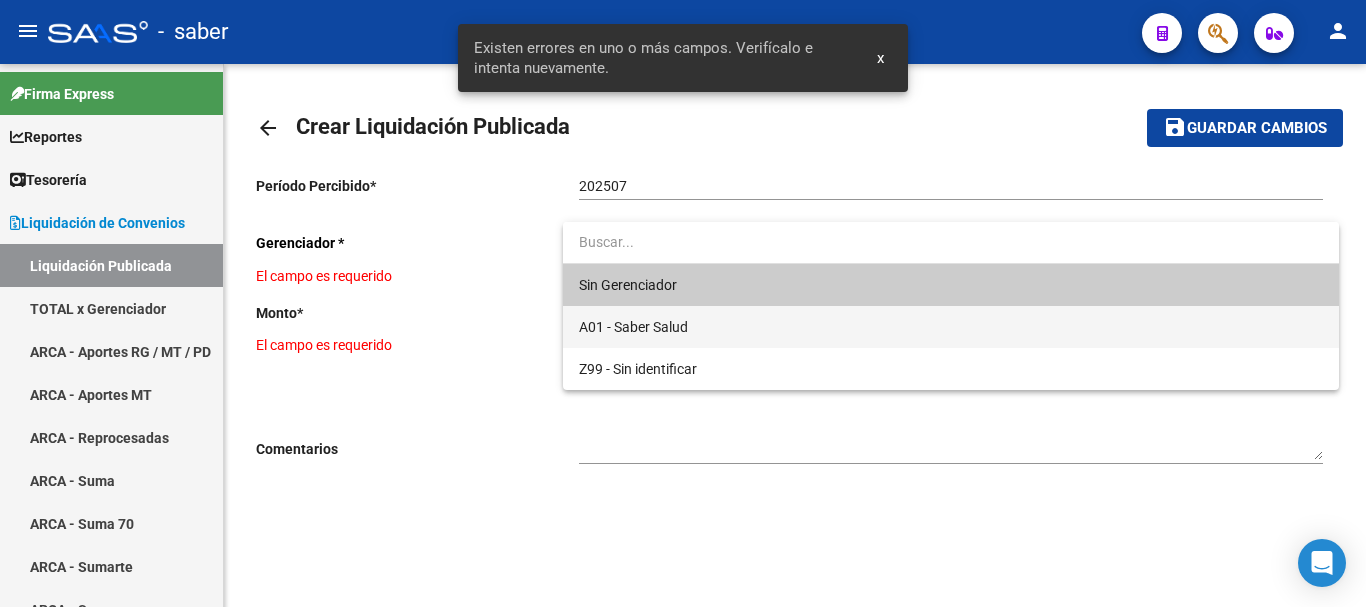 click on "A01 - Saber Salud" at bounding box center [951, 327] 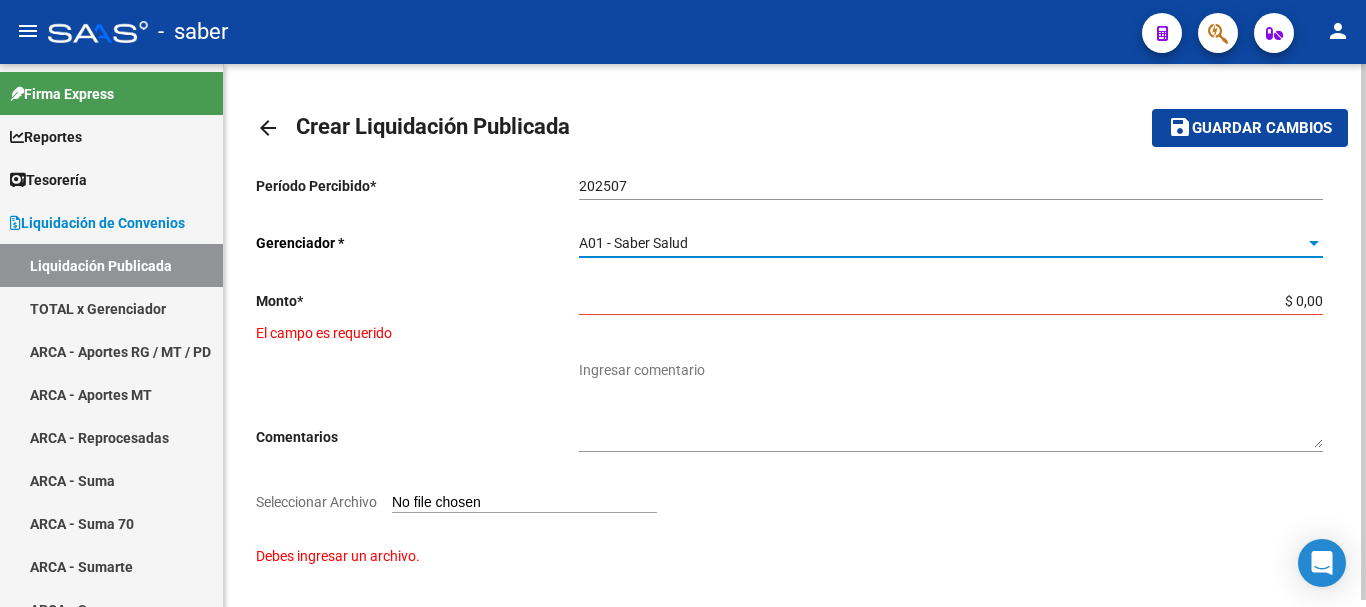click on "$ 0,00" at bounding box center (951, 301) 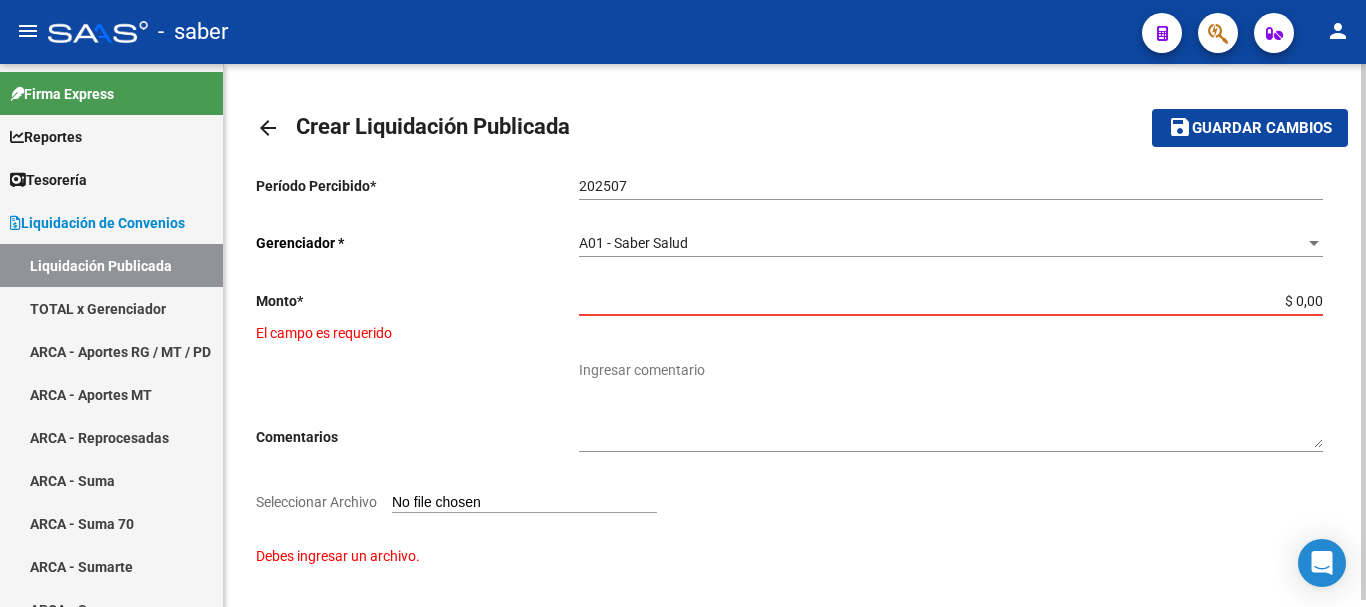 type on "$ 20,00" 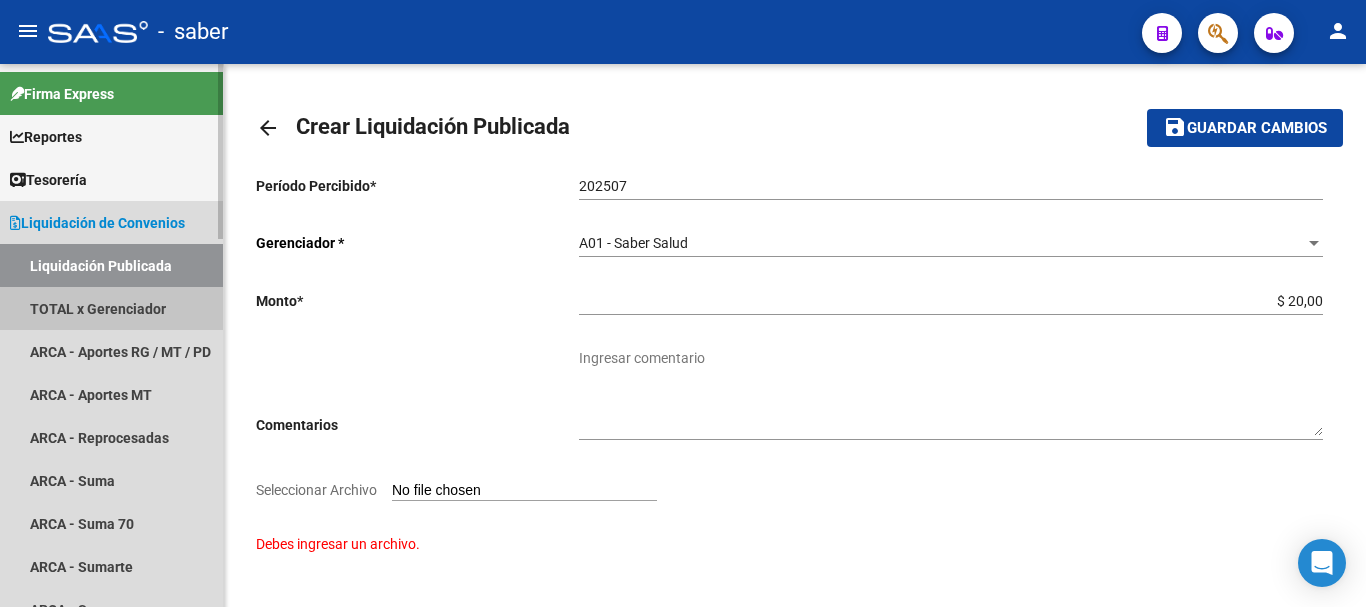click on "TOTAL x Gerenciador" at bounding box center (111, 308) 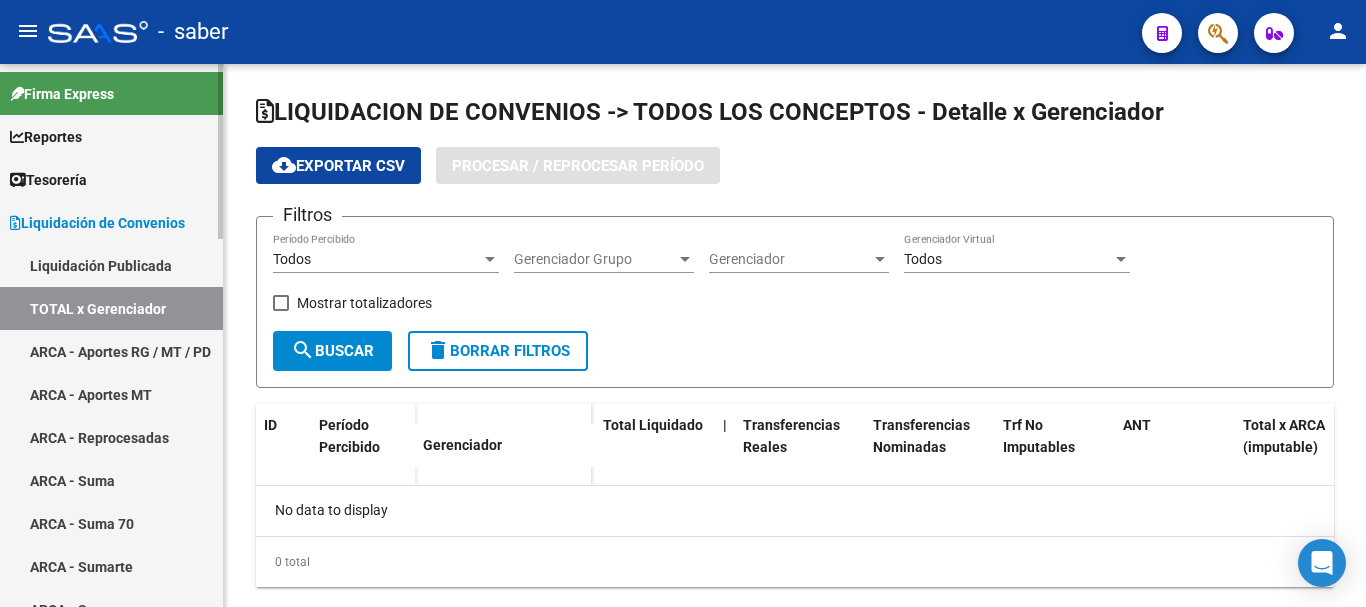 checkbox on "true" 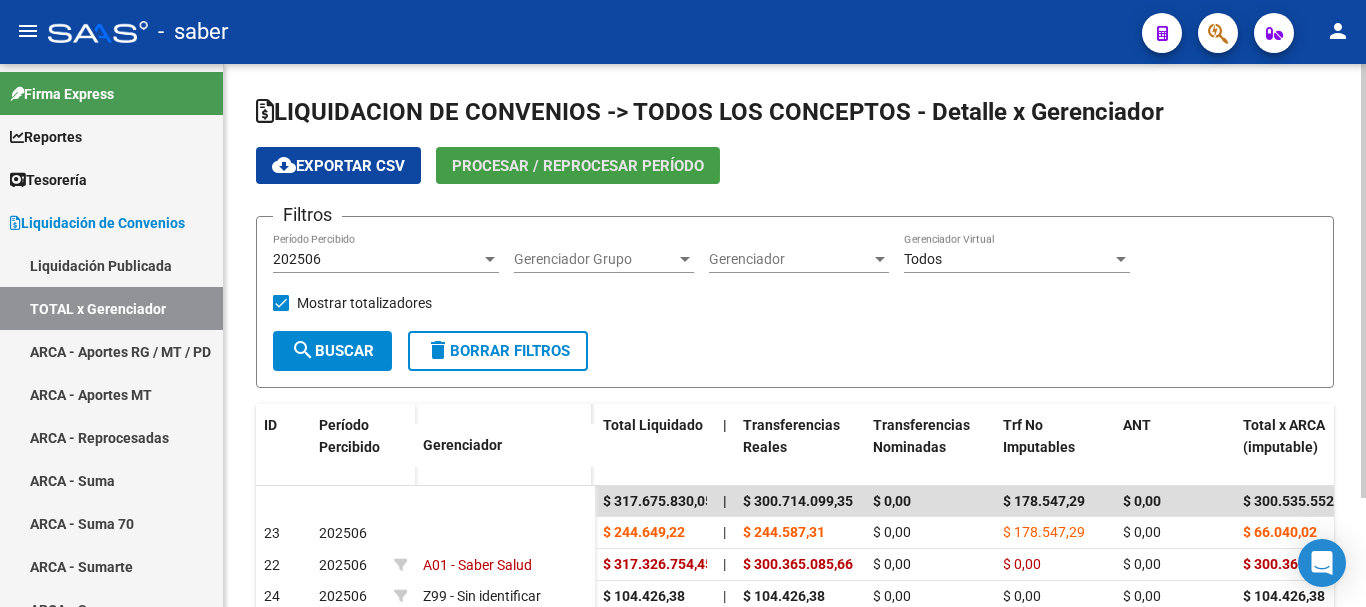 click on "Procesar / Reprocesar período" 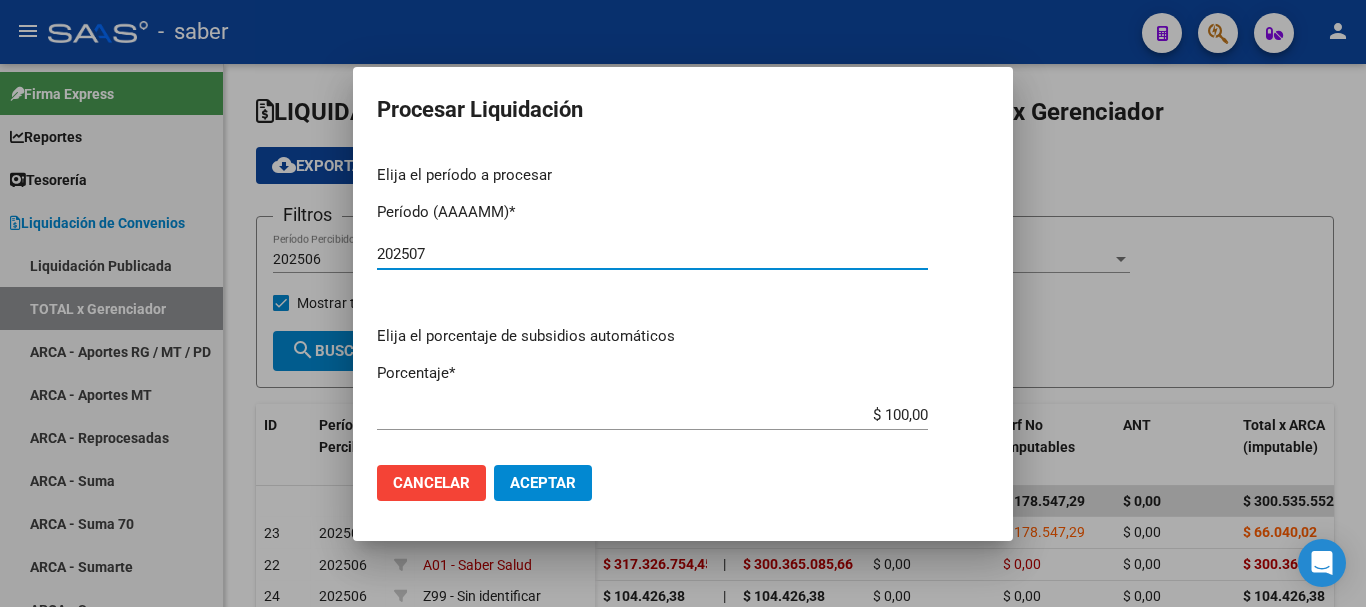 type on "202507" 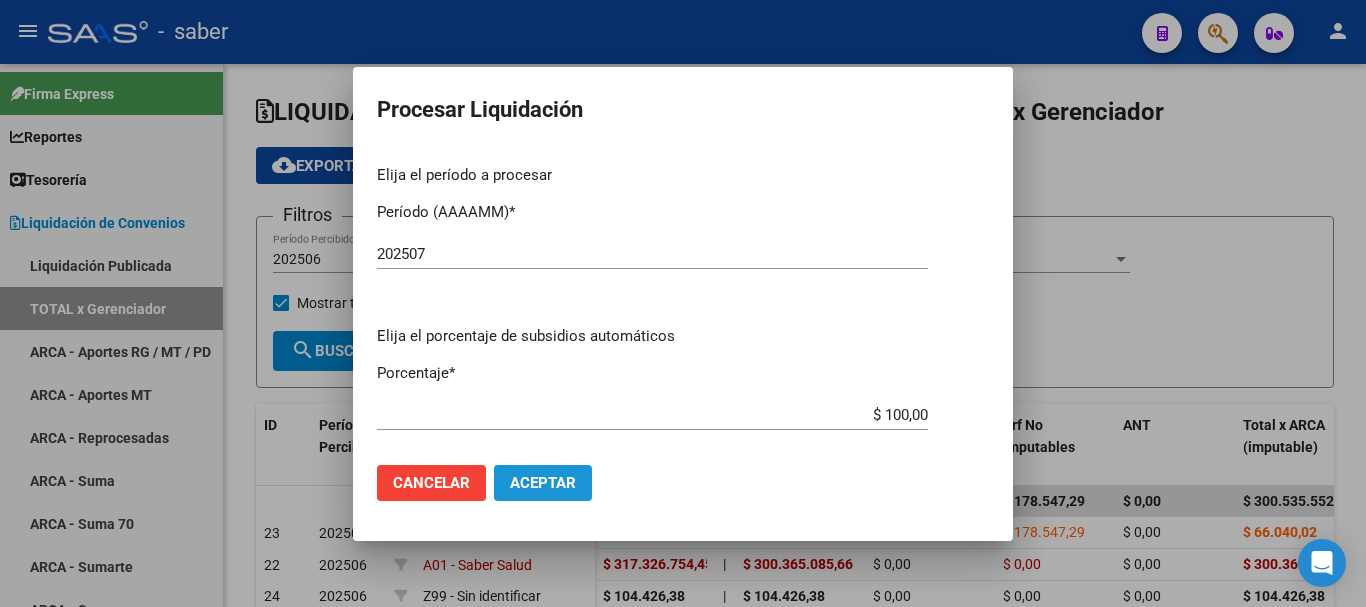 click on "Aceptar" 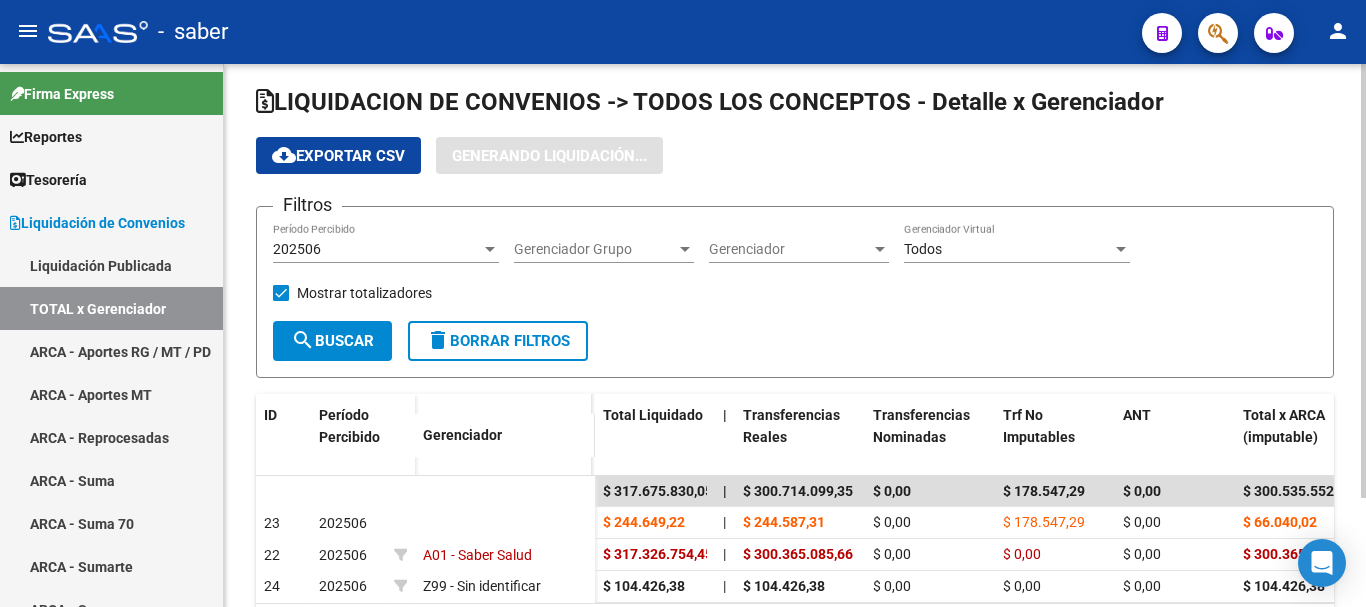 scroll, scrollTop: 0, scrollLeft: 0, axis: both 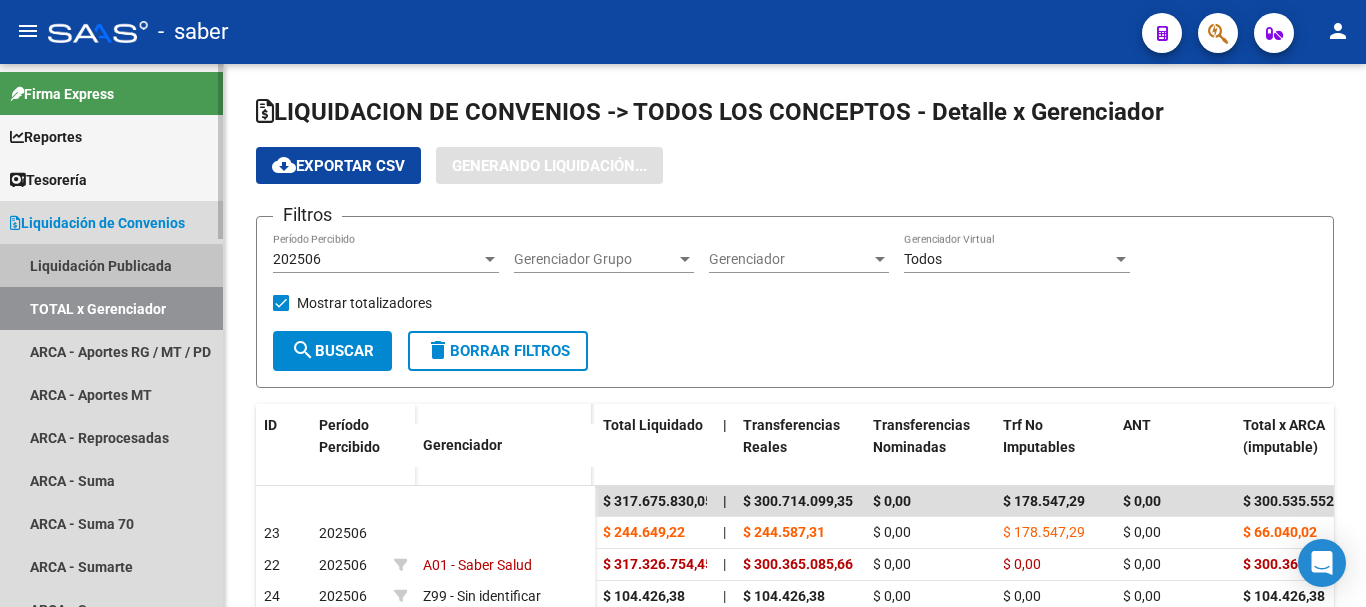 click on "Liquidación Publicada" at bounding box center (111, 265) 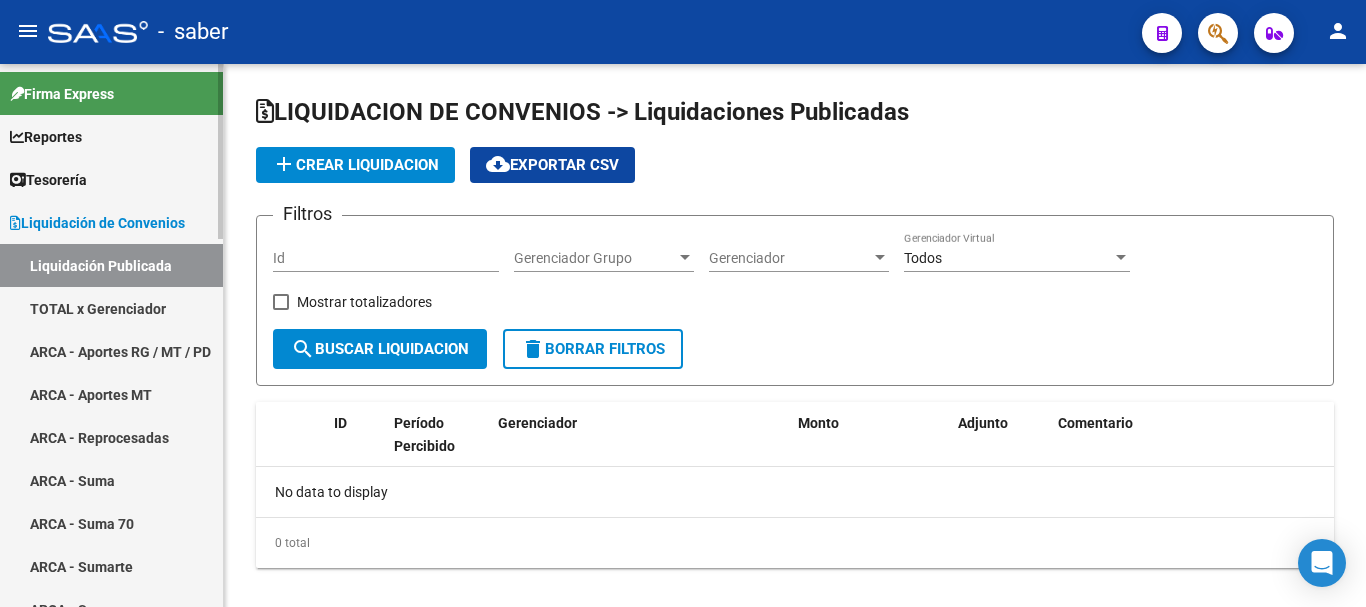 checkbox on "true" 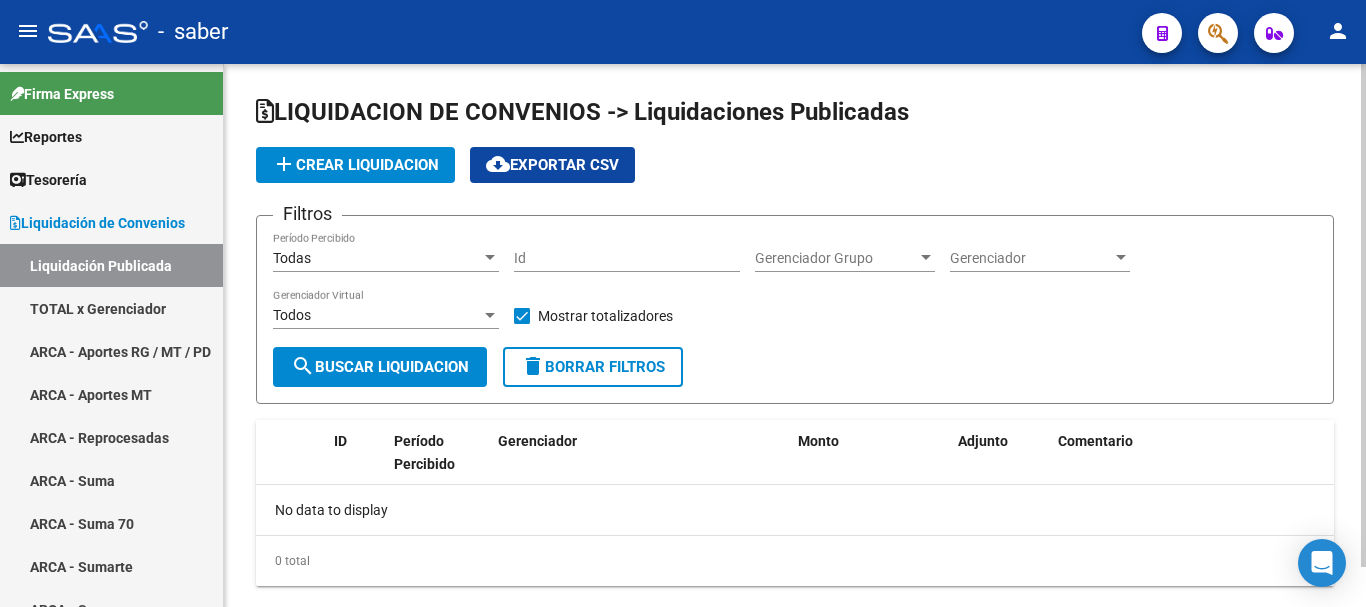 click on "Todas" at bounding box center [377, 258] 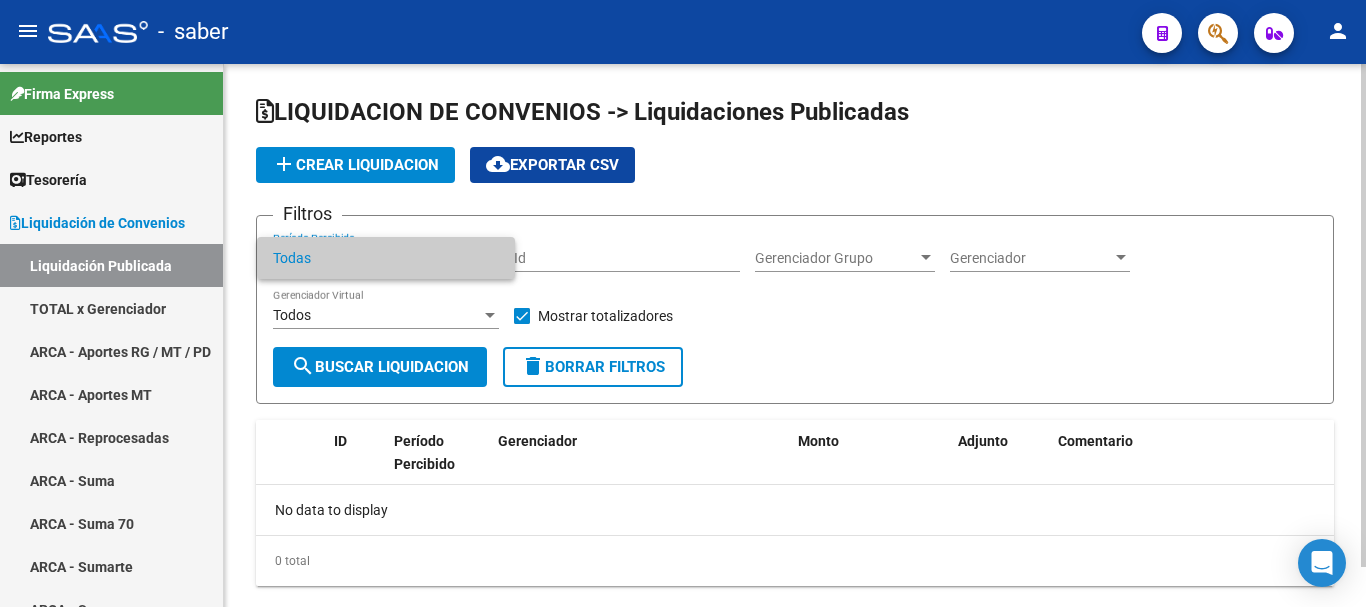 click on "Todas" at bounding box center [386, 258] 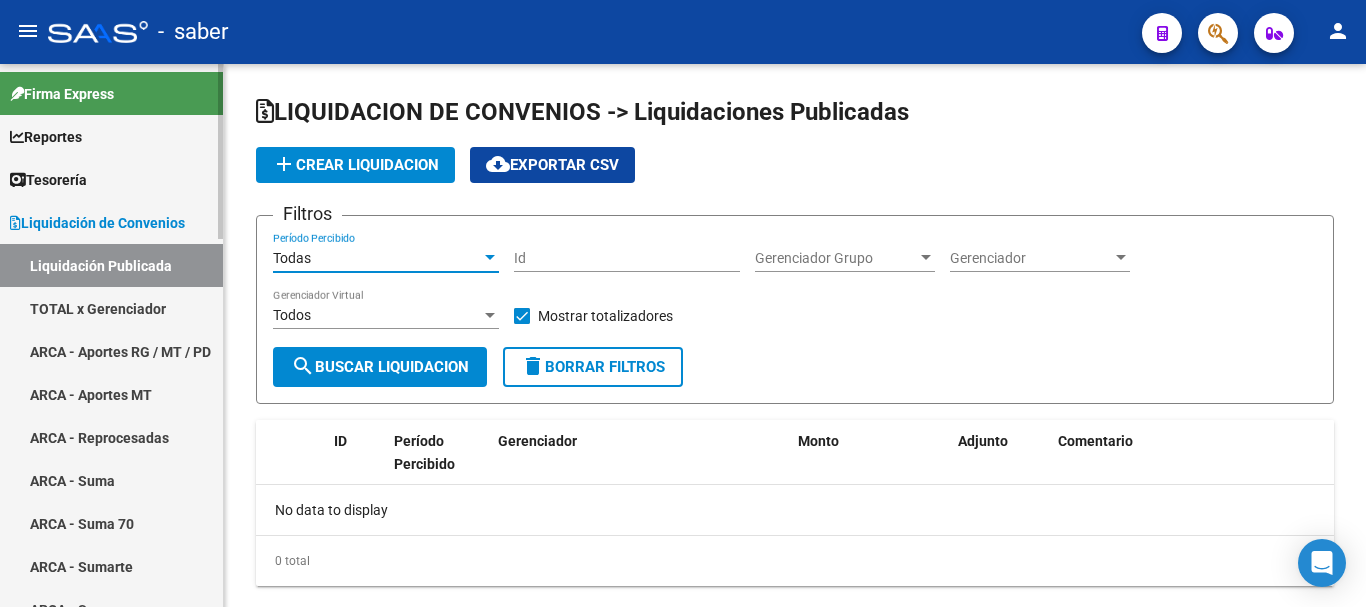 drag, startPoint x: 110, startPoint y: 338, endPoint x: 236, endPoint y: 330, distance: 126.253716 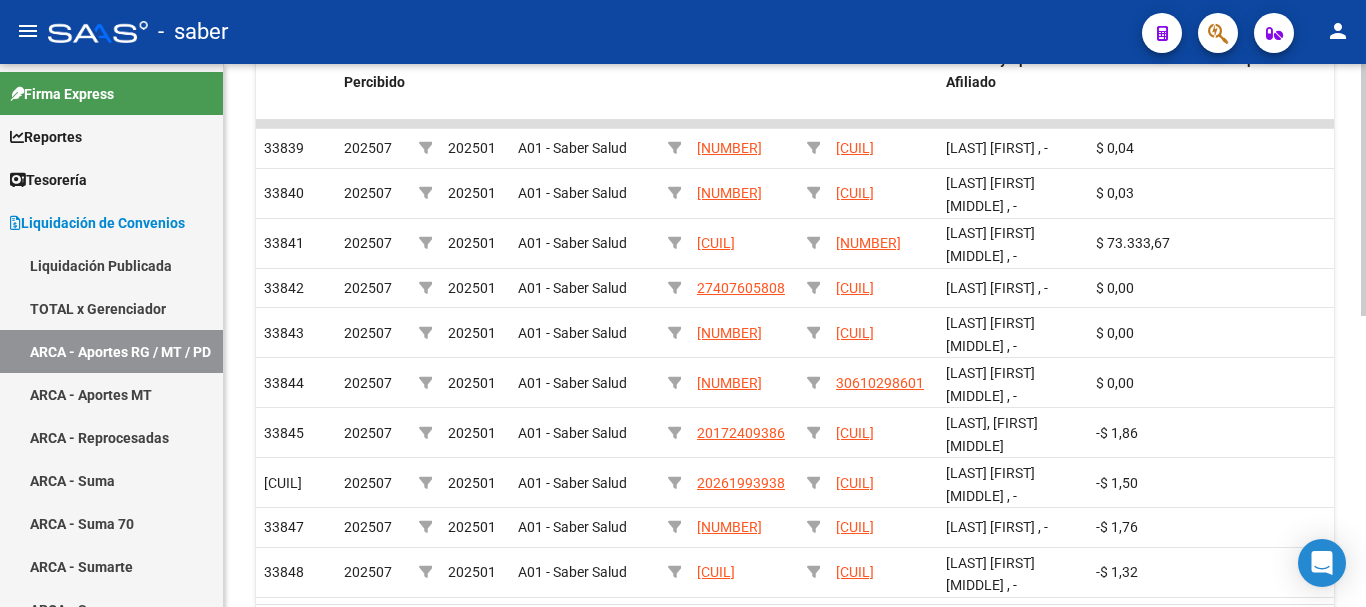 scroll, scrollTop: 500, scrollLeft: 0, axis: vertical 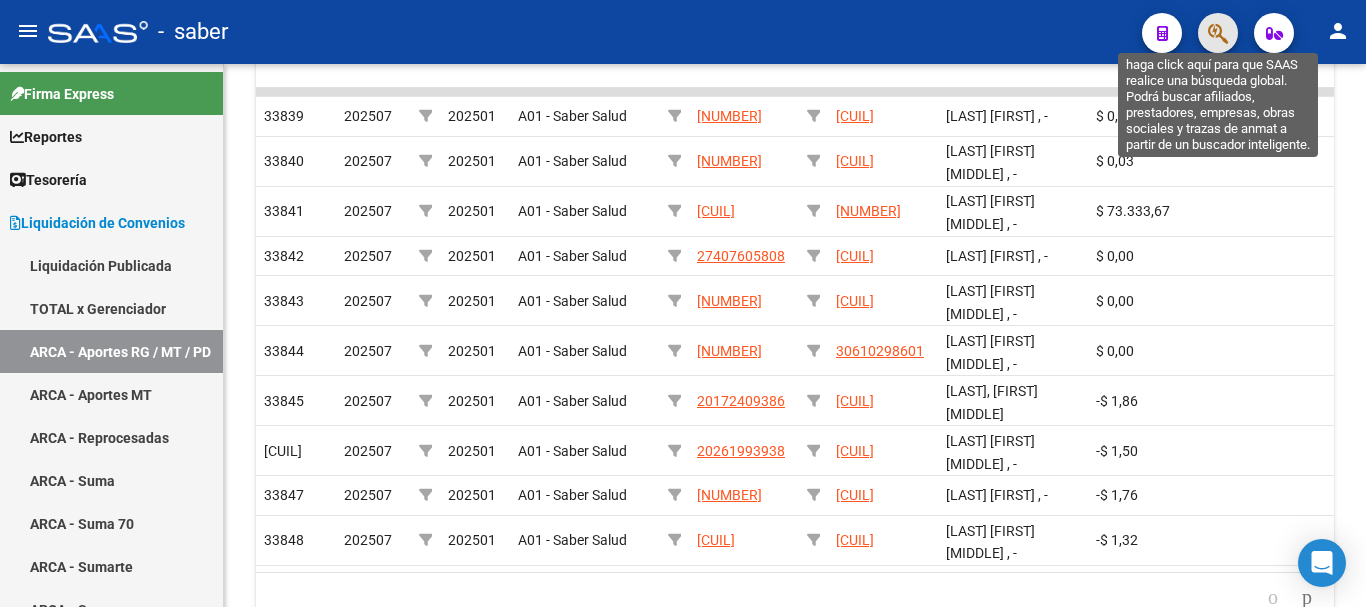 click 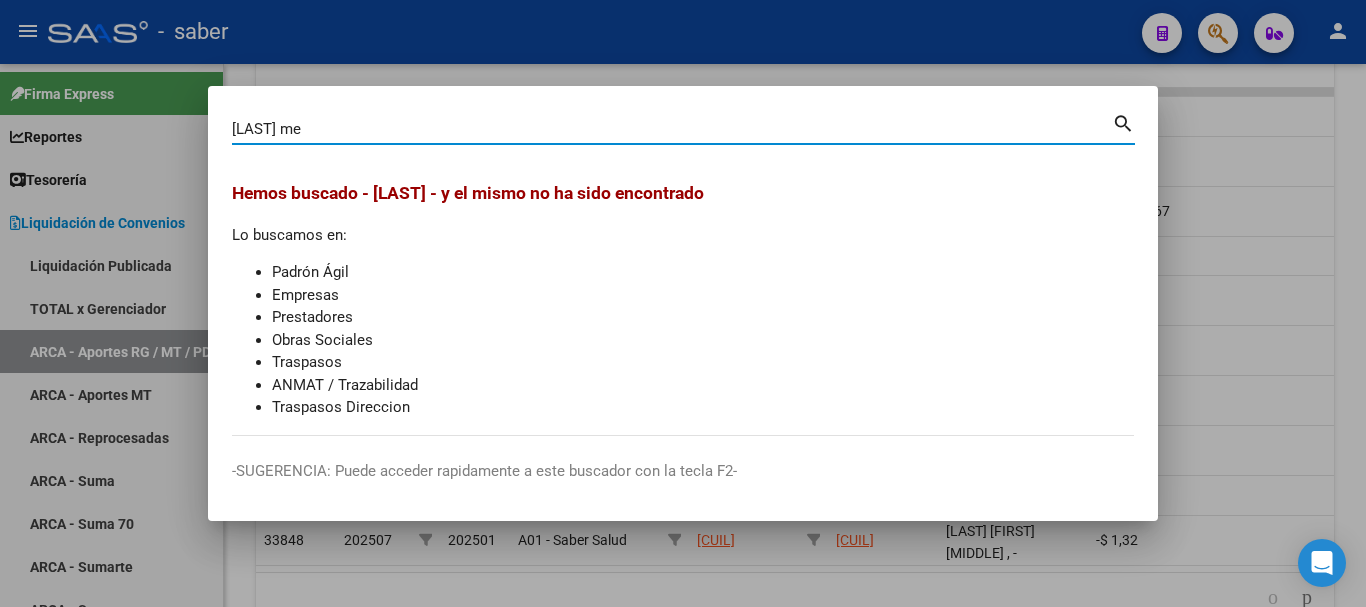click on "[LAST] me" at bounding box center [672, 129] 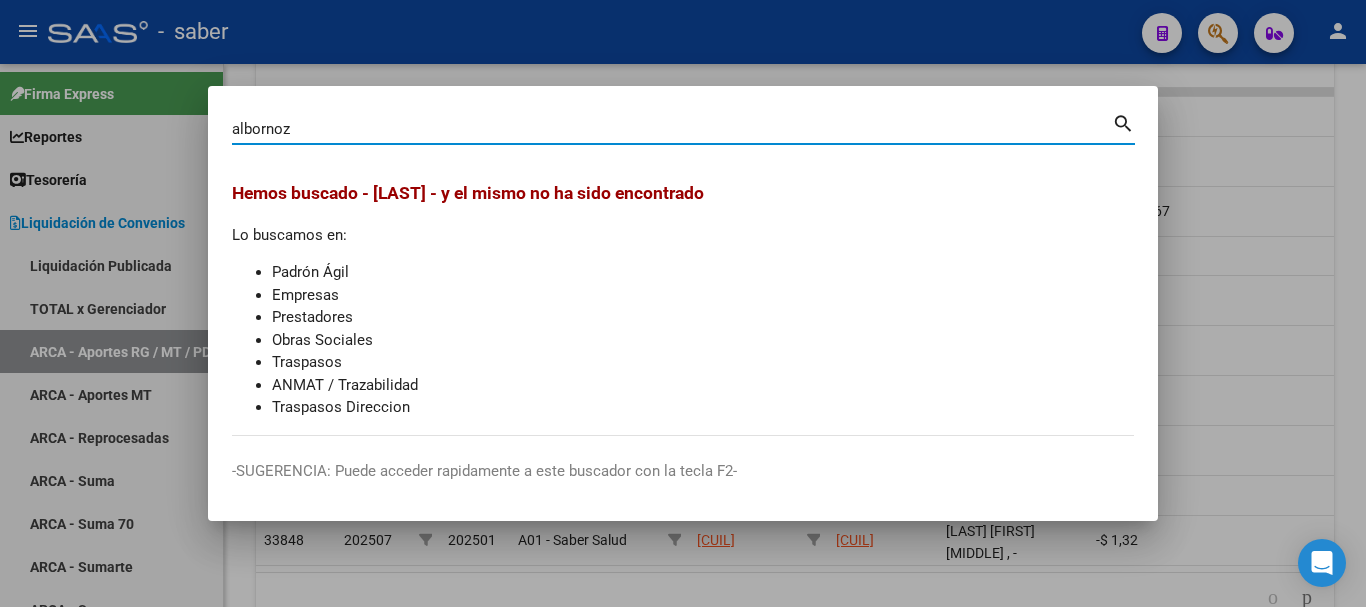 type on "albornoz" 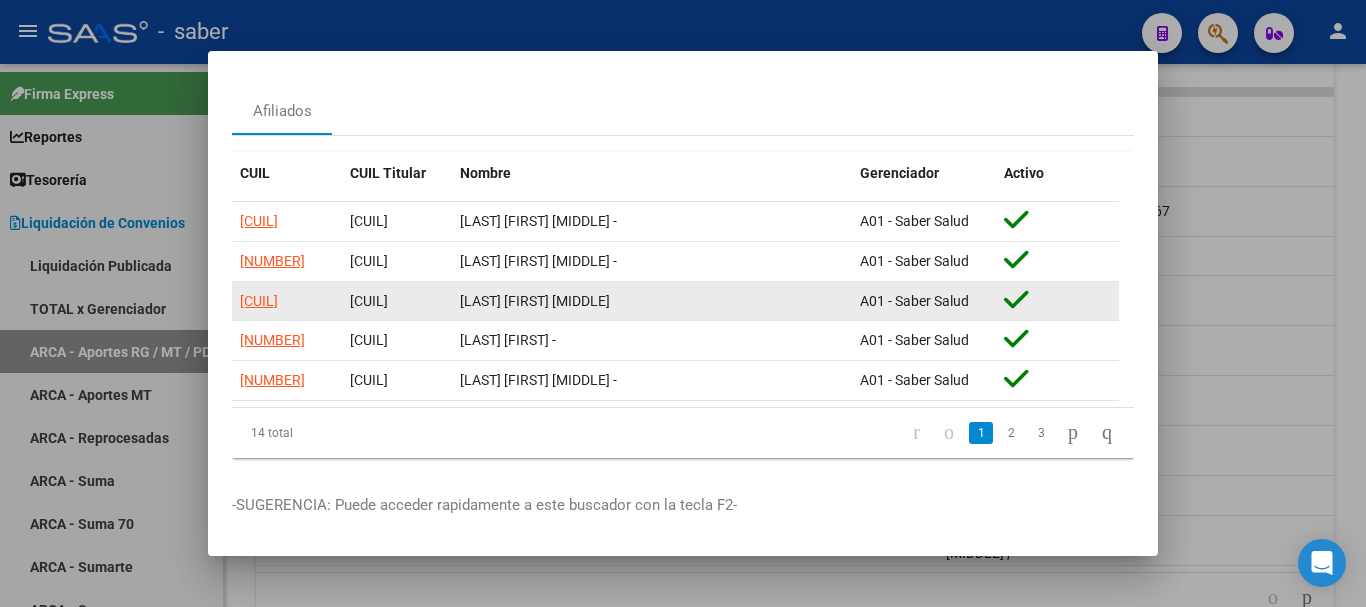 scroll, scrollTop: 81, scrollLeft: 0, axis: vertical 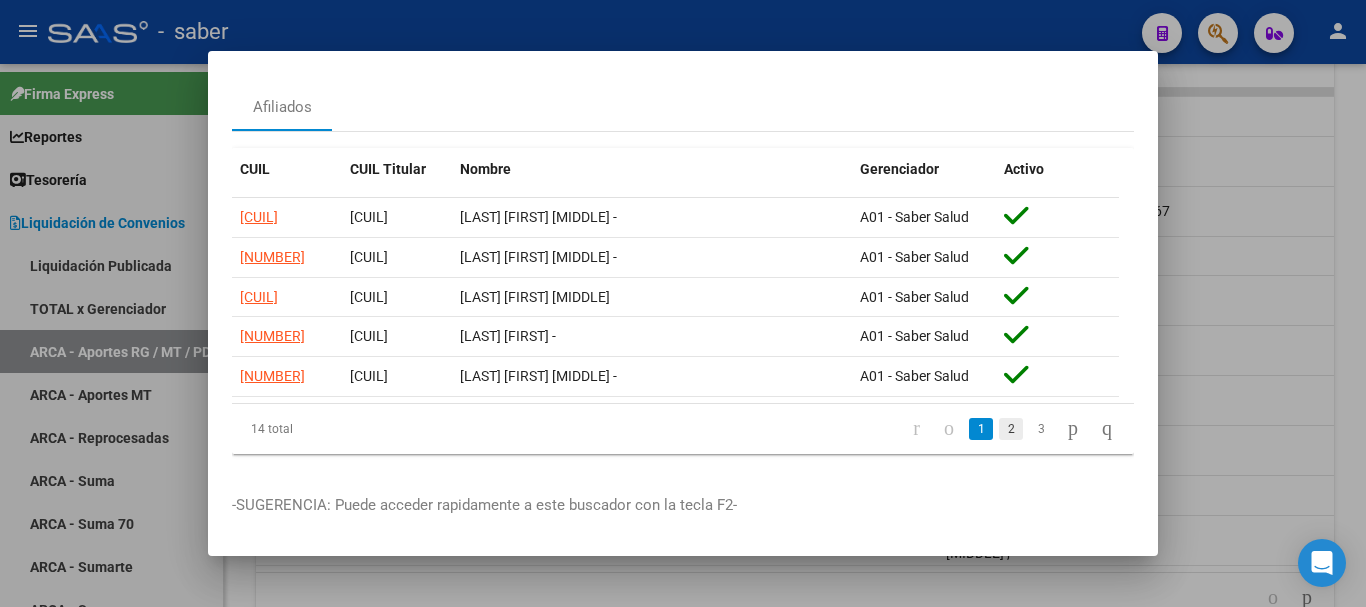 click on "2" 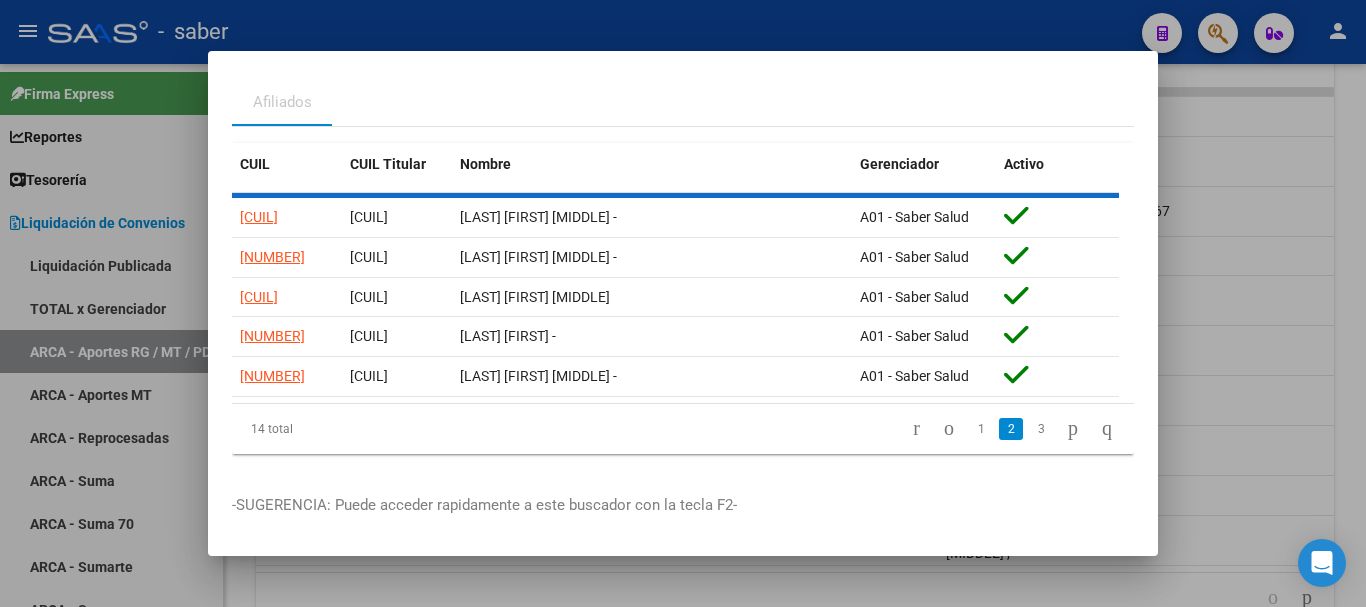 scroll, scrollTop: 81, scrollLeft: 0, axis: vertical 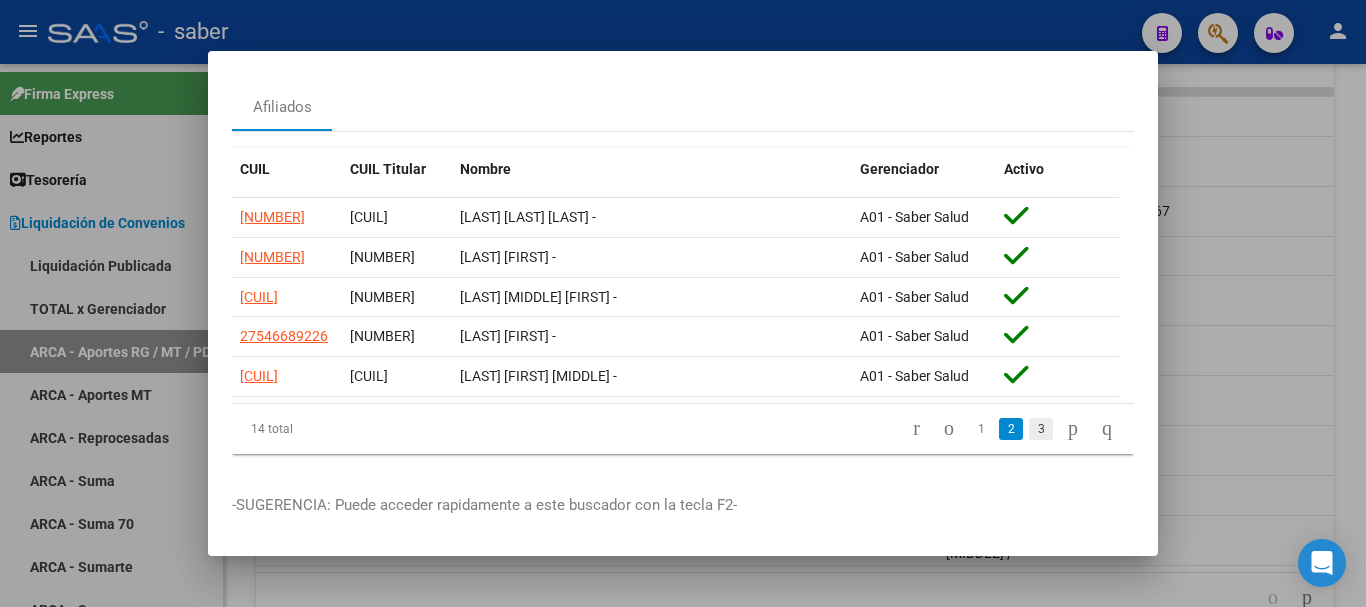 click on "3" 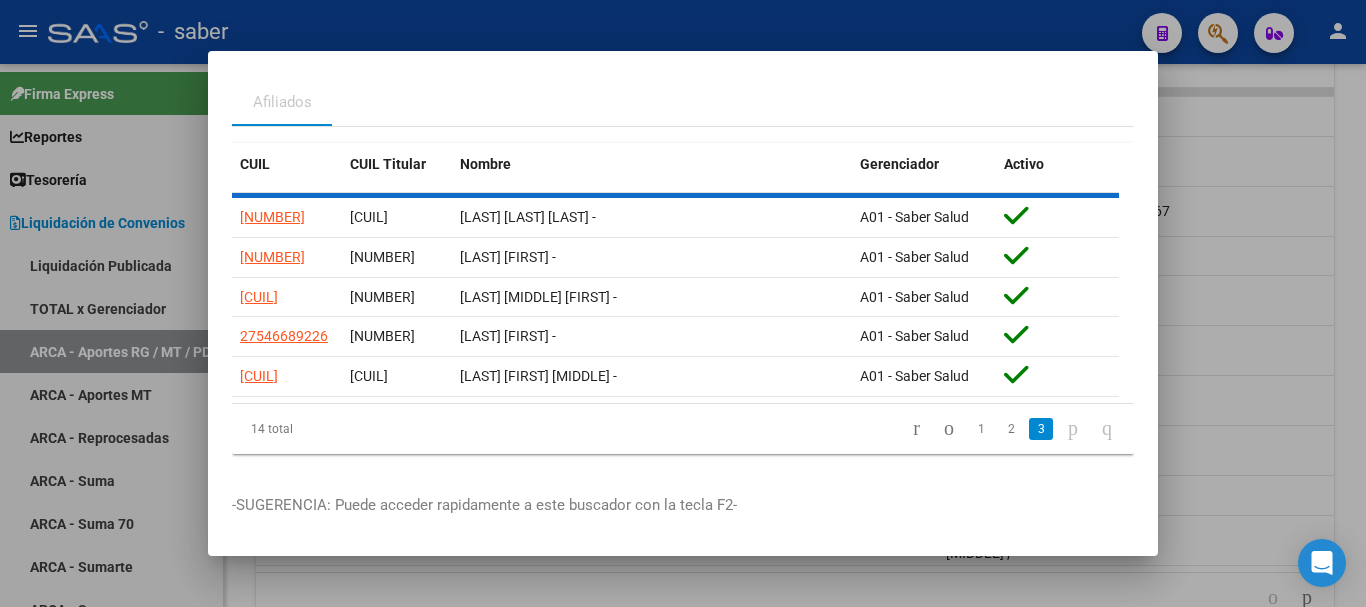 scroll, scrollTop: 40, scrollLeft: 0, axis: vertical 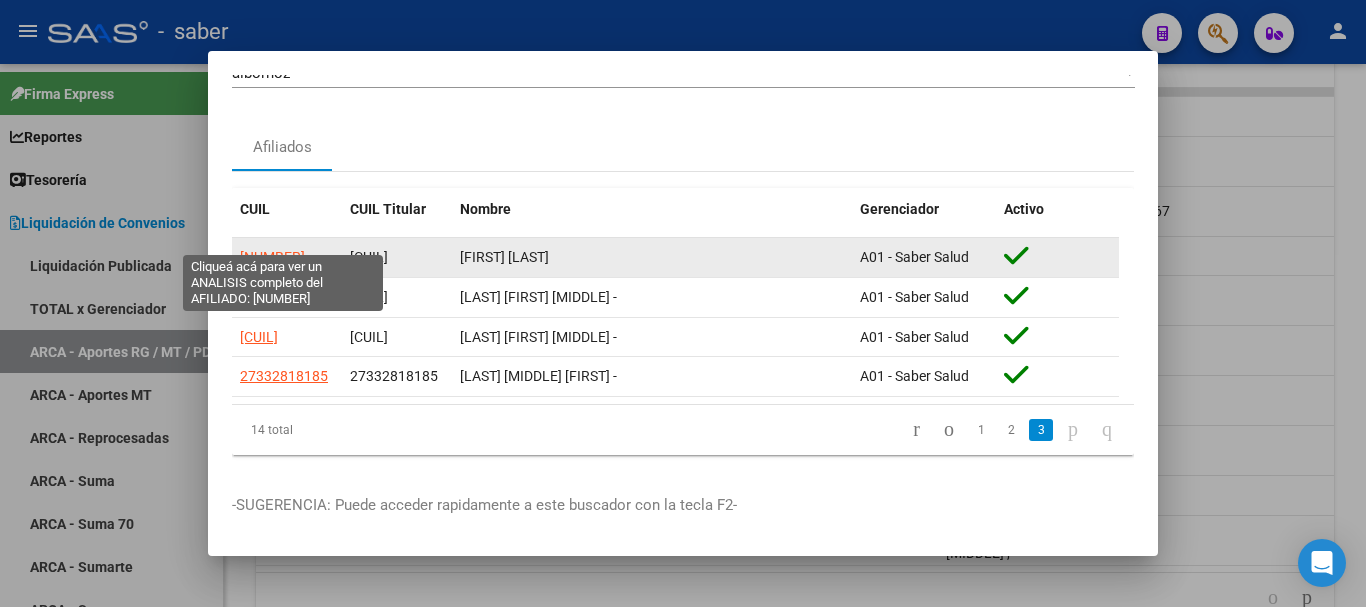 click on "[NUMBER]" 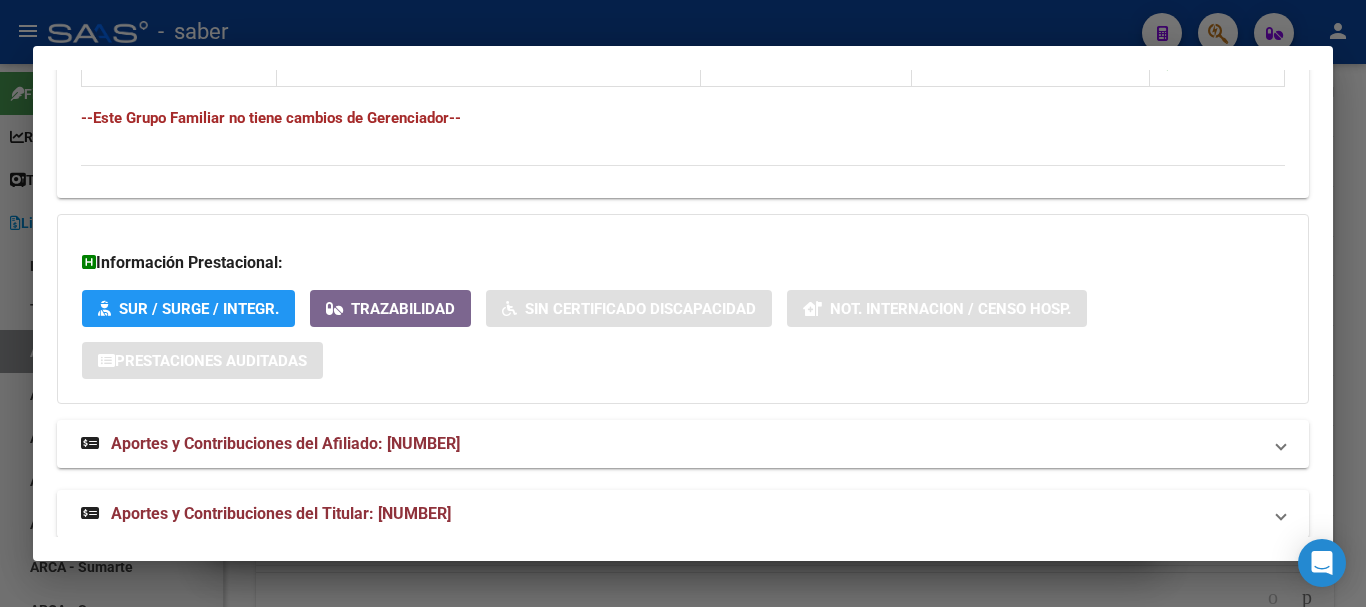 scroll, scrollTop: 1277, scrollLeft: 0, axis: vertical 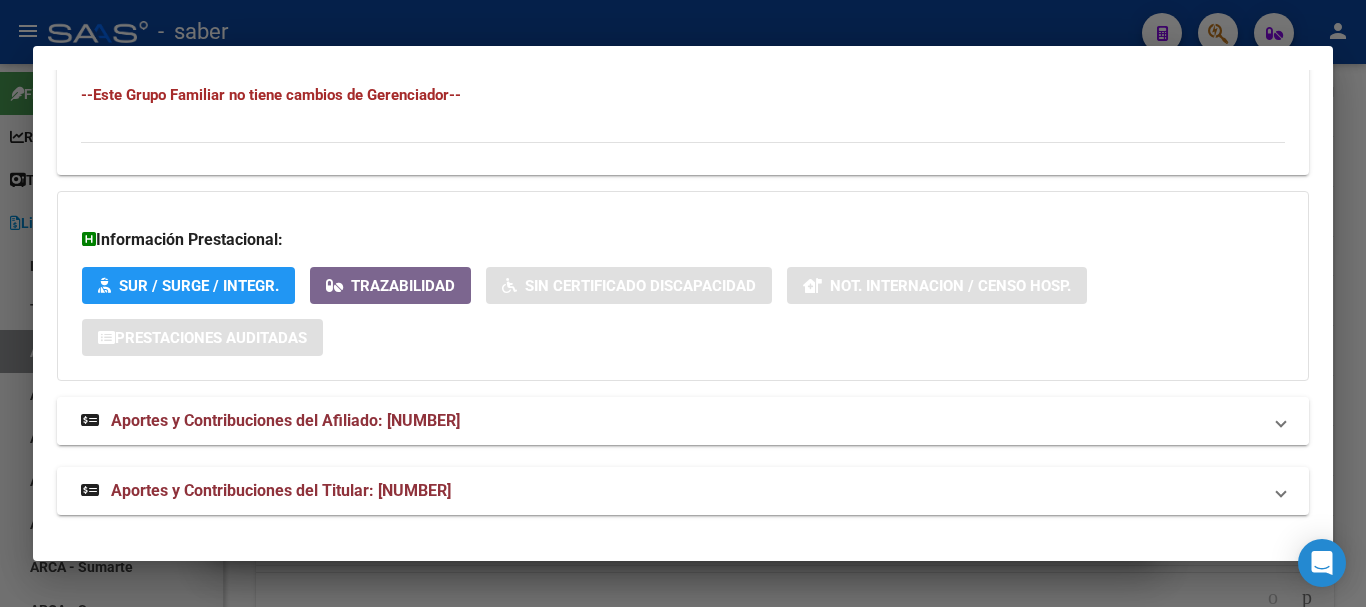 click on "Aportes y Contribuciones del Afiliado: [NUMBER]" at bounding box center [285, 420] 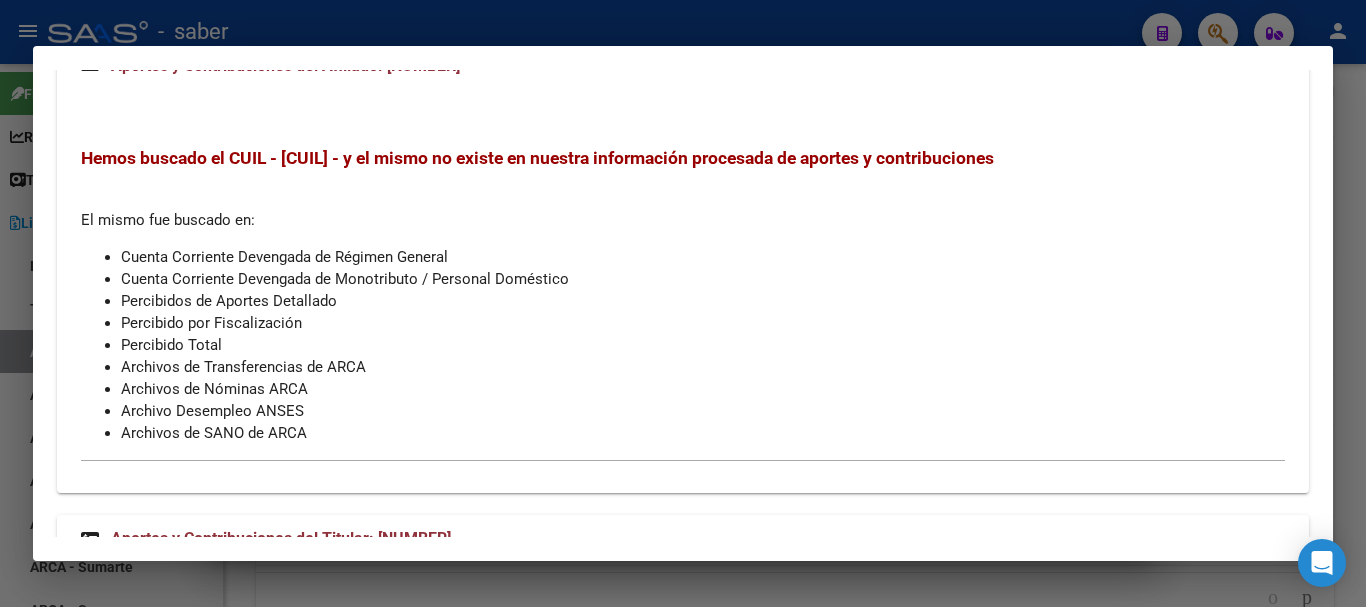 scroll, scrollTop: 1688, scrollLeft: 0, axis: vertical 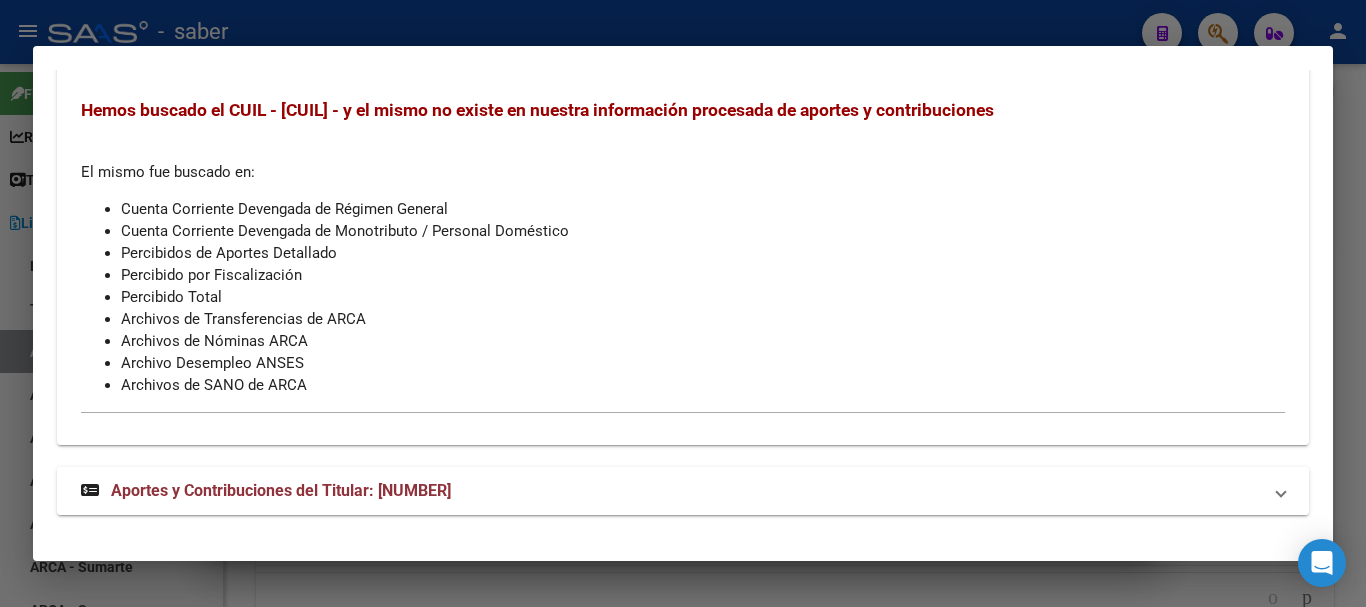click on "Aportes y Contribuciones del Titular: [NUMBER]" at bounding box center (281, 490) 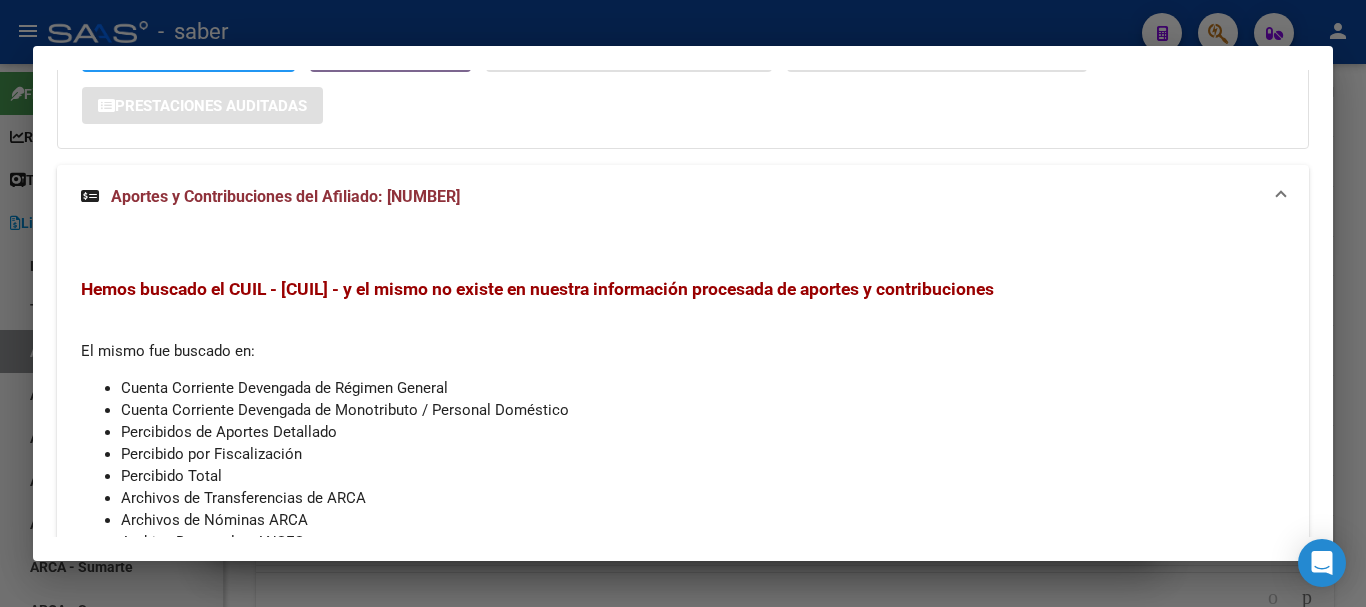 scroll, scrollTop: 1488, scrollLeft: 0, axis: vertical 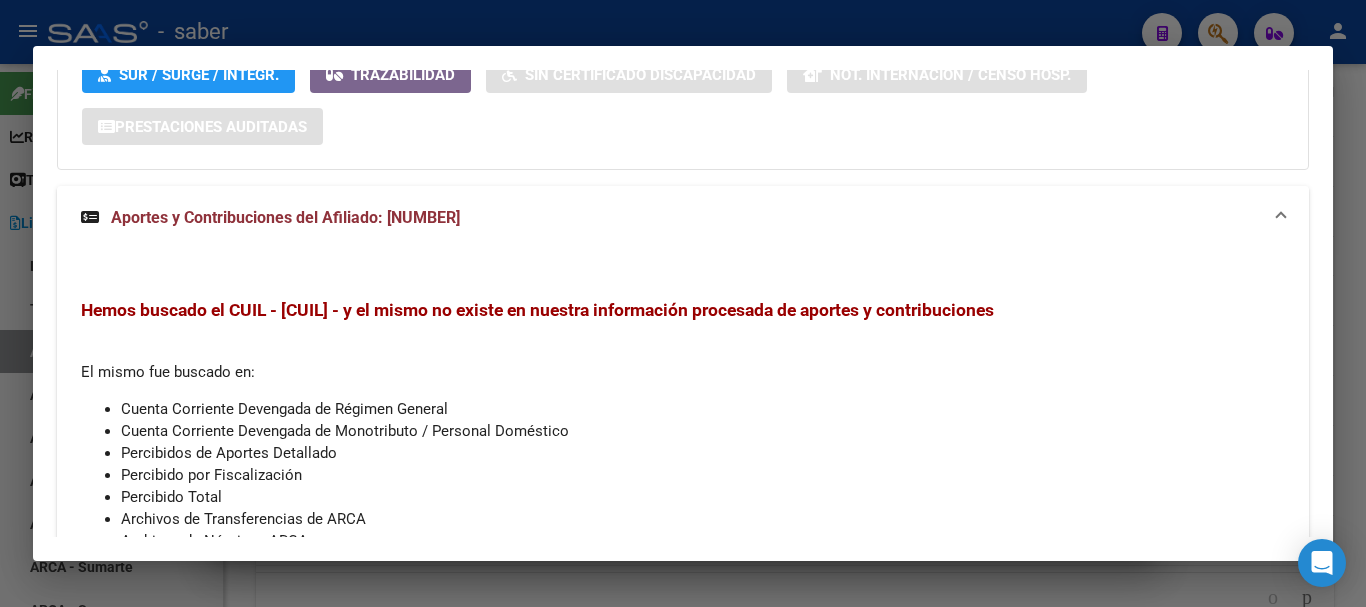 click on "Aportes y Contribuciones del Afiliado: [NUMBER]" at bounding box center [285, 217] 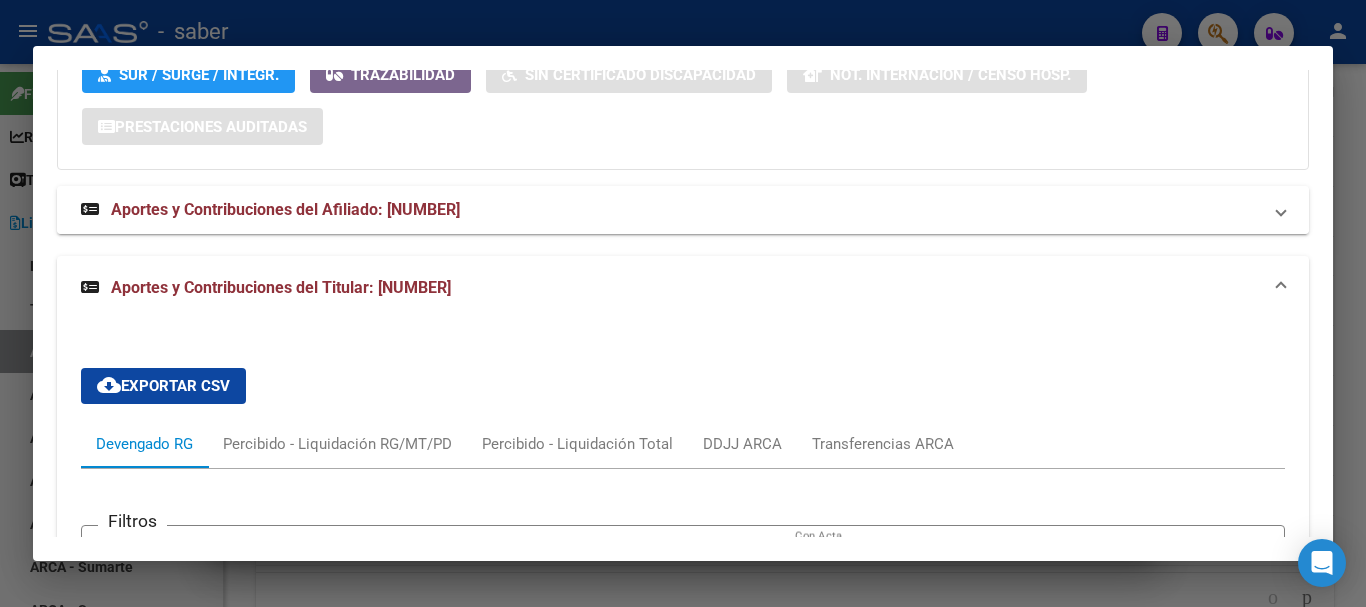 drag, startPoint x: 398, startPoint y: 214, endPoint x: 380, endPoint y: 209, distance: 18.681541 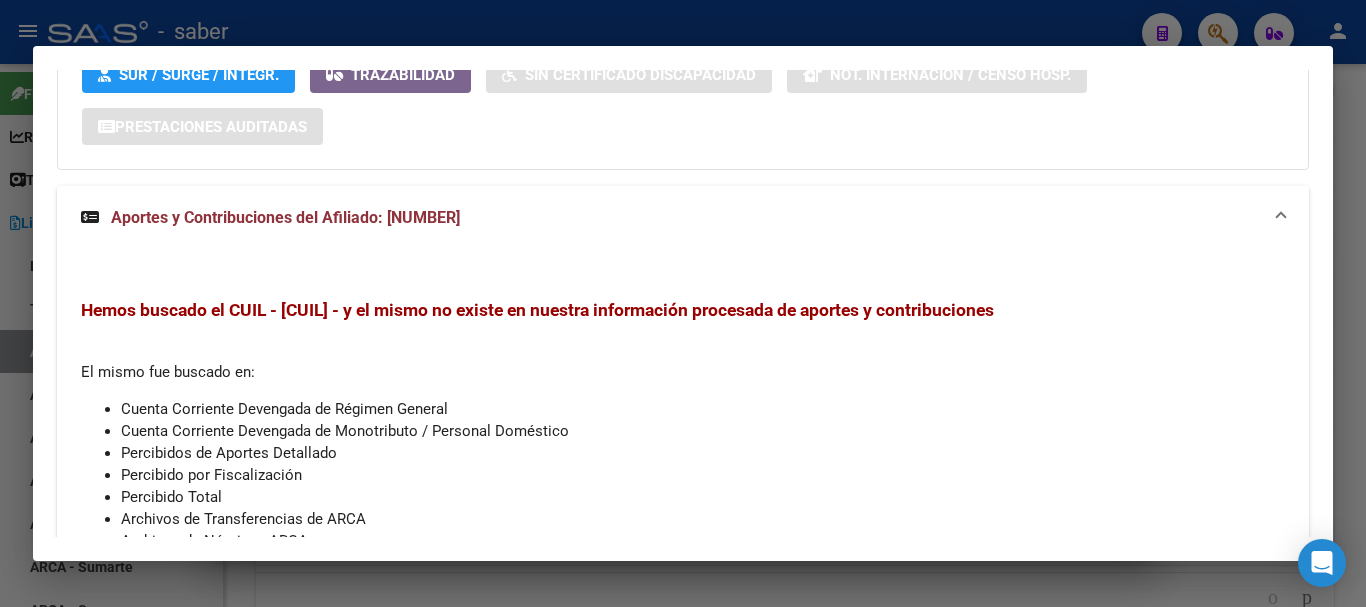 drag, startPoint x: 390, startPoint y: 216, endPoint x: 449, endPoint y: 219, distance: 59.07622 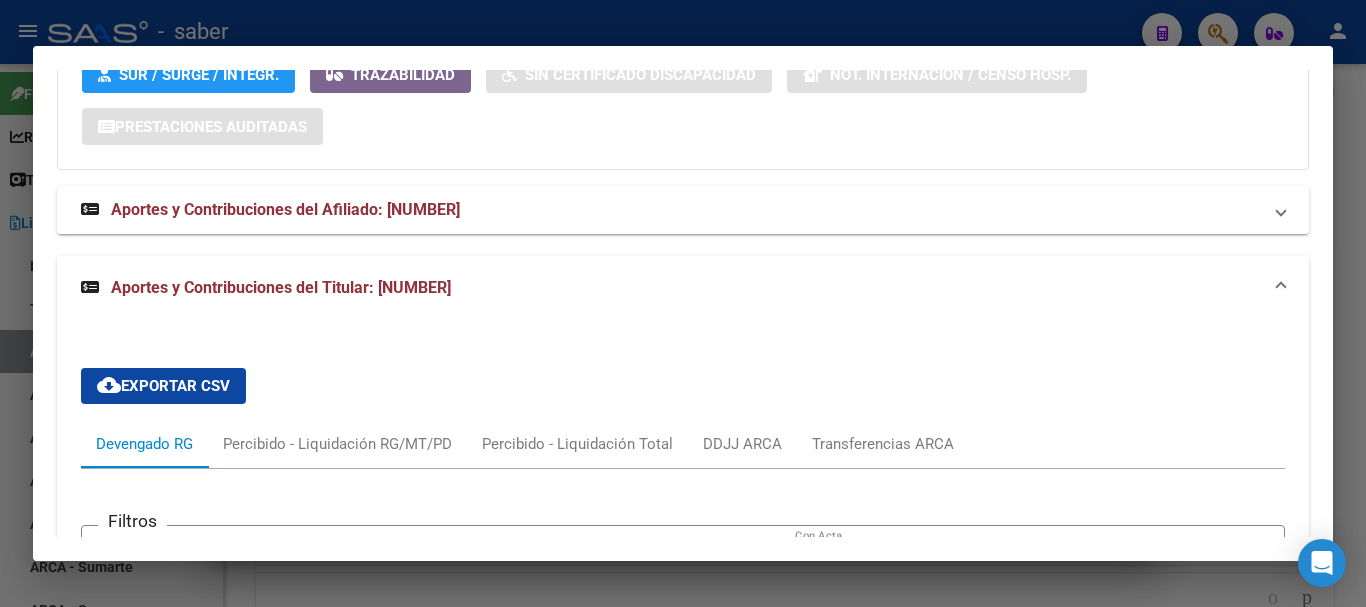 copy on "[NUMBER]" 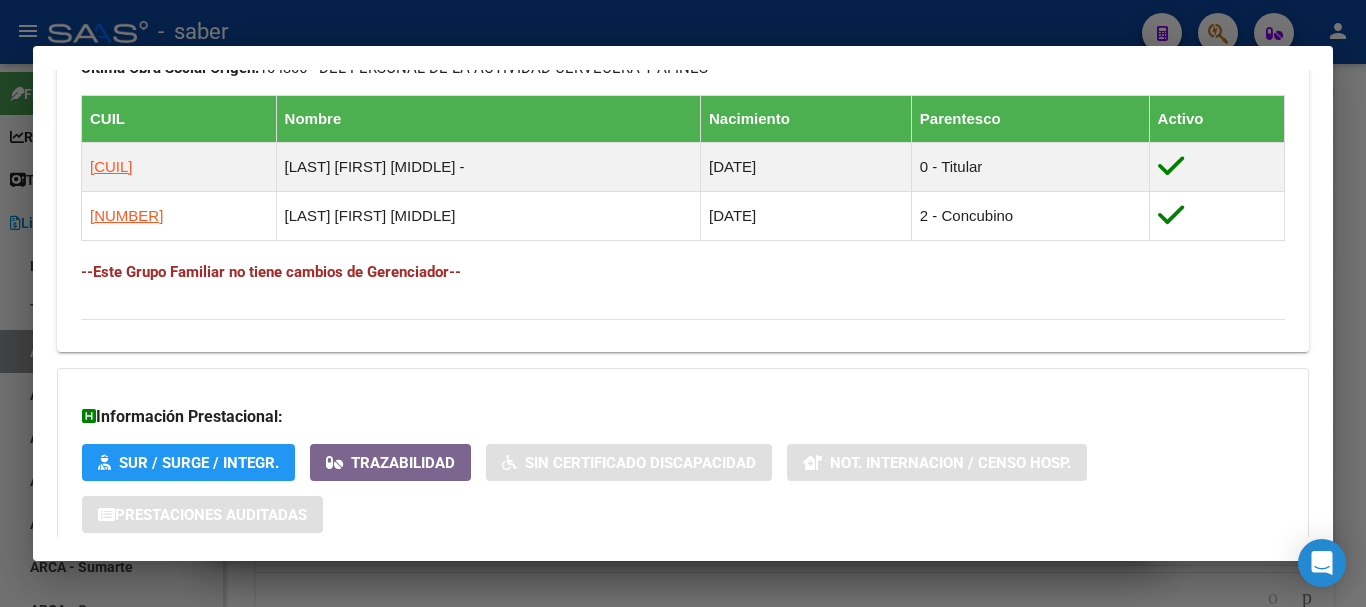 scroll, scrollTop: 1088, scrollLeft: 0, axis: vertical 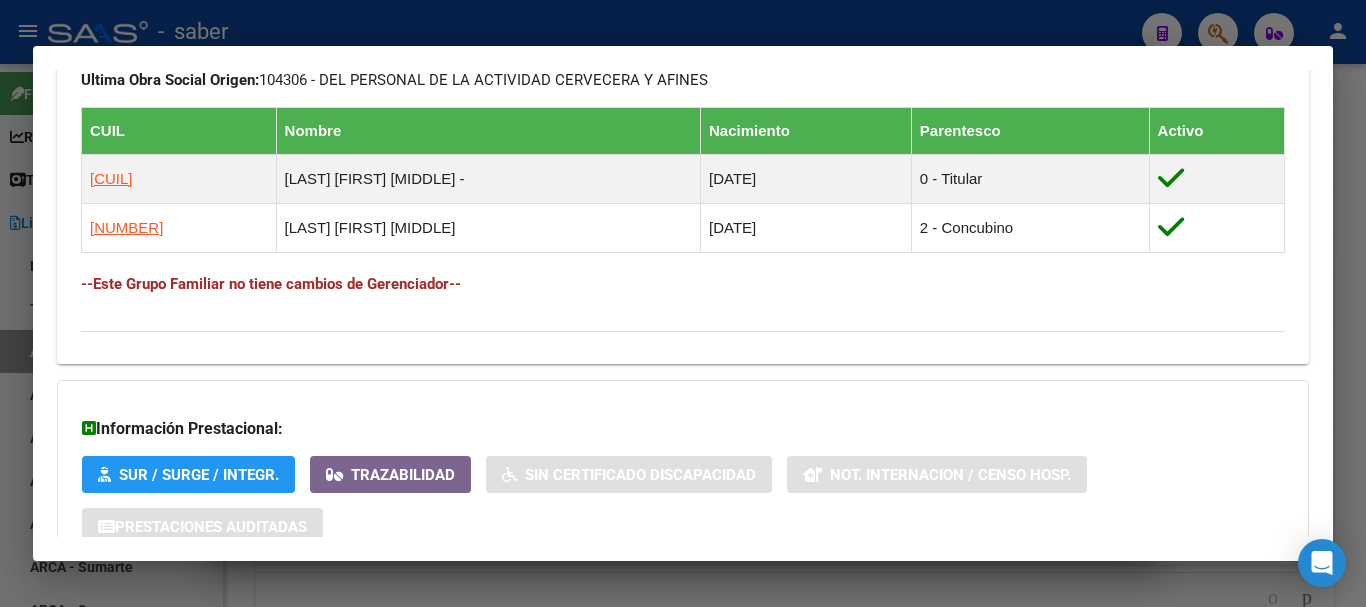 click at bounding box center (683, 303) 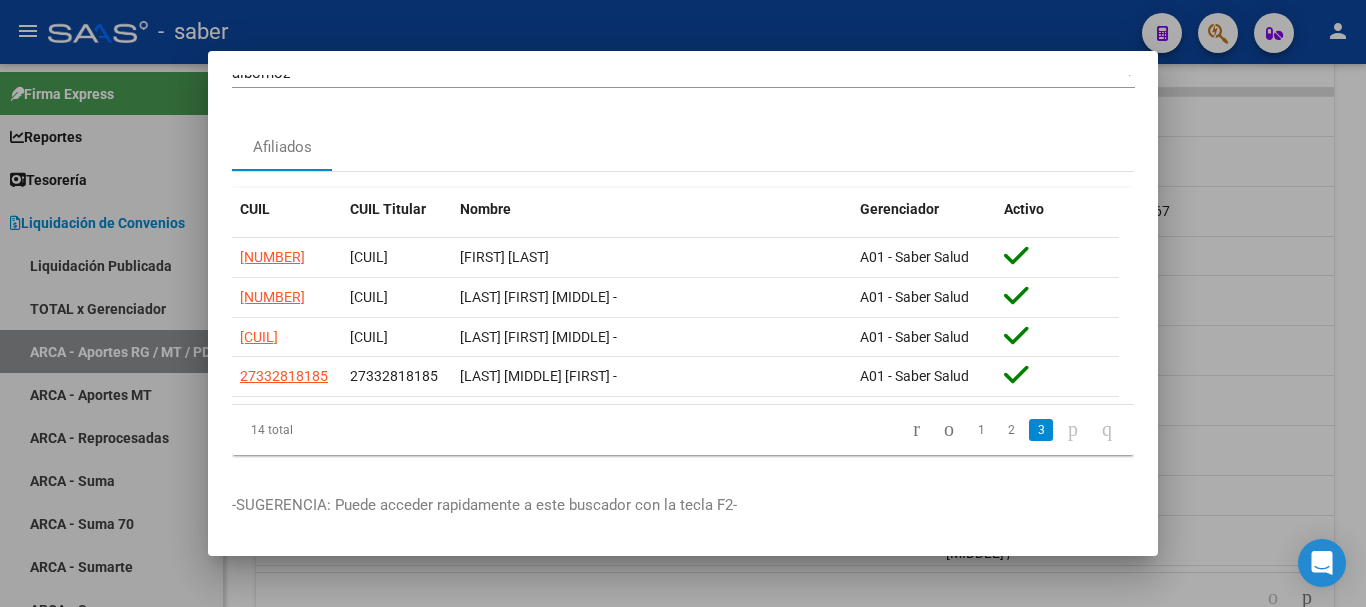 click at bounding box center (683, 303) 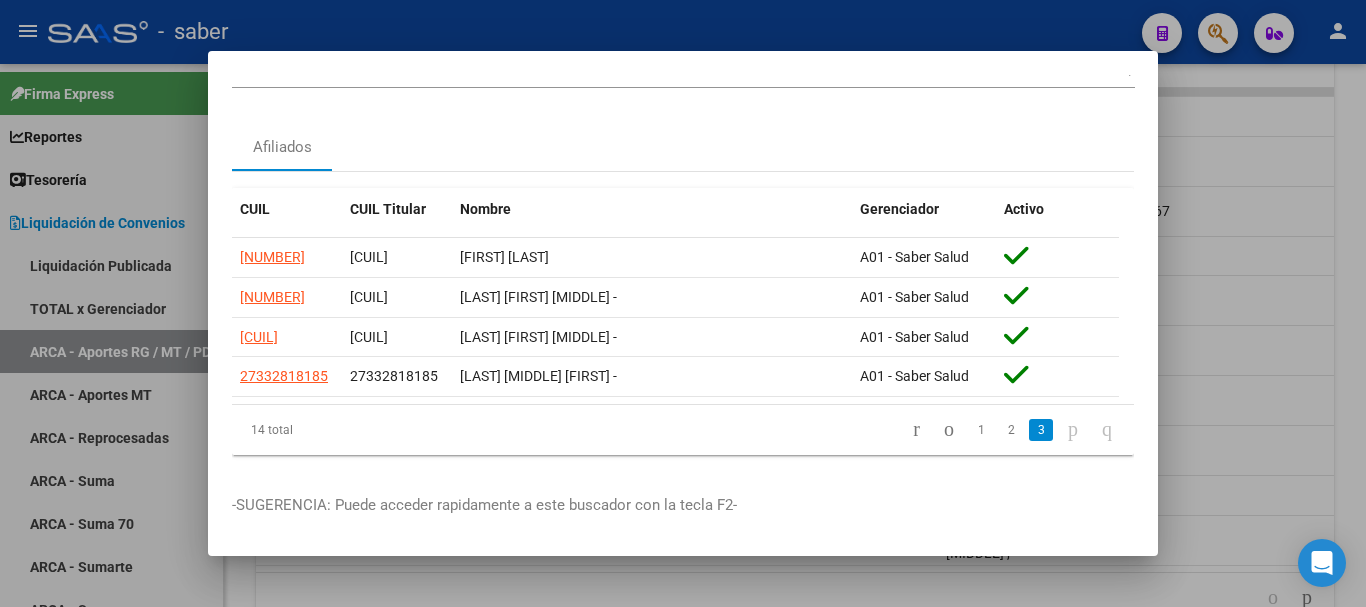 scroll, scrollTop: 0, scrollLeft: 0, axis: both 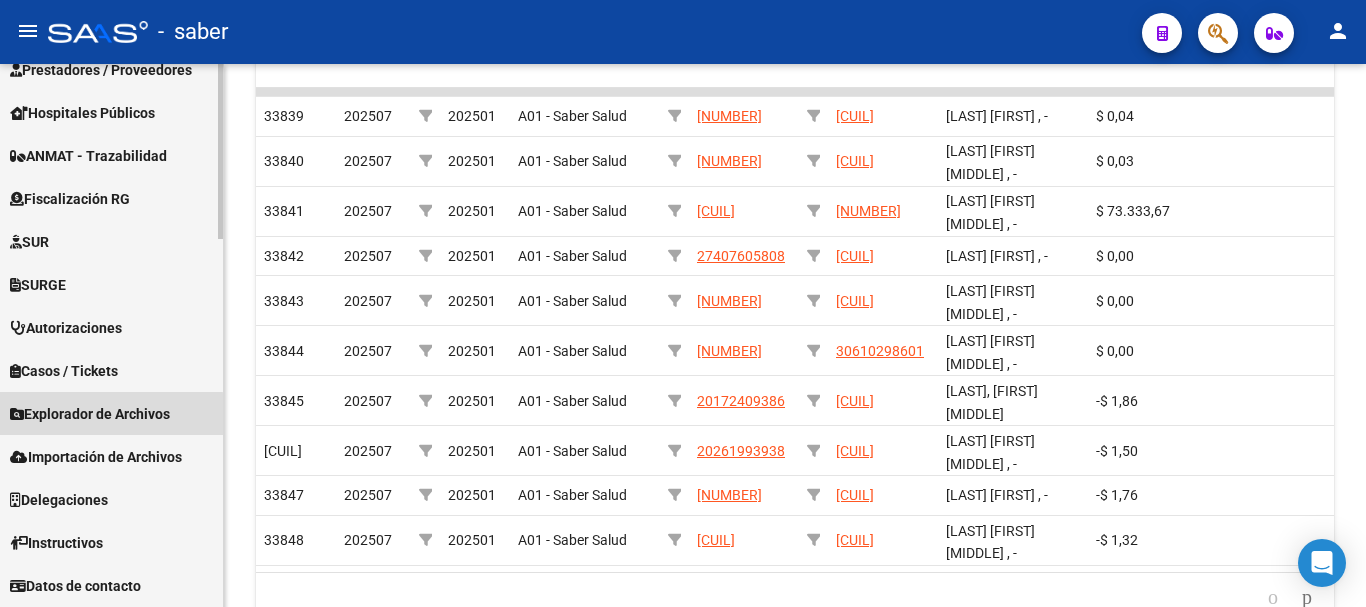 click on "Explorador de Archivos" at bounding box center [90, 414] 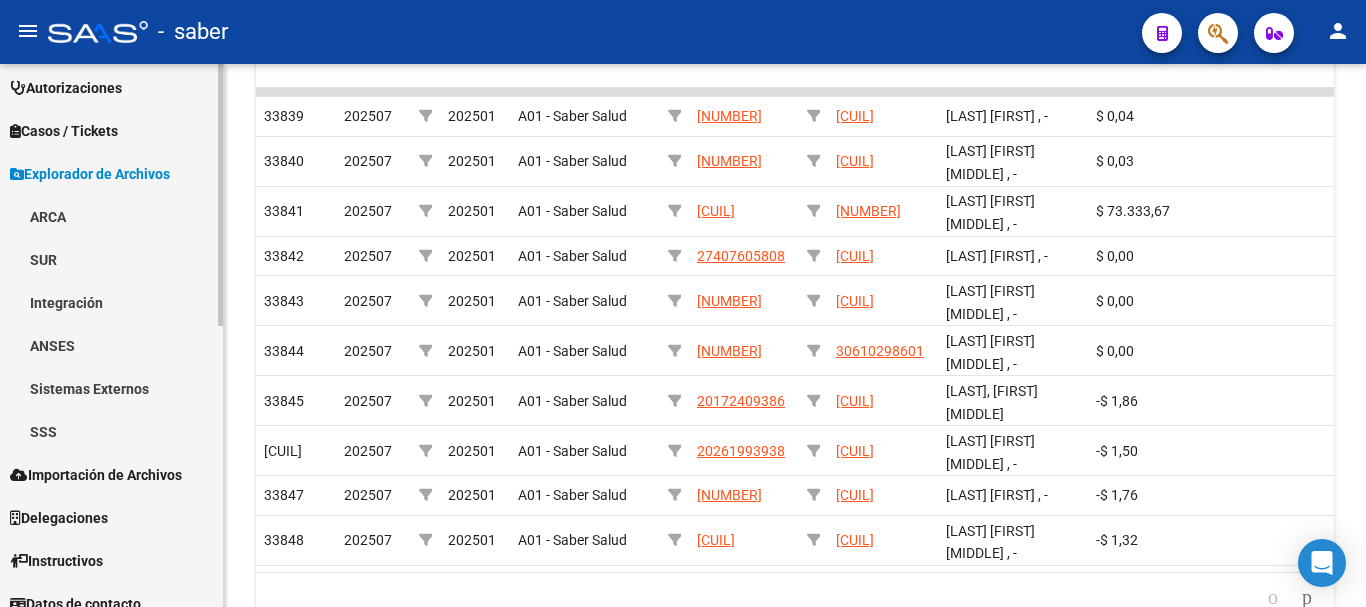 scroll, scrollTop: 583, scrollLeft: 0, axis: vertical 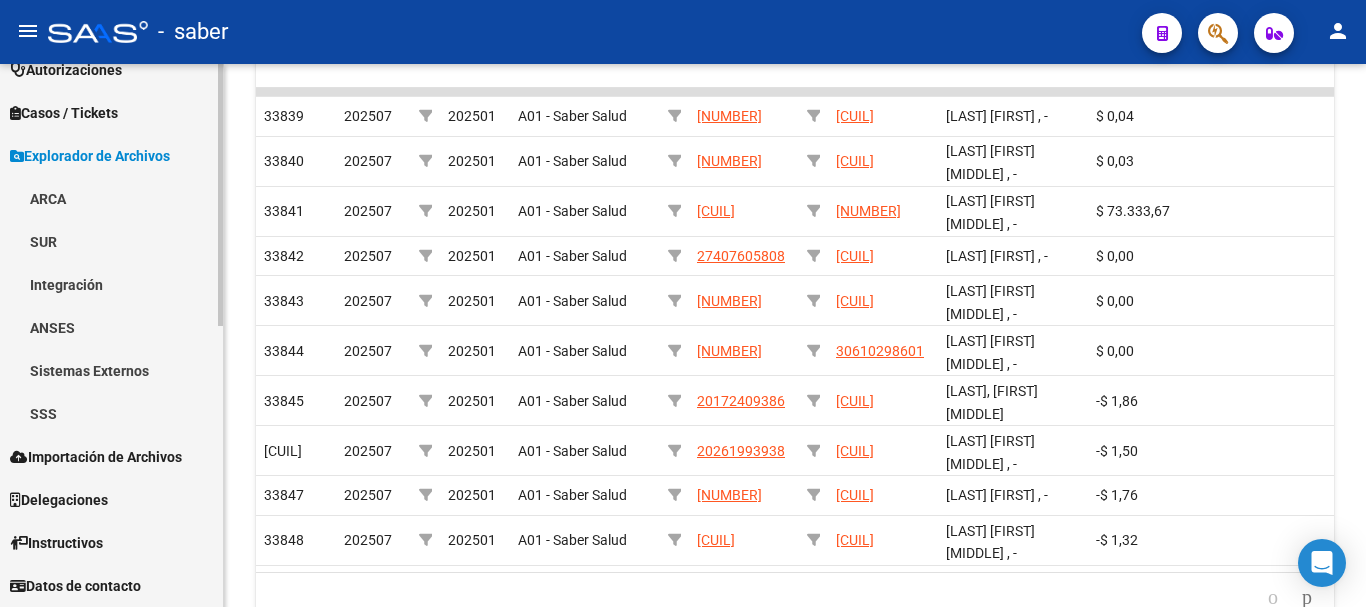 click on "ANSES" at bounding box center [111, 327] 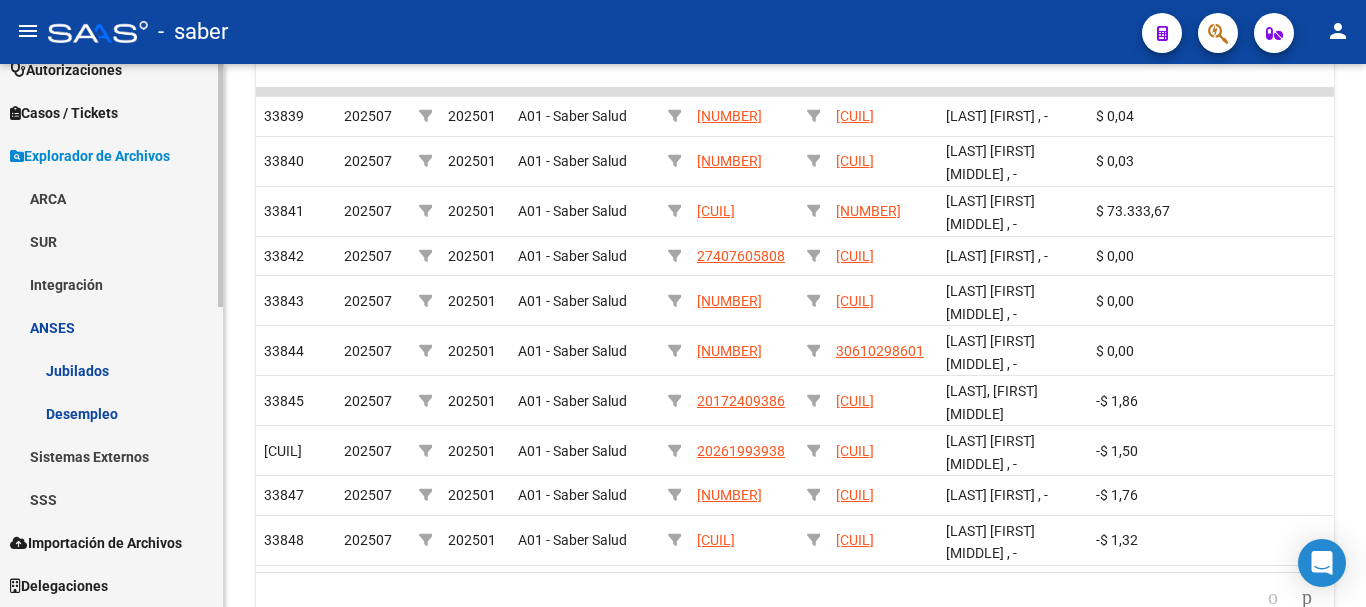 click on "ARCA" at bounding box center [111, 198] 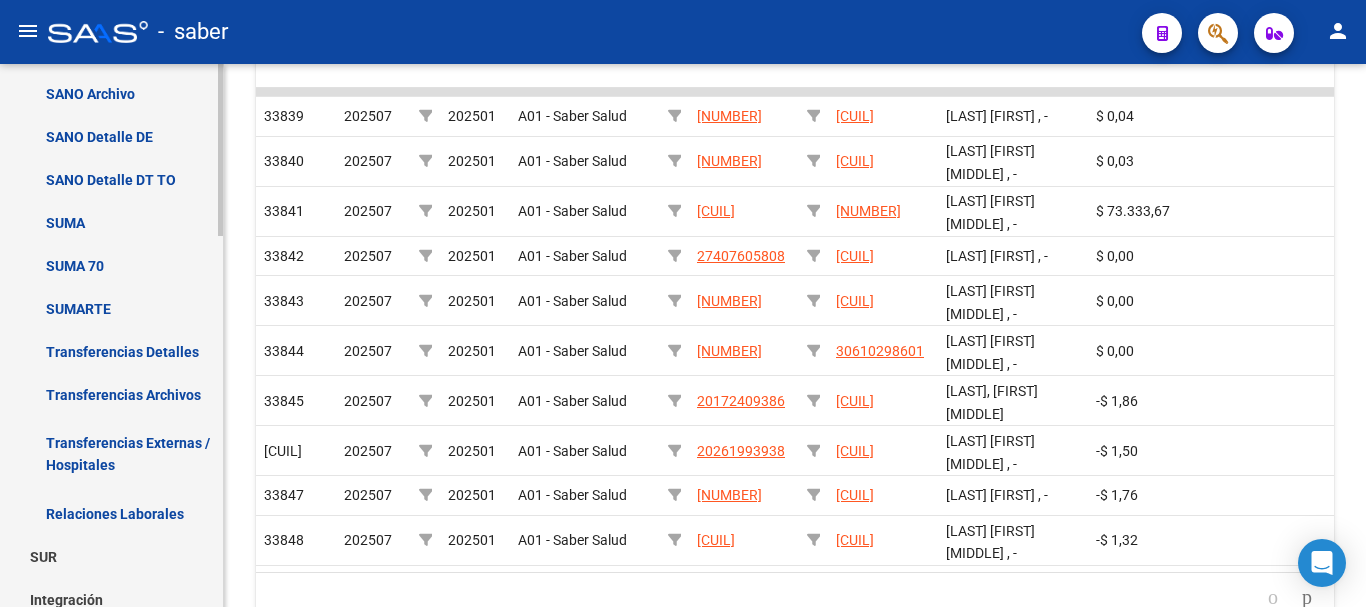 scroll, scrollTop: 783, scrollLeft: 0, axis: vertical 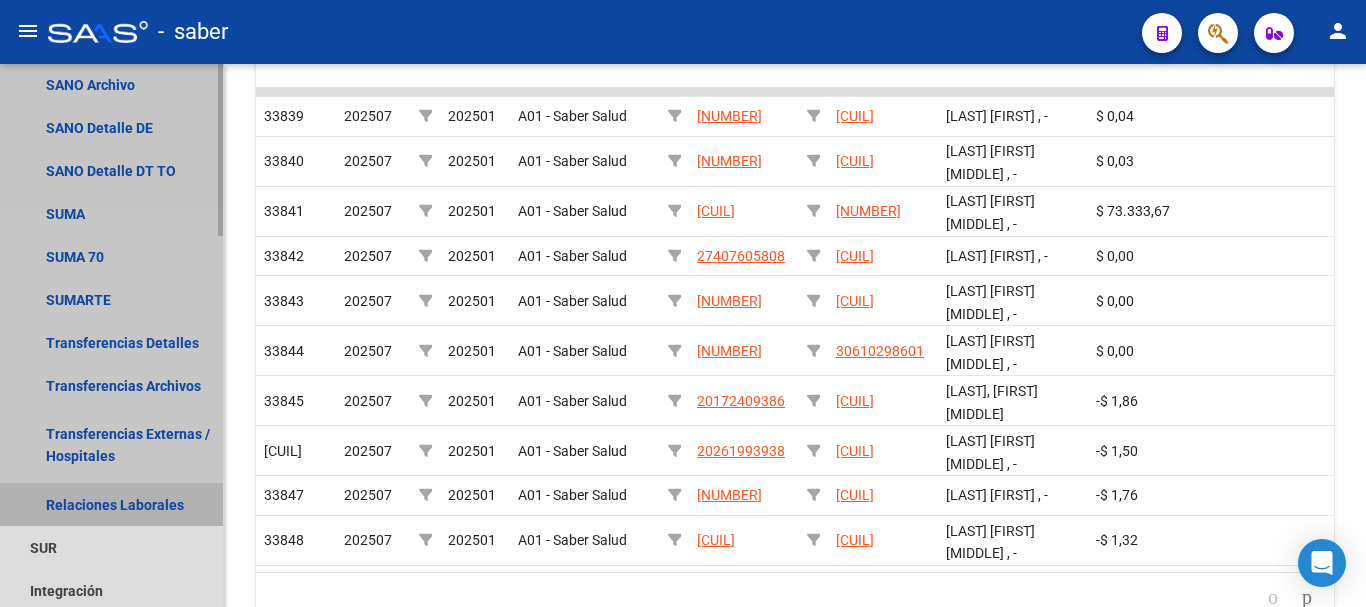 click on "Relaciones Laborales" at bounding box center (111, 504) 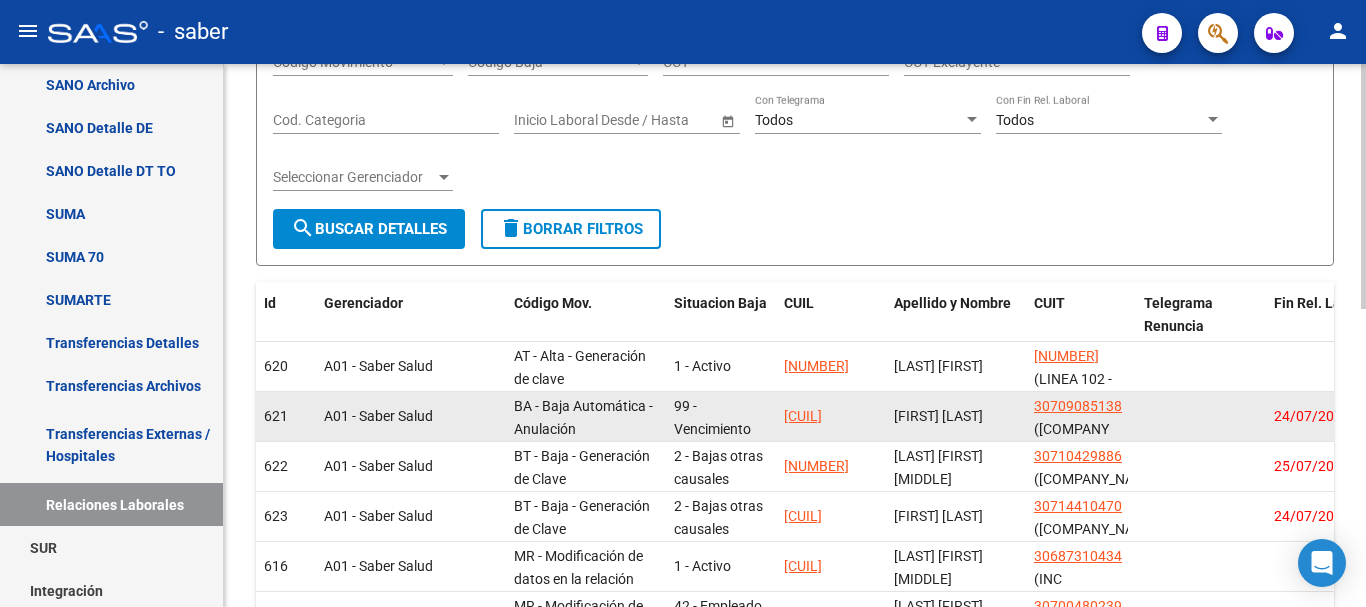 scroll, scrollTop: 100, scrollLeft: 0, axis: vertical 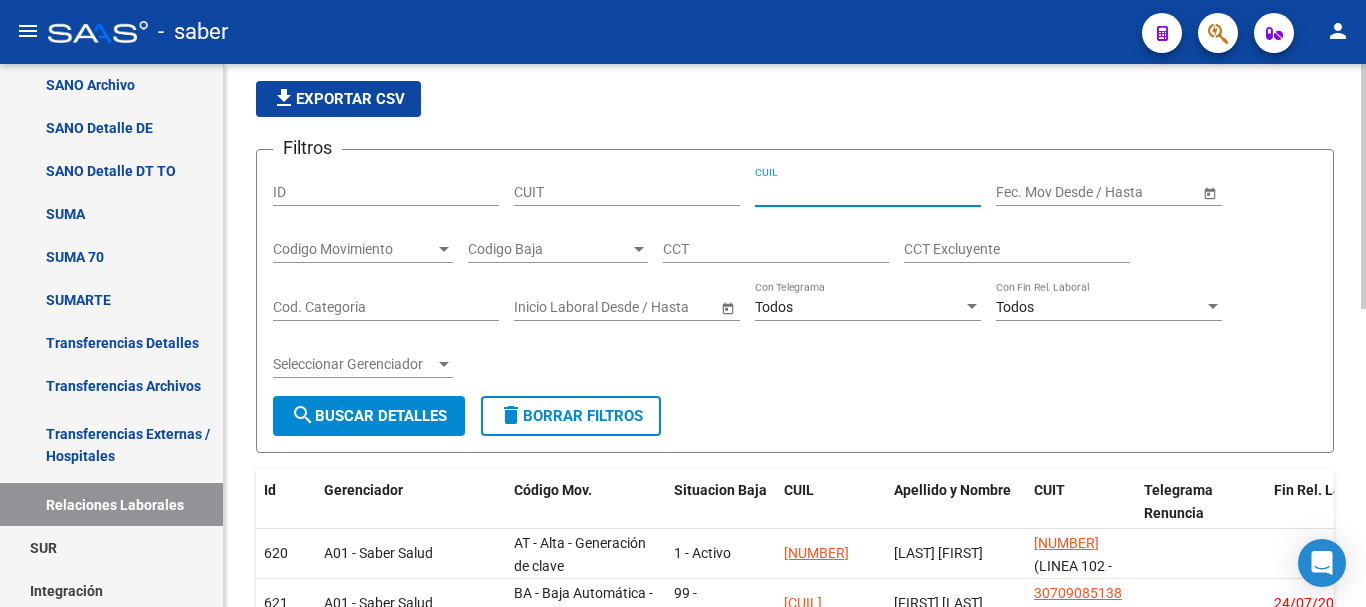 click on "CUIL" at bounding box center (868, 192) 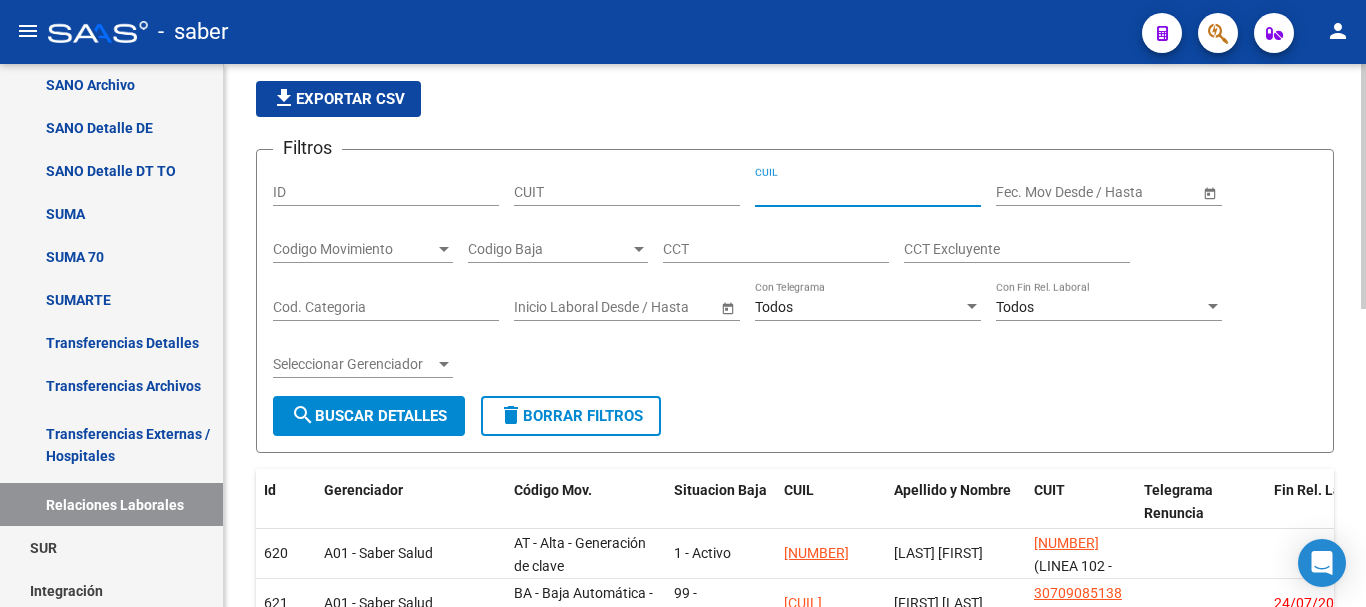 paste on "[NUMBER]-[NUMBER]-[NUMBER]" 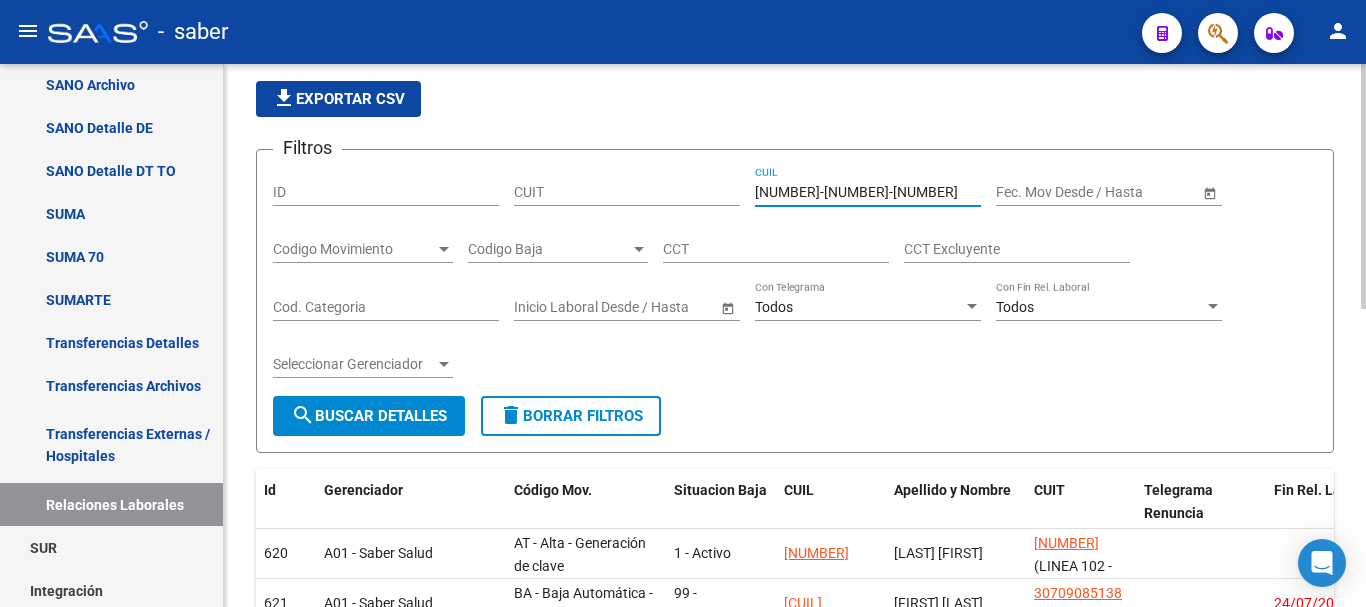type on "[NUMBER]-[NUMBER]-[NUMBER]" 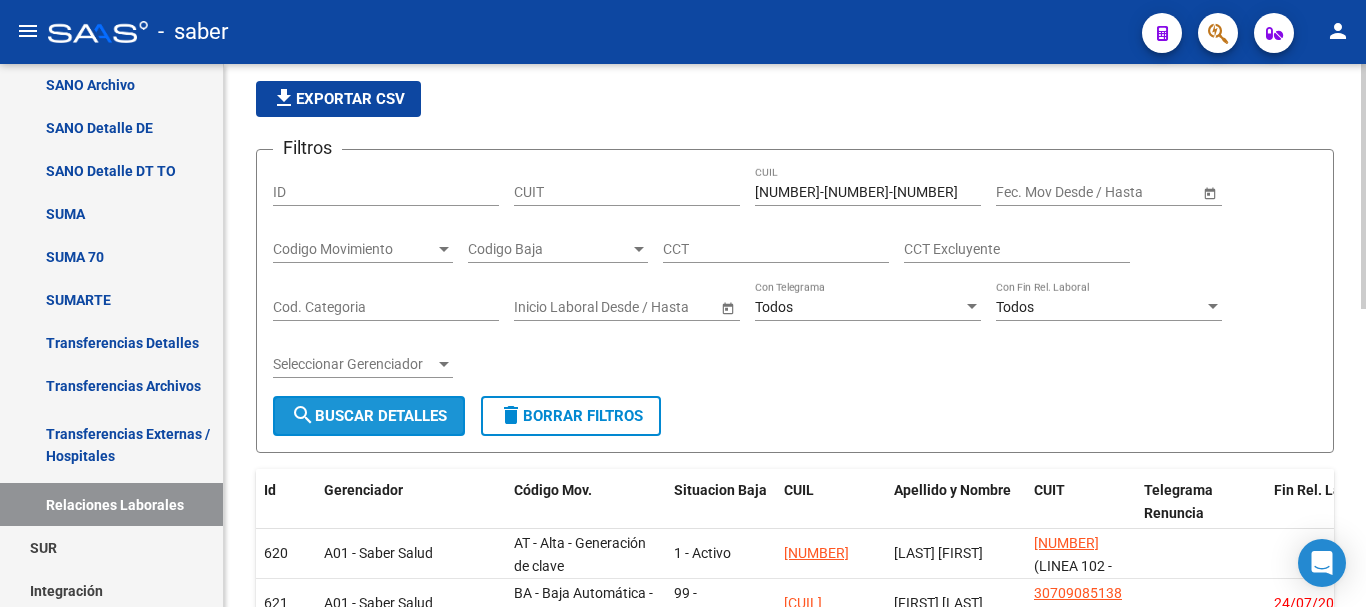 click on "search  Buscar Detalles" 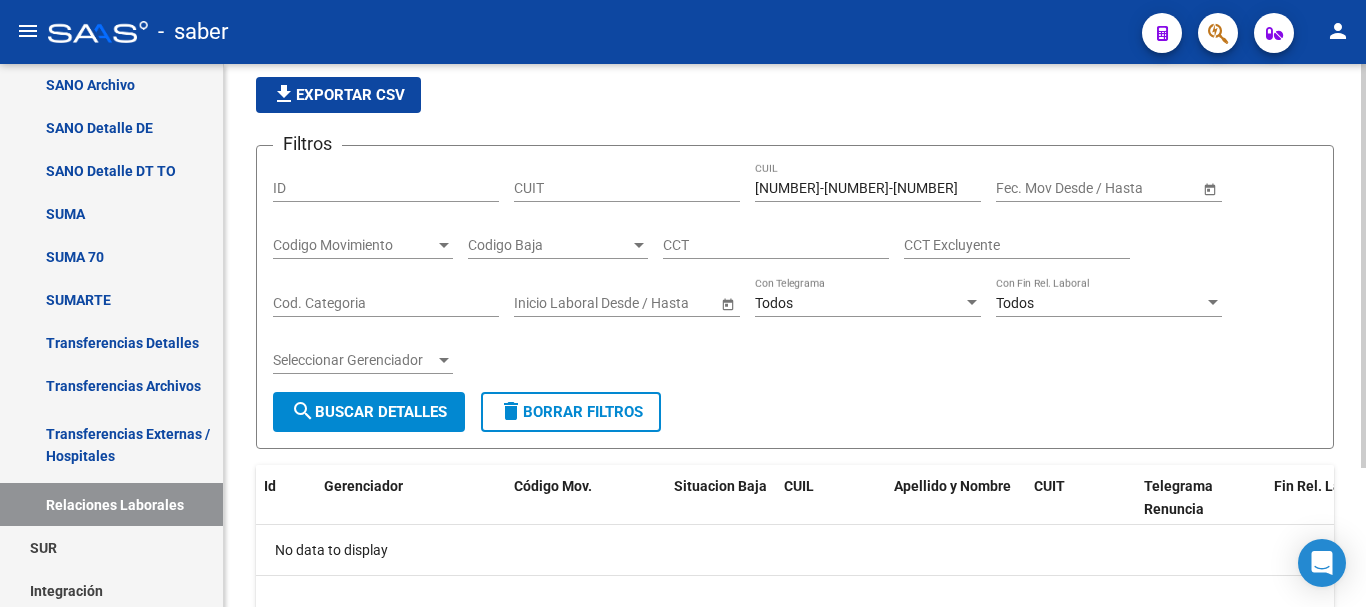 scroll, scrollTop: 0, scrollLeft: 0, axis: both 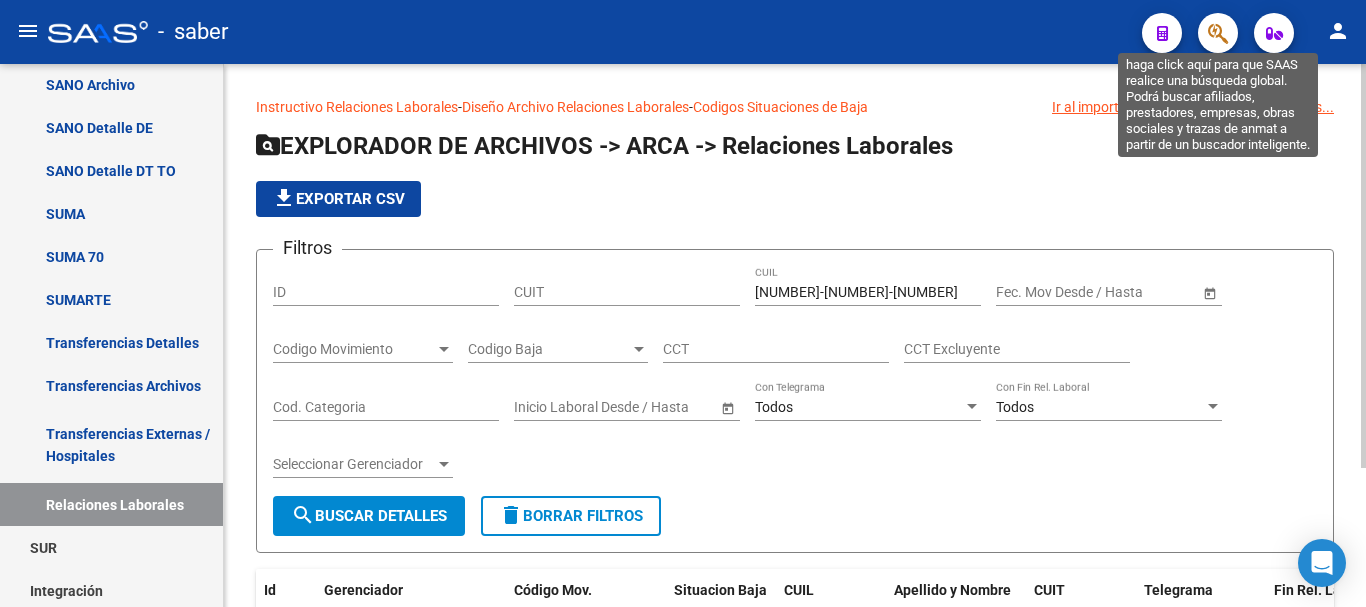 drag, startPoint x: 1211, startPoint y: 35, endPoint x: 1138, endPoint y: 64, distance: 78.54935 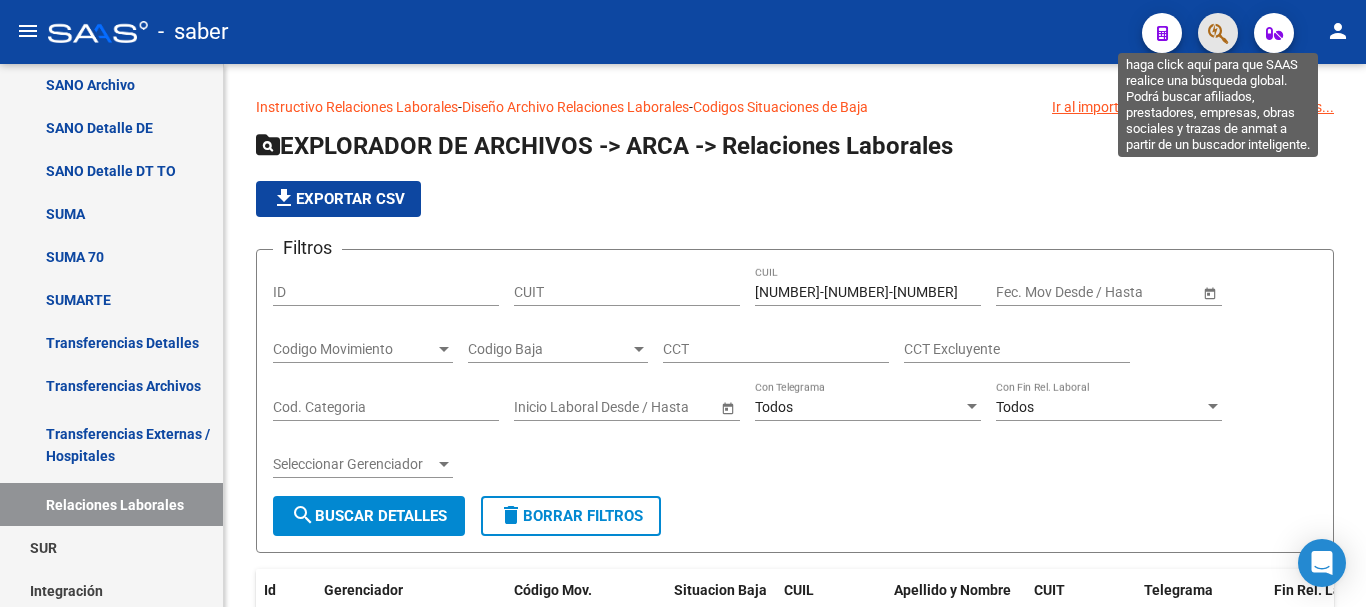 click 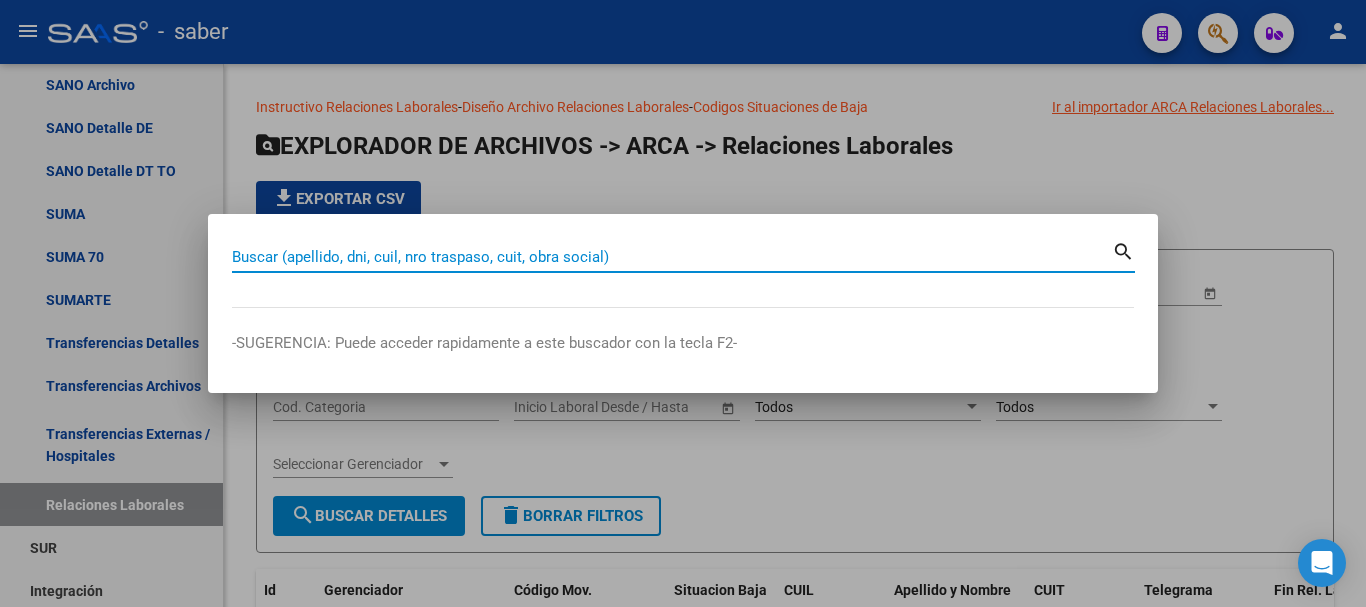 click on "Buscar (apellido, dni, cuil, nro traspaso, cuit, obra social)" at bounding box center (672, 257) 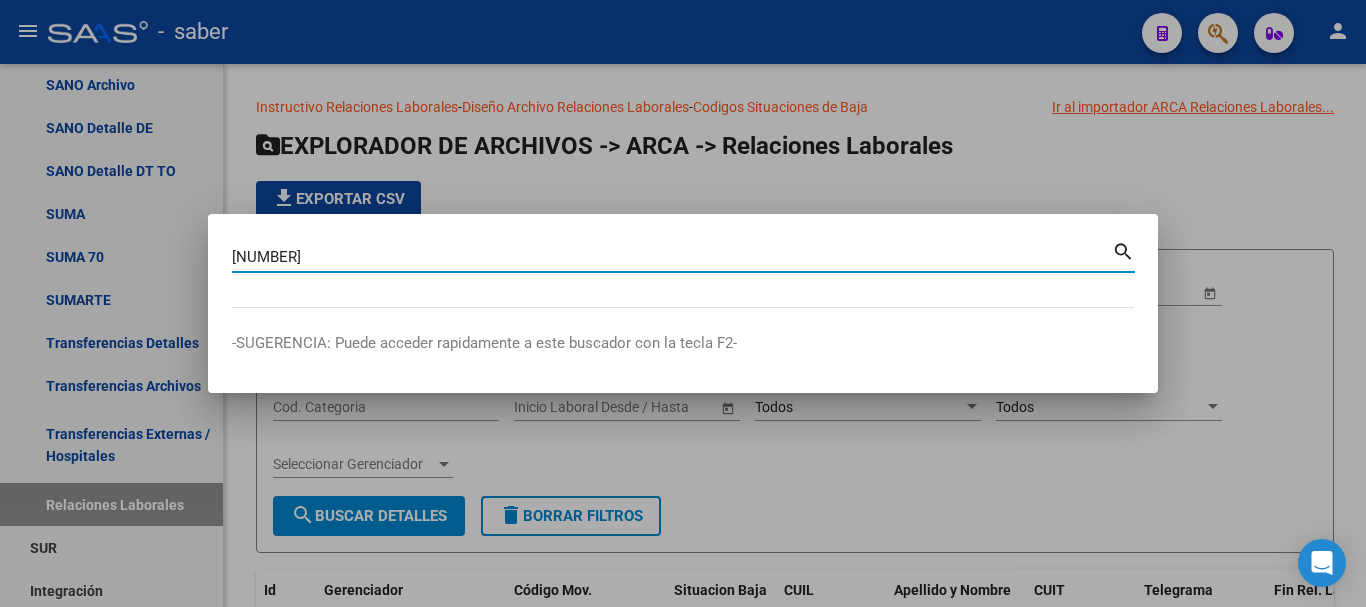 type on "[NUMBER]" 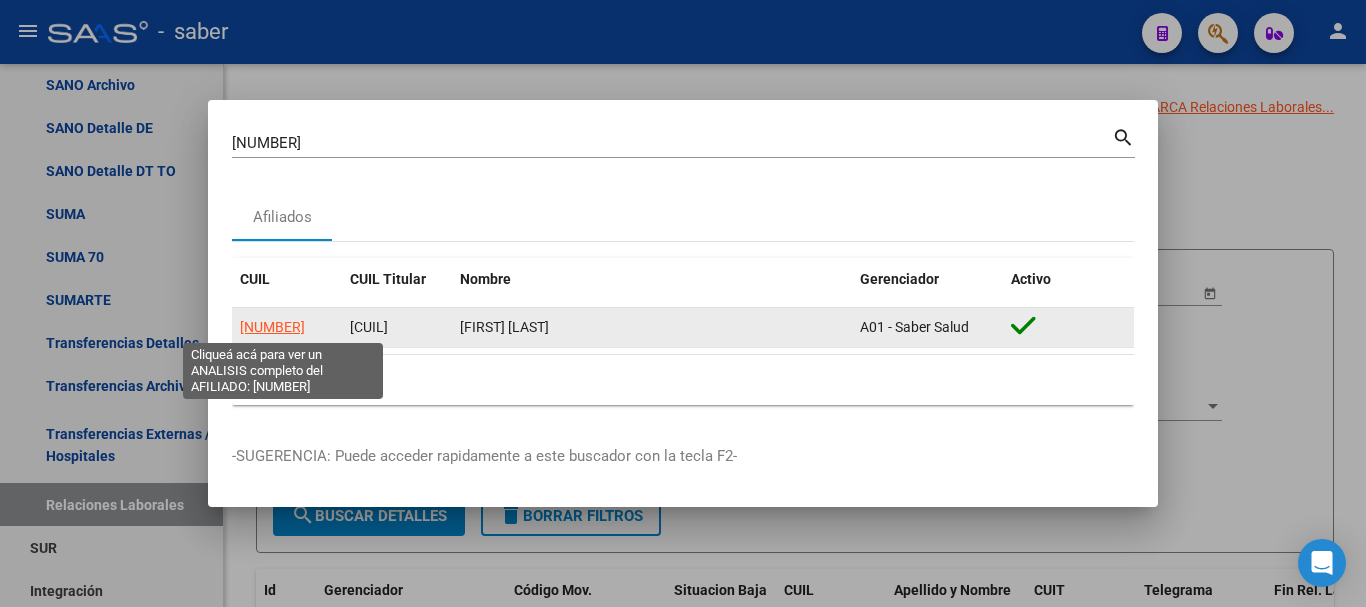 click on "[NUMBER]" 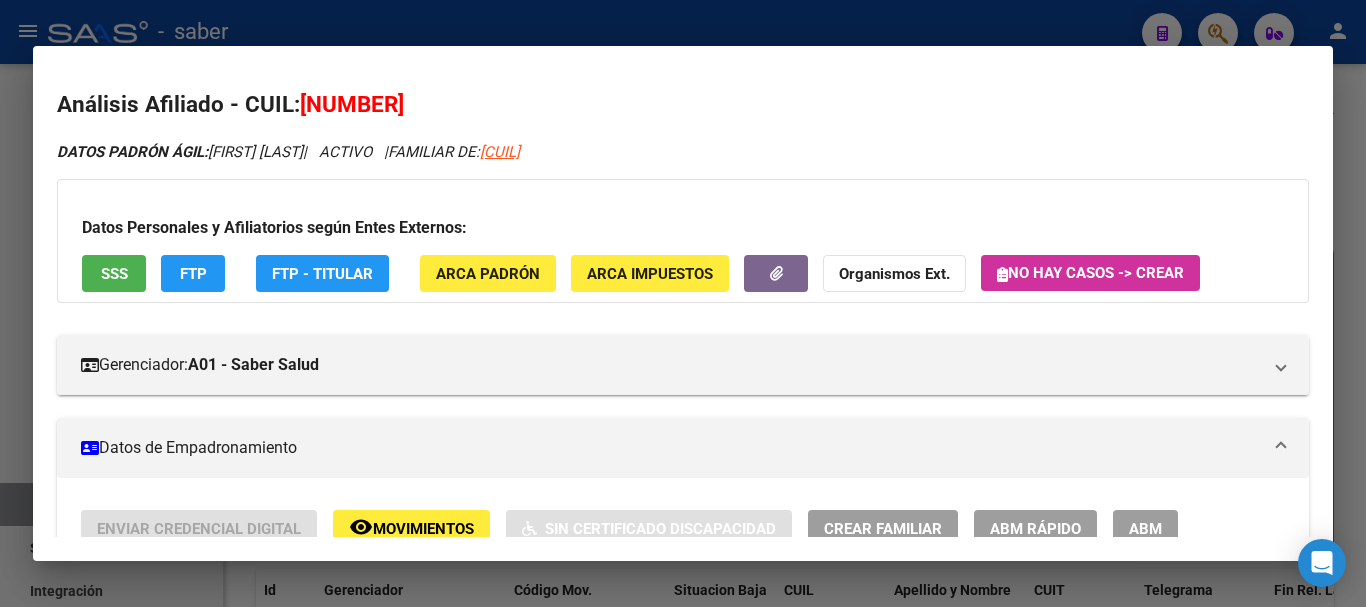 click on "ARCA Padrón" 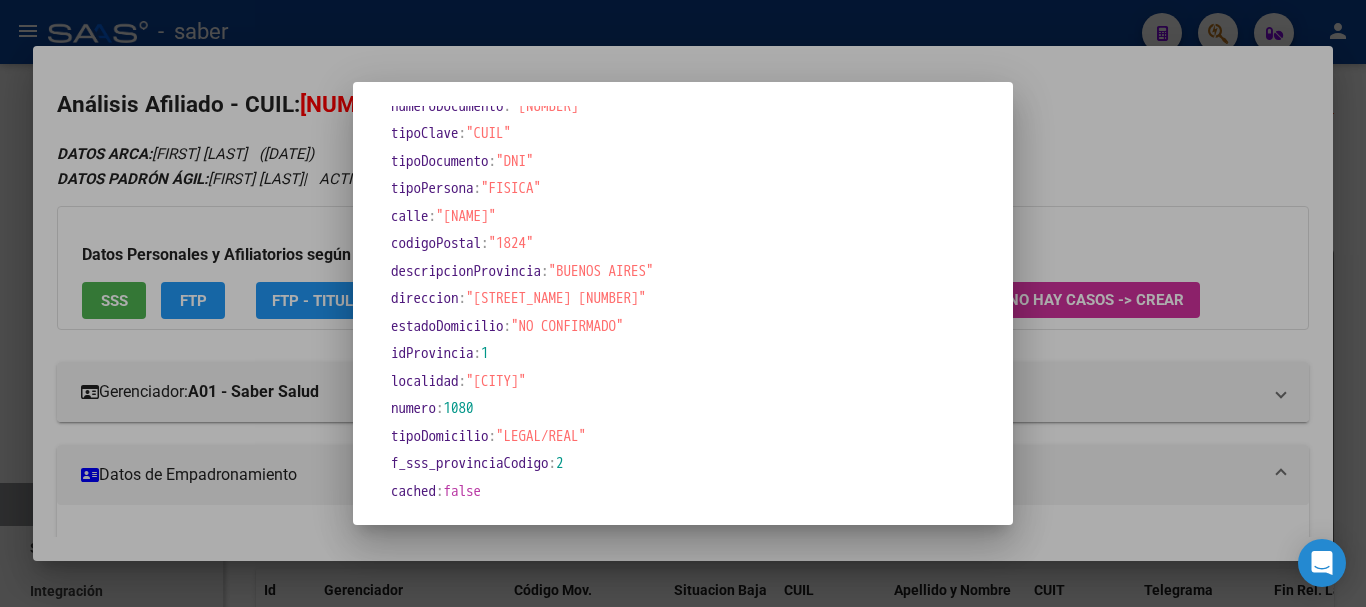 scroll, scrollTop: 504, scrollLeft: 0, axis: vertical 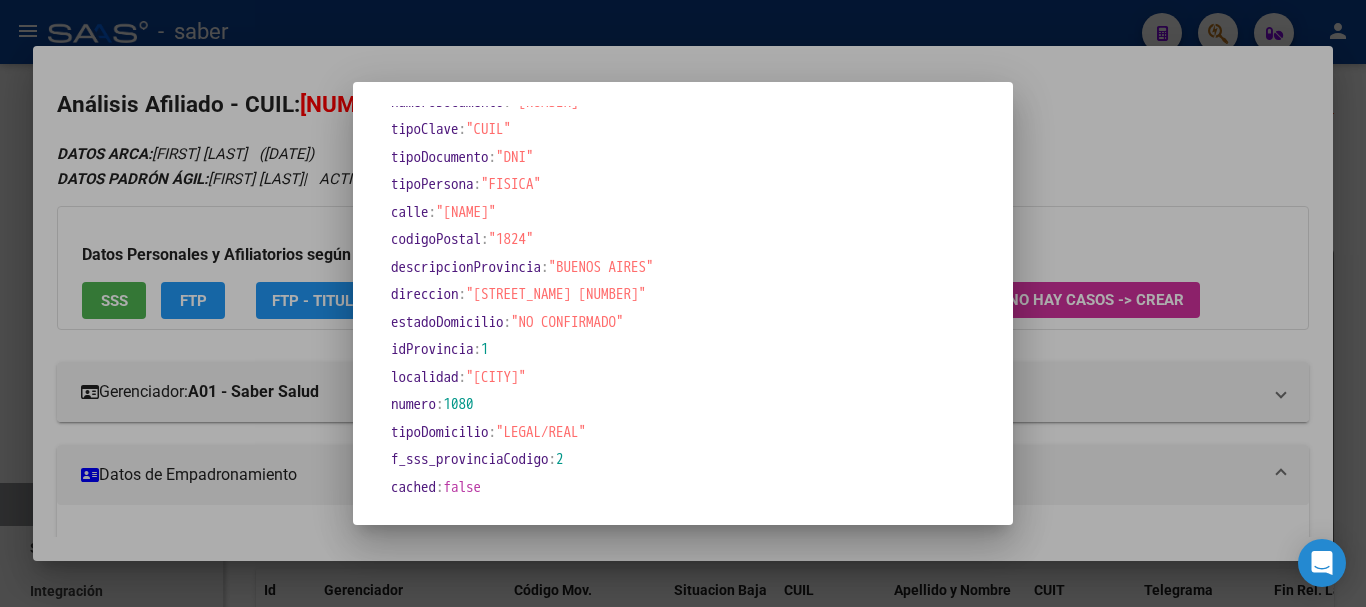 click at bounding box center (683, 303) 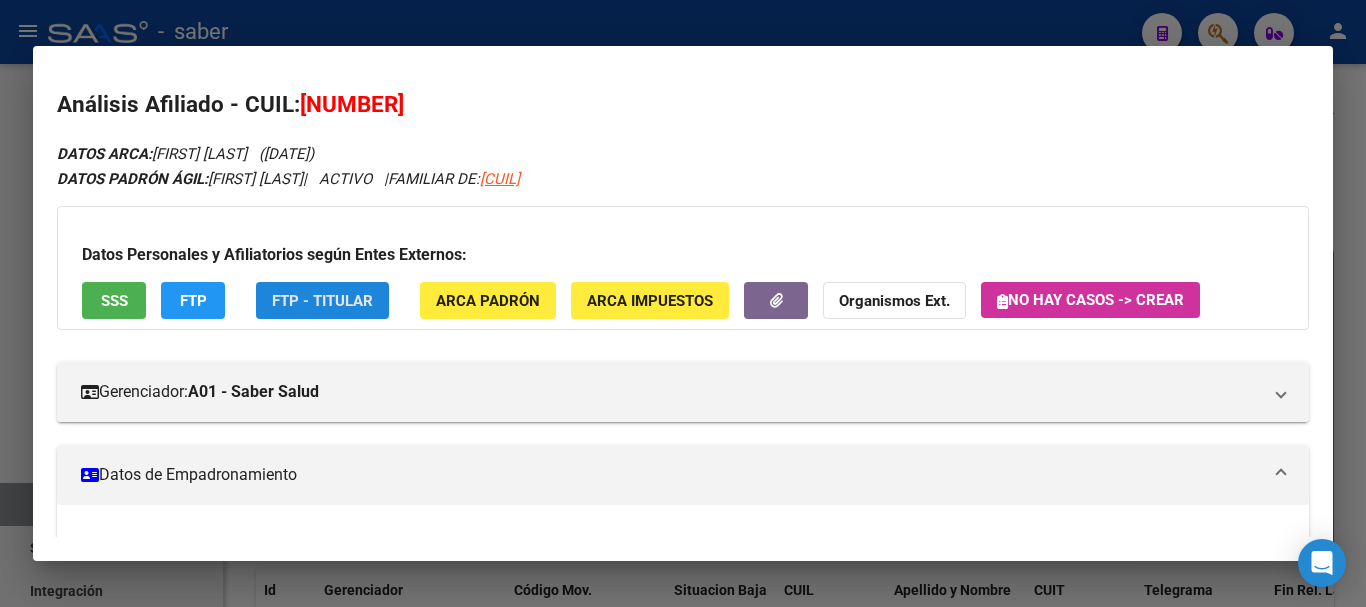 click on "FTP - Titular" 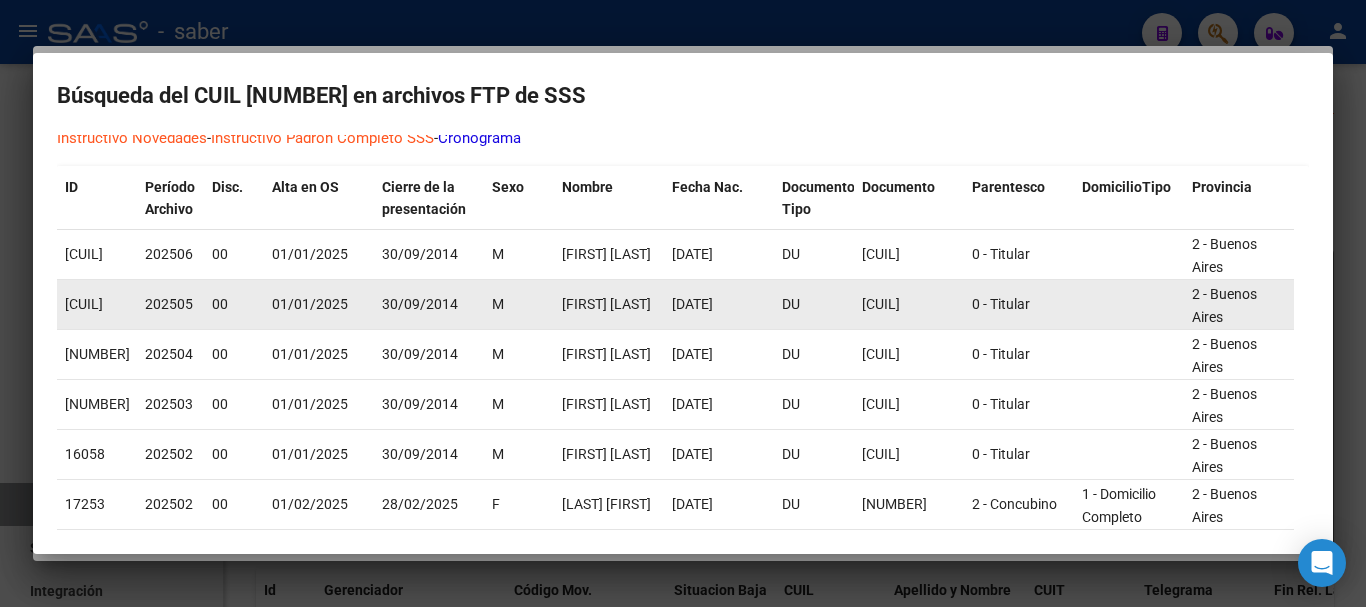 scroll, scrollTop: 76, scrollLeft: 0, axis: vertical 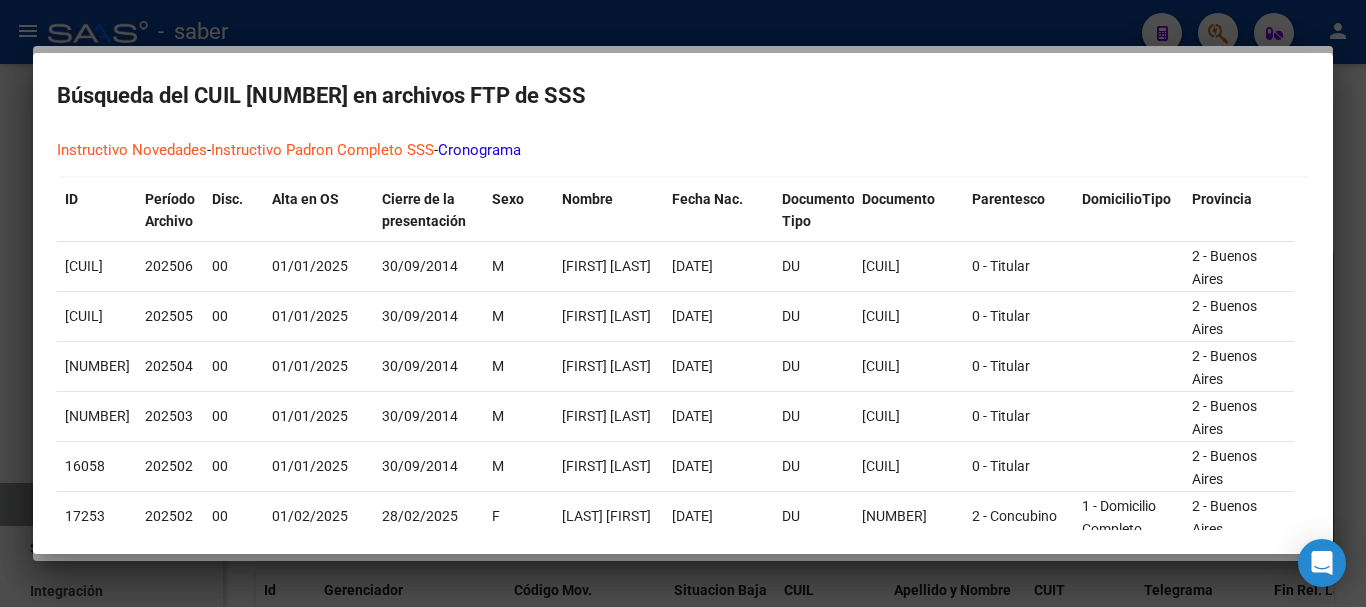 click at bounding box center [683, 303] 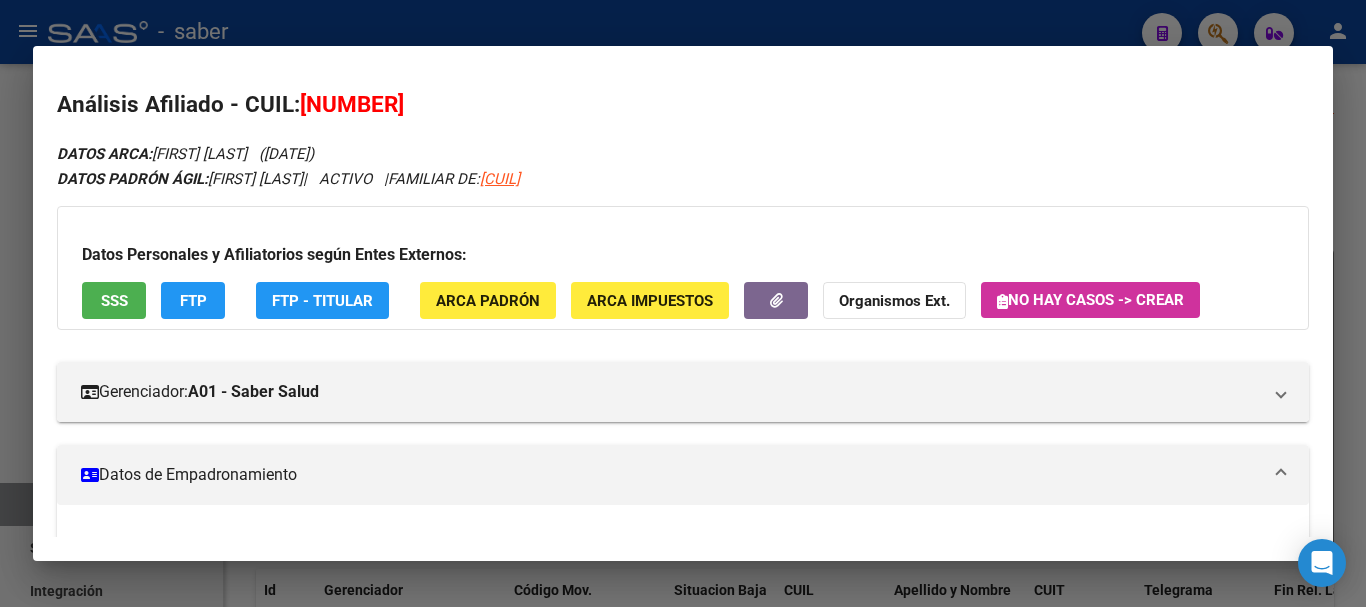 click on "SSS" at bounding box center (114, 301) 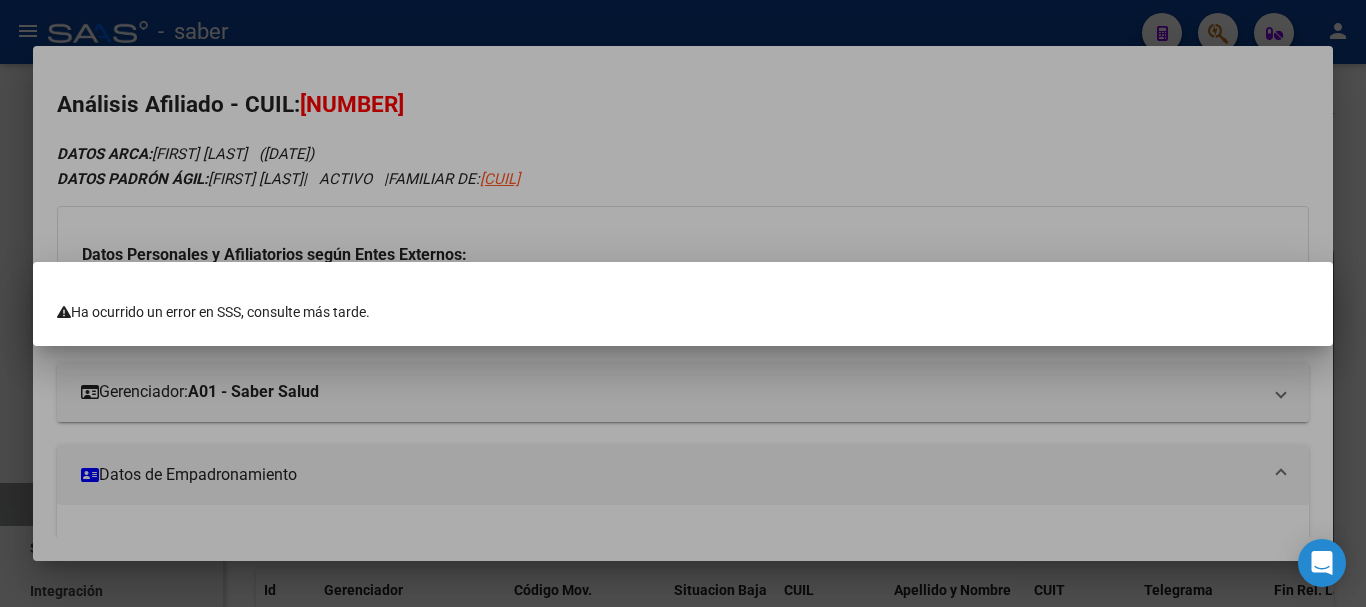 click at bounding box center [683, 303] 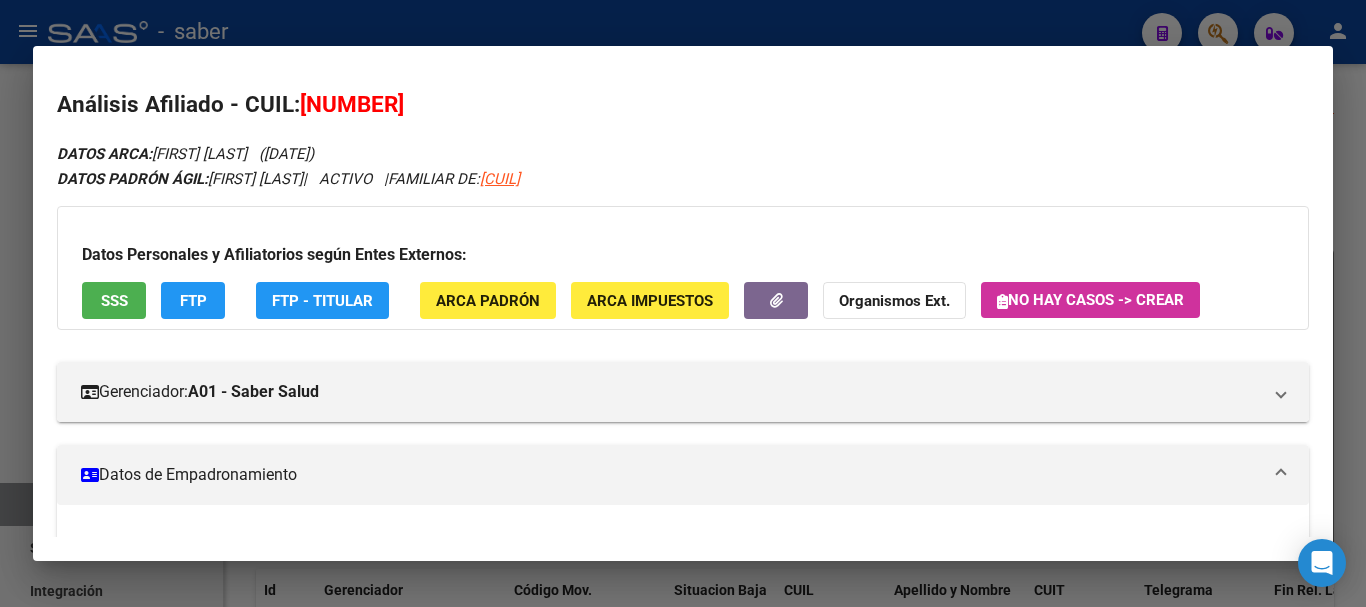 click on "SSS" at bounding box center [114, 301] 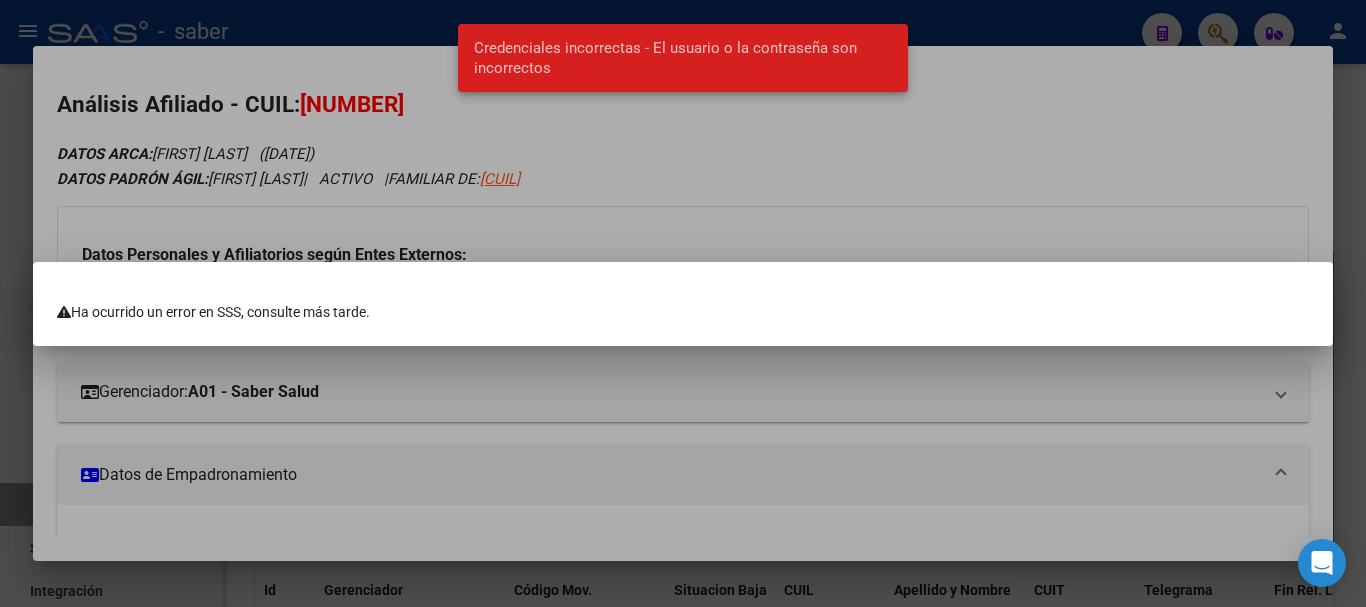click at bounding box center [683, 303] 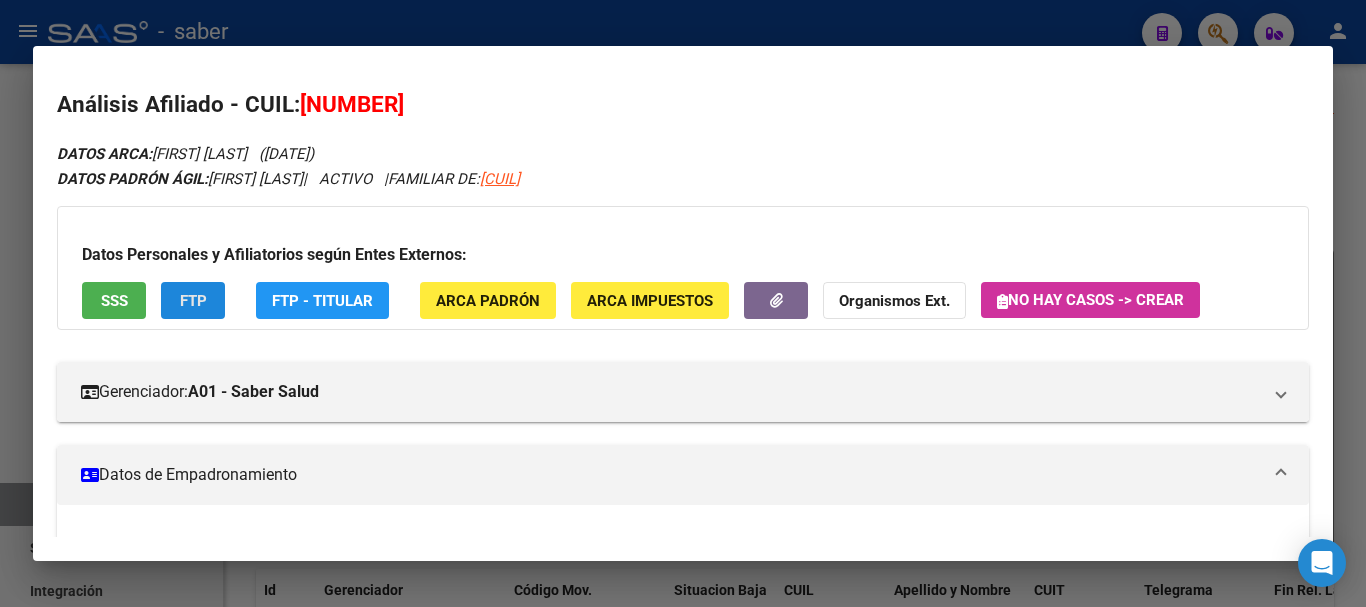 click on "FTP" 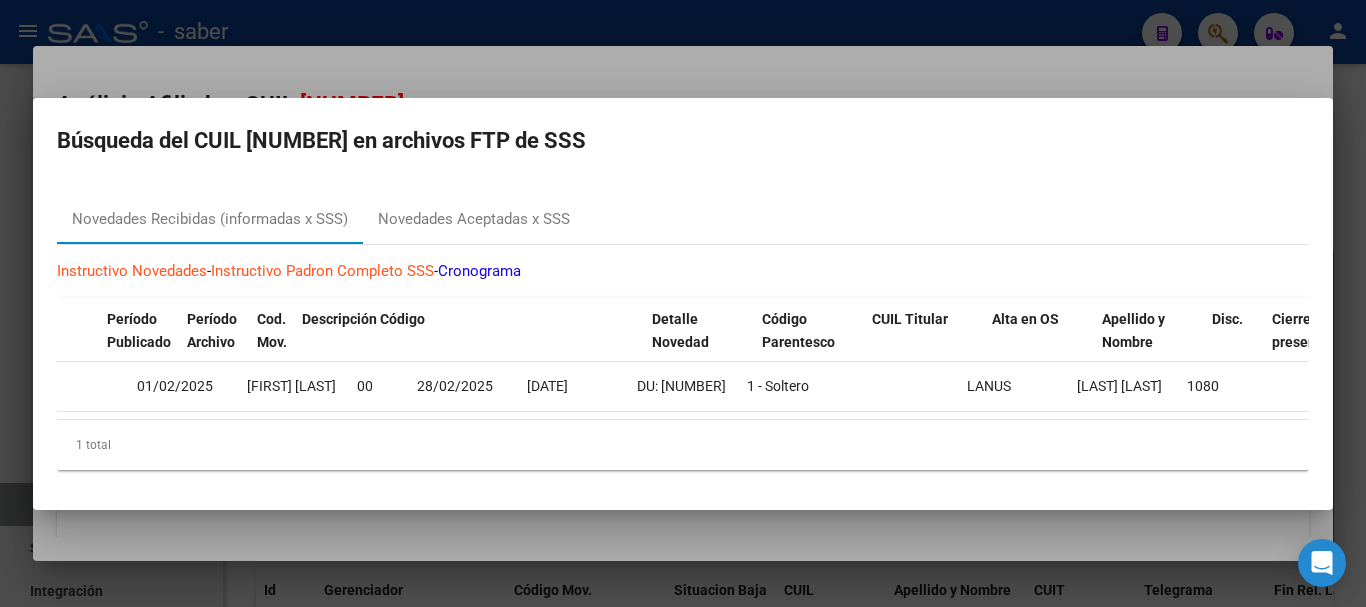 scroll, scrollTop: 0, scrollLeft: 0, axis: both 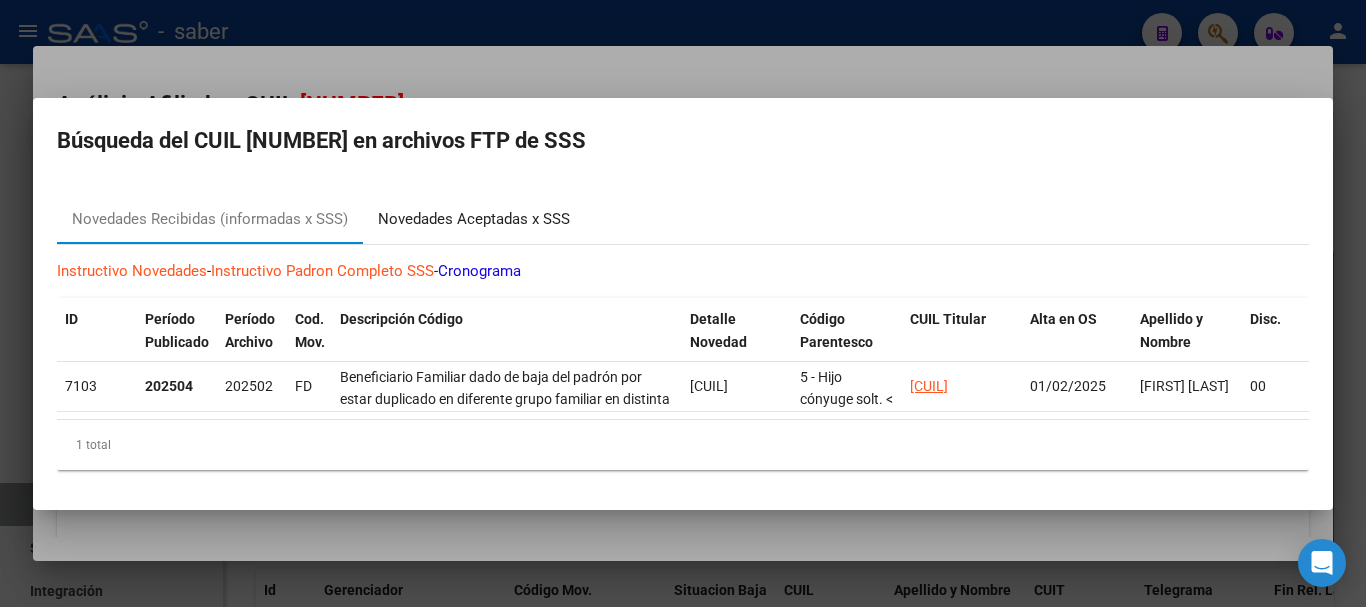click on "Novedades Aceptadas x SSS" at bounding box center (474, 219) 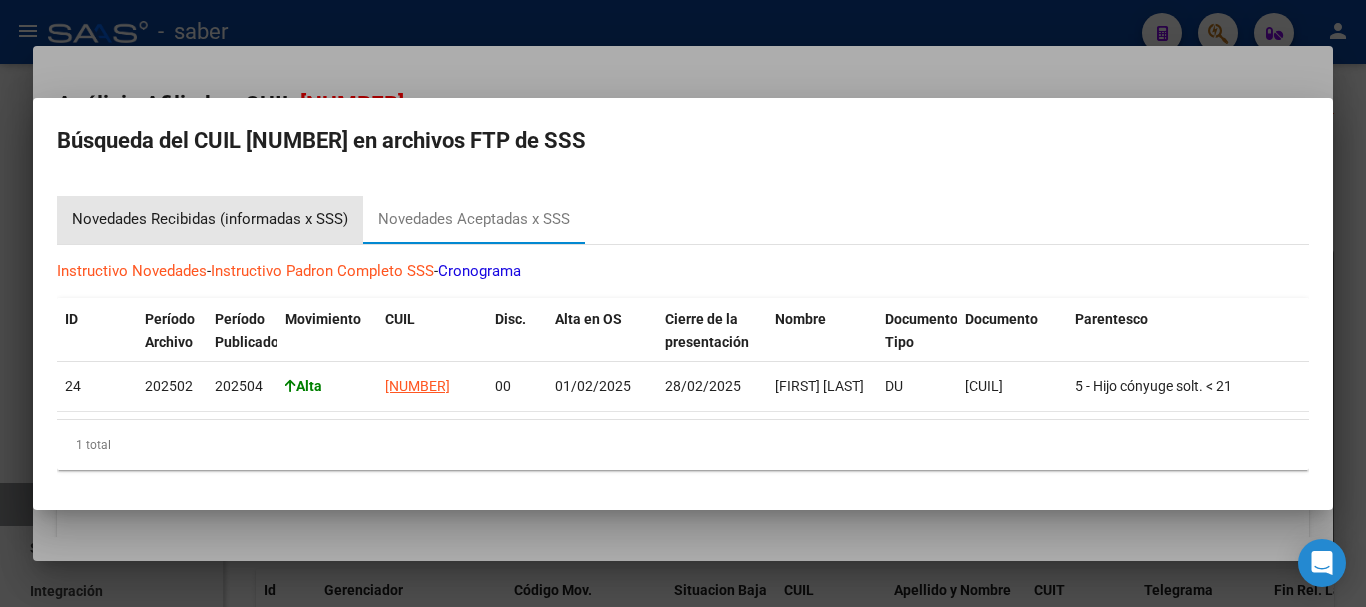 click on "Novedades Recibidas (informadas x SSS)" at bounding box center [210, 219] 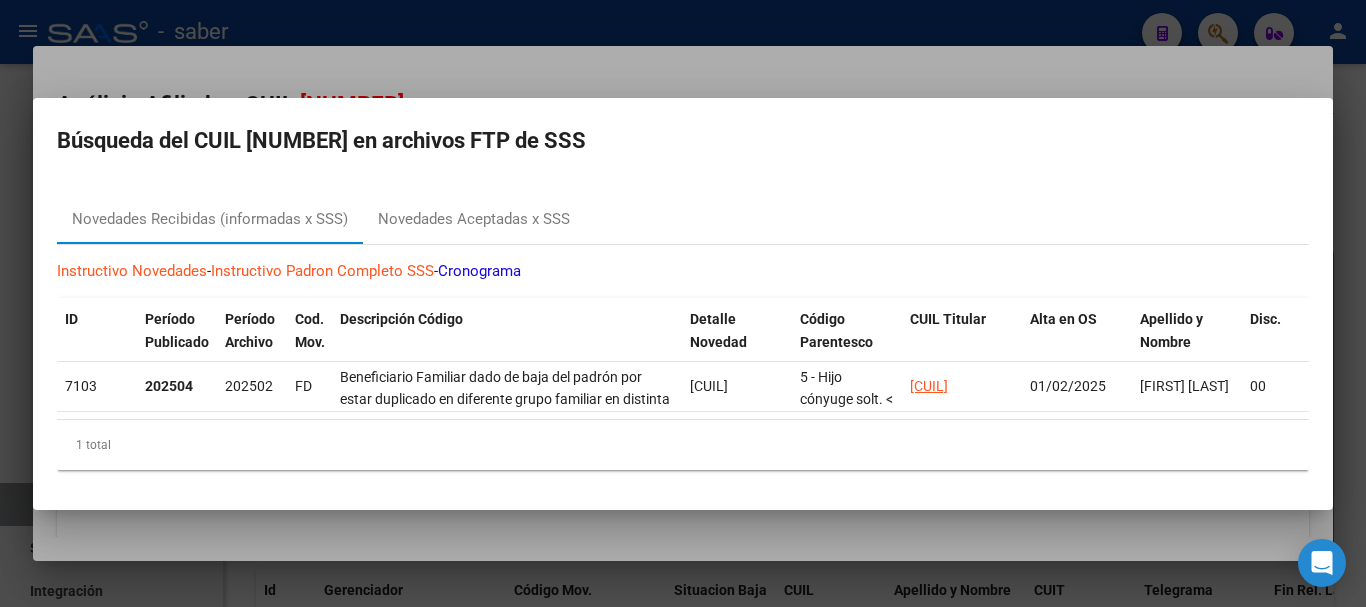 click at bounding box center (683, 303) 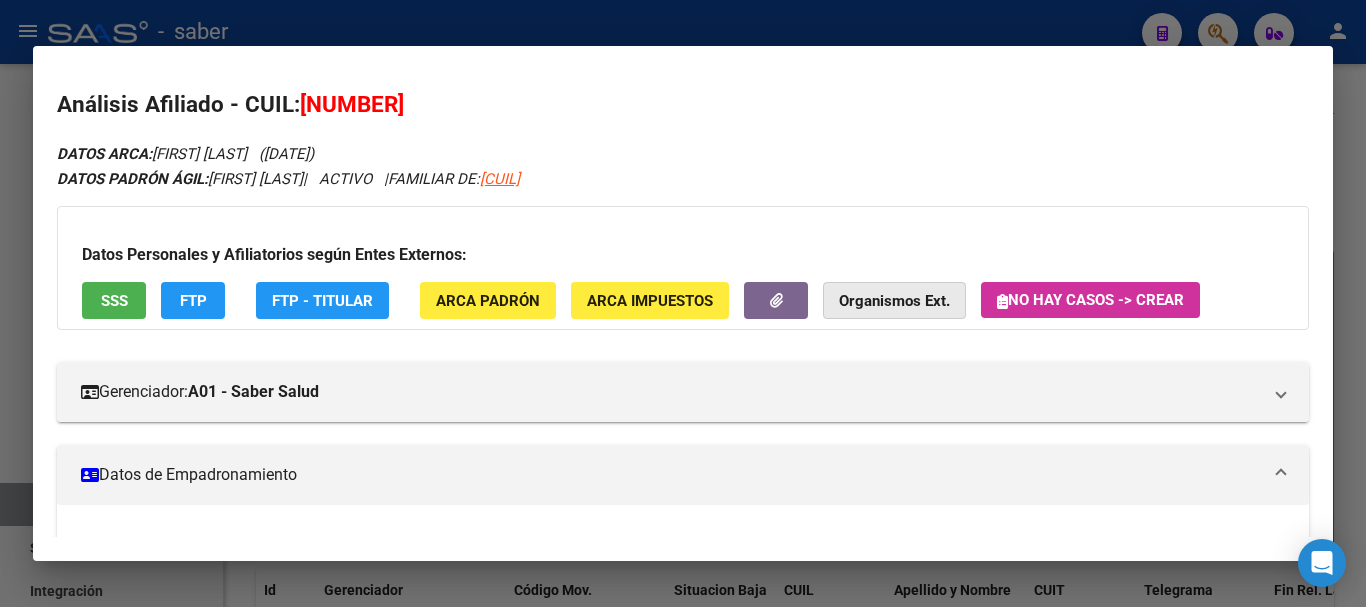 click on "Organismos Ext." 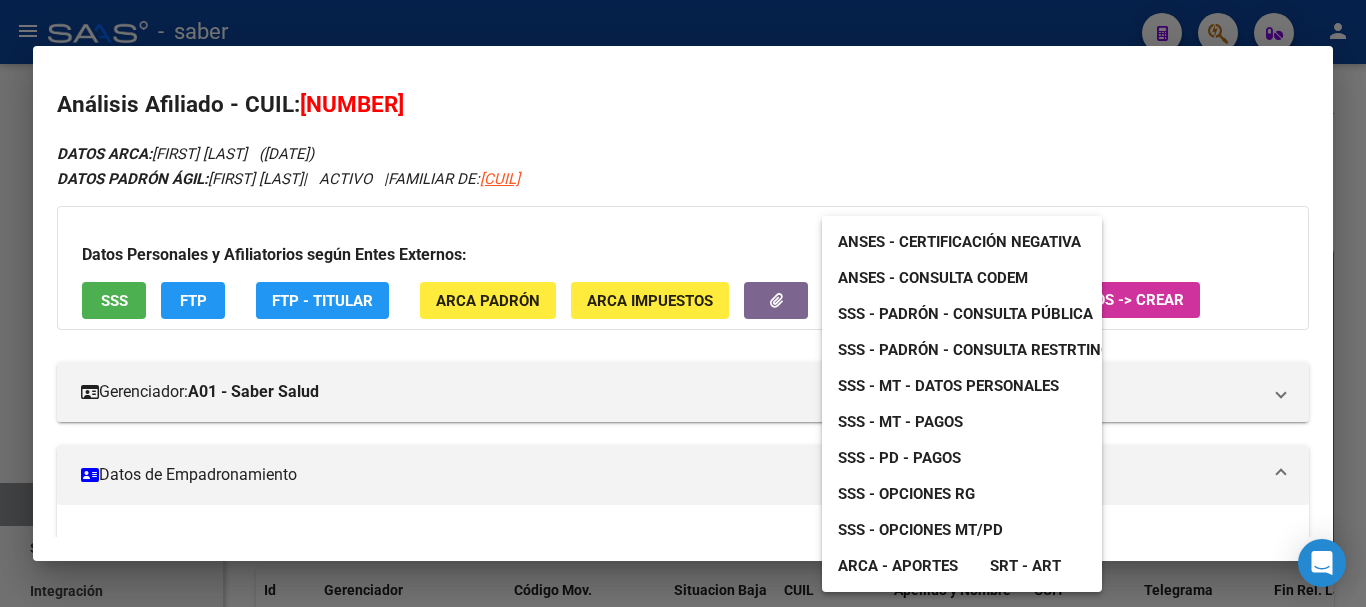 click on "ANSES - Certificación Negativa" at bounding box center (959, 242) 